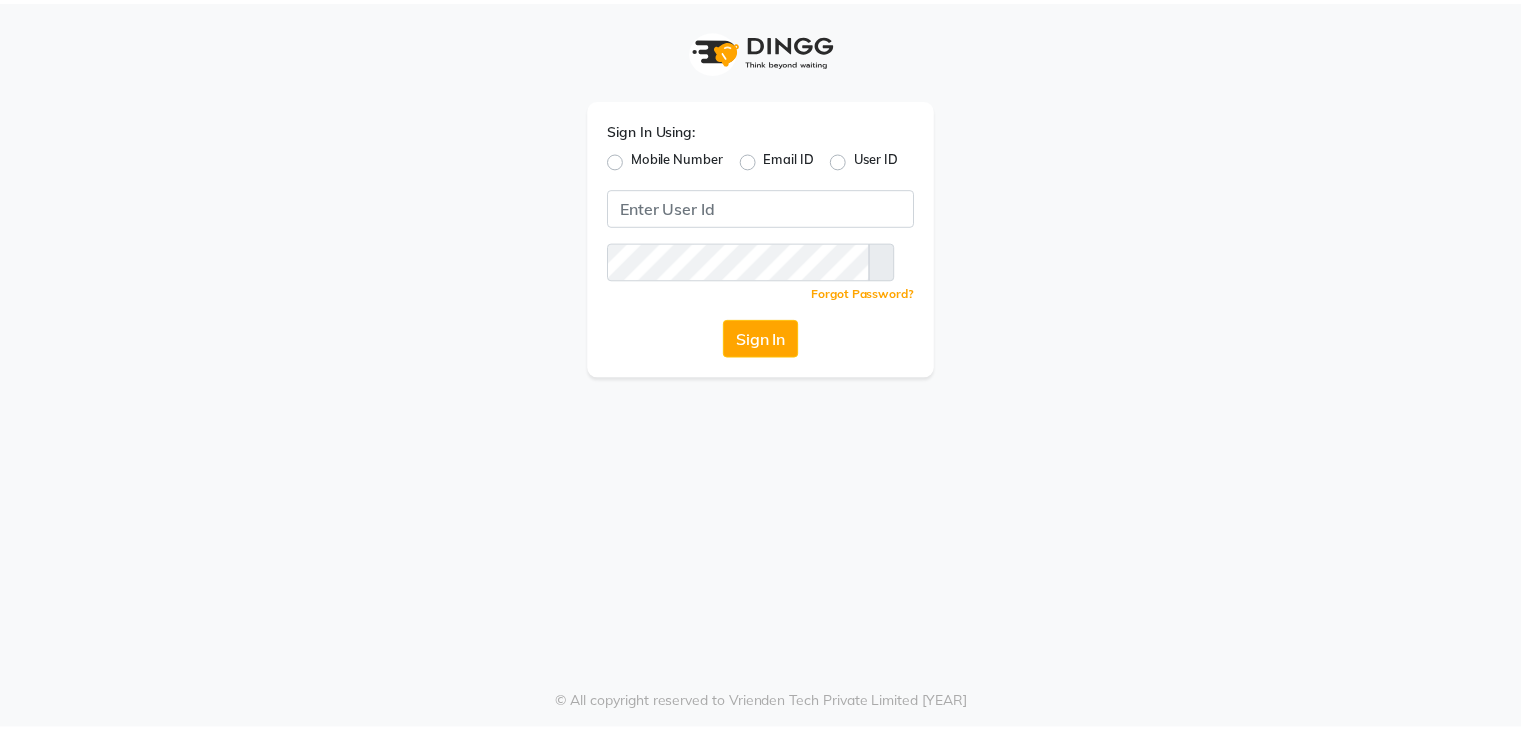 scroll, scrollTop: 0, scrollLeft: 0, axis: both 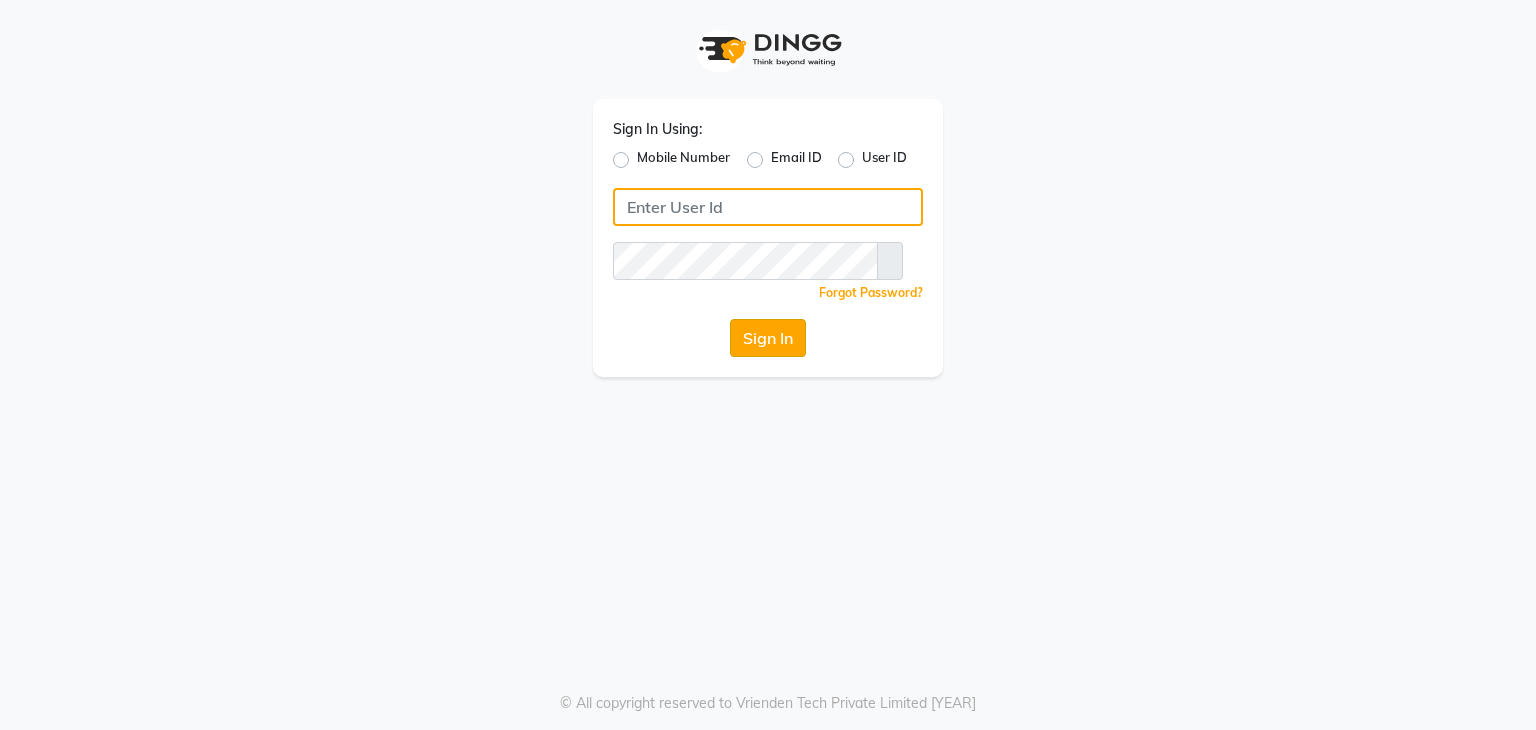 type on "hairartistsalon" 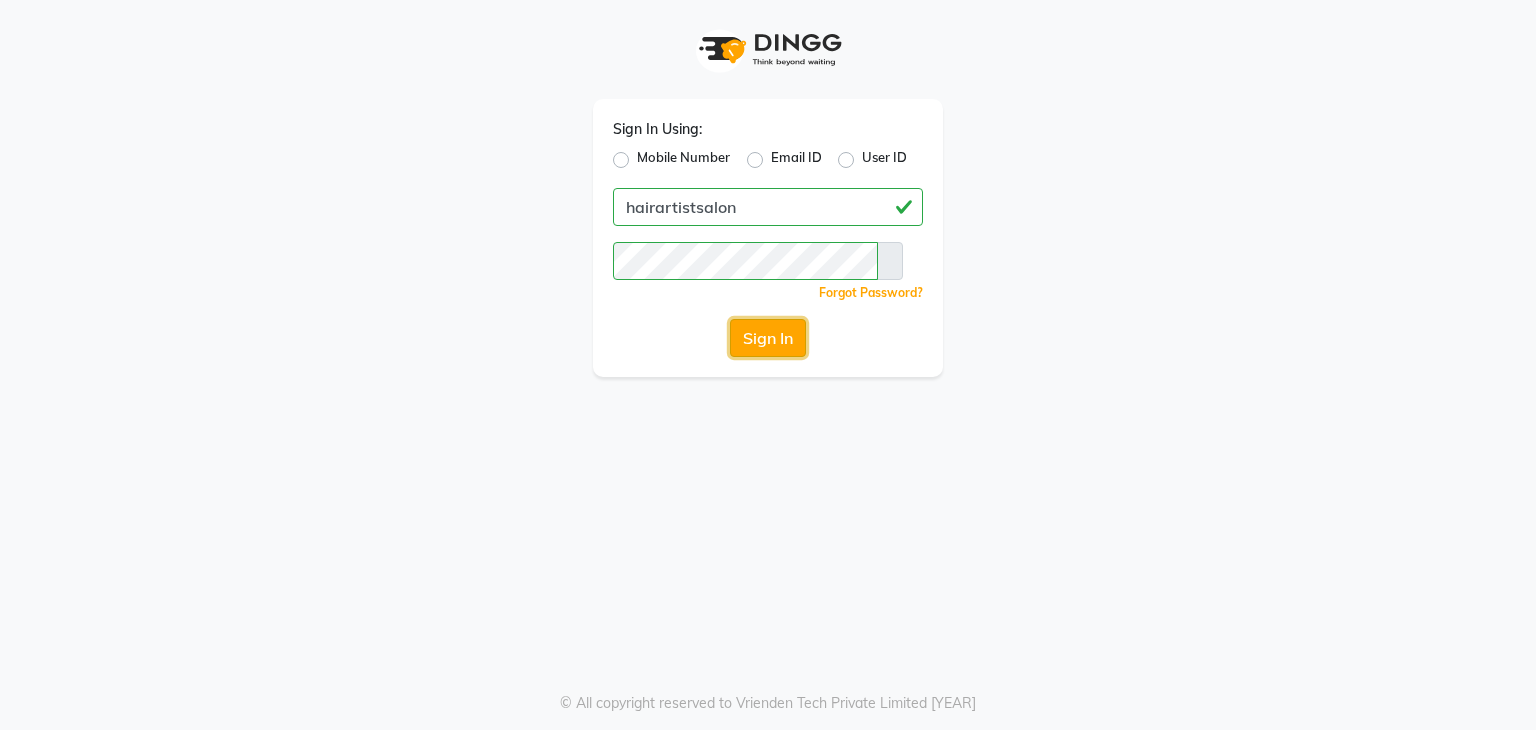 click on "Sign In" at bounding box center [768, 338] 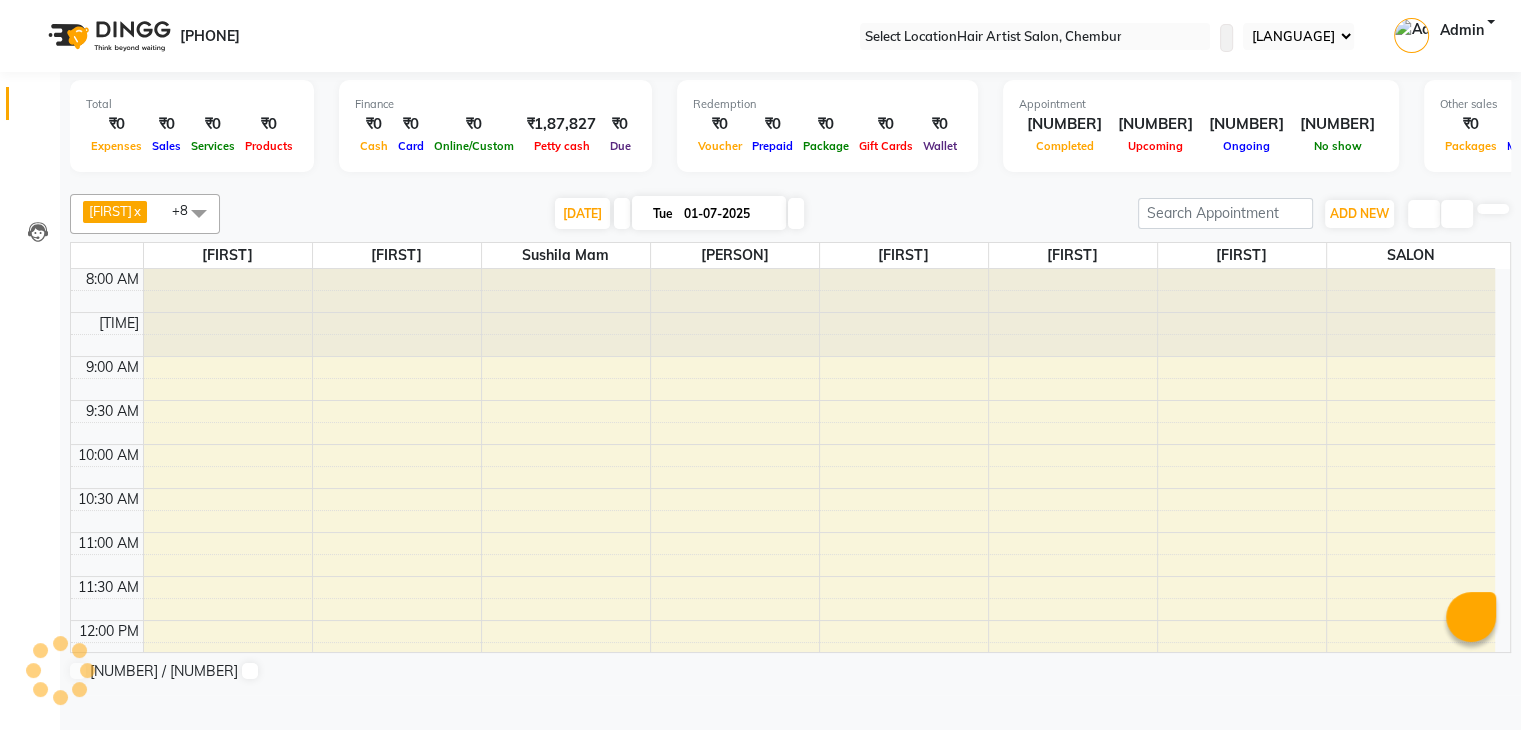 scroll, scrollTop: 0, scrollLeft: 0, axis: both 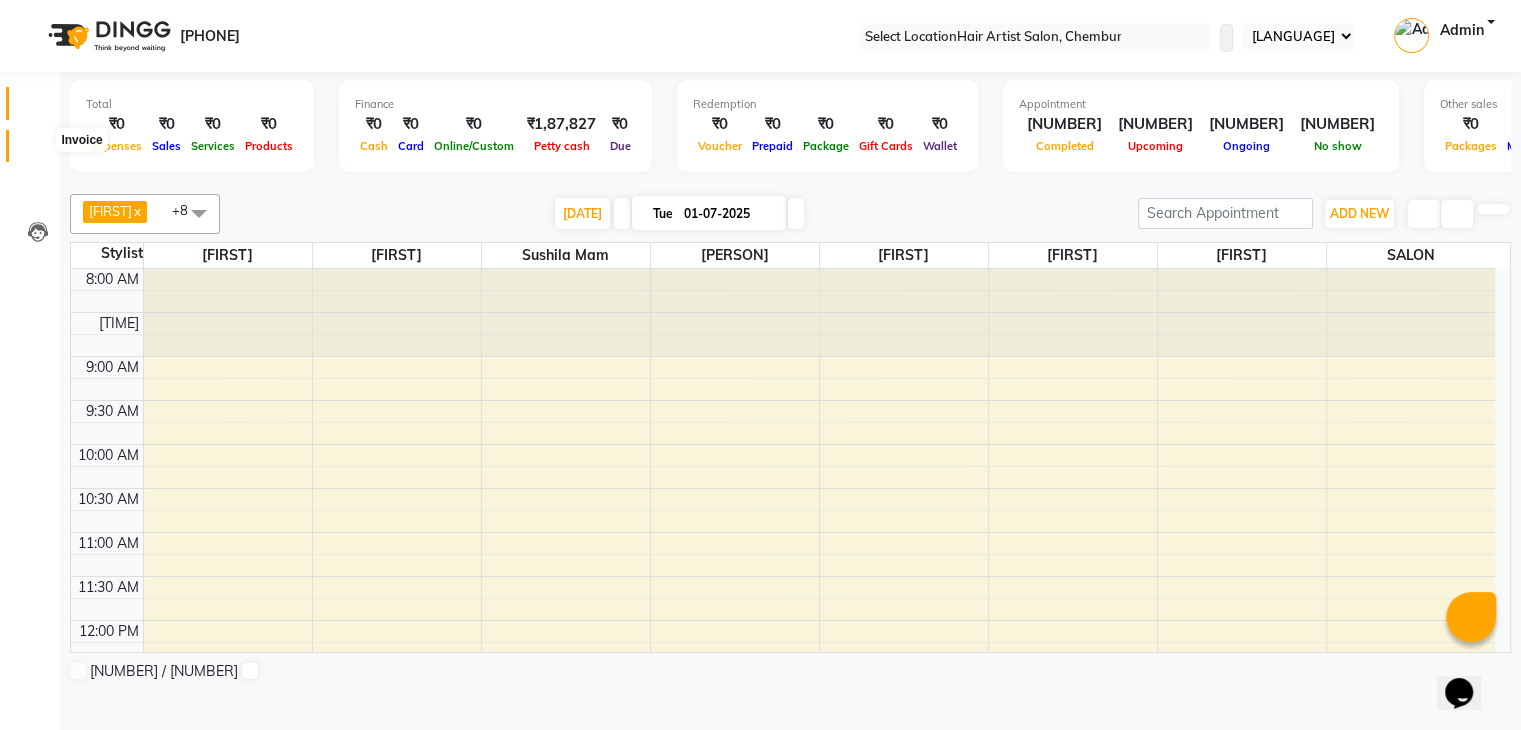 click at bounding box center [38, 151] 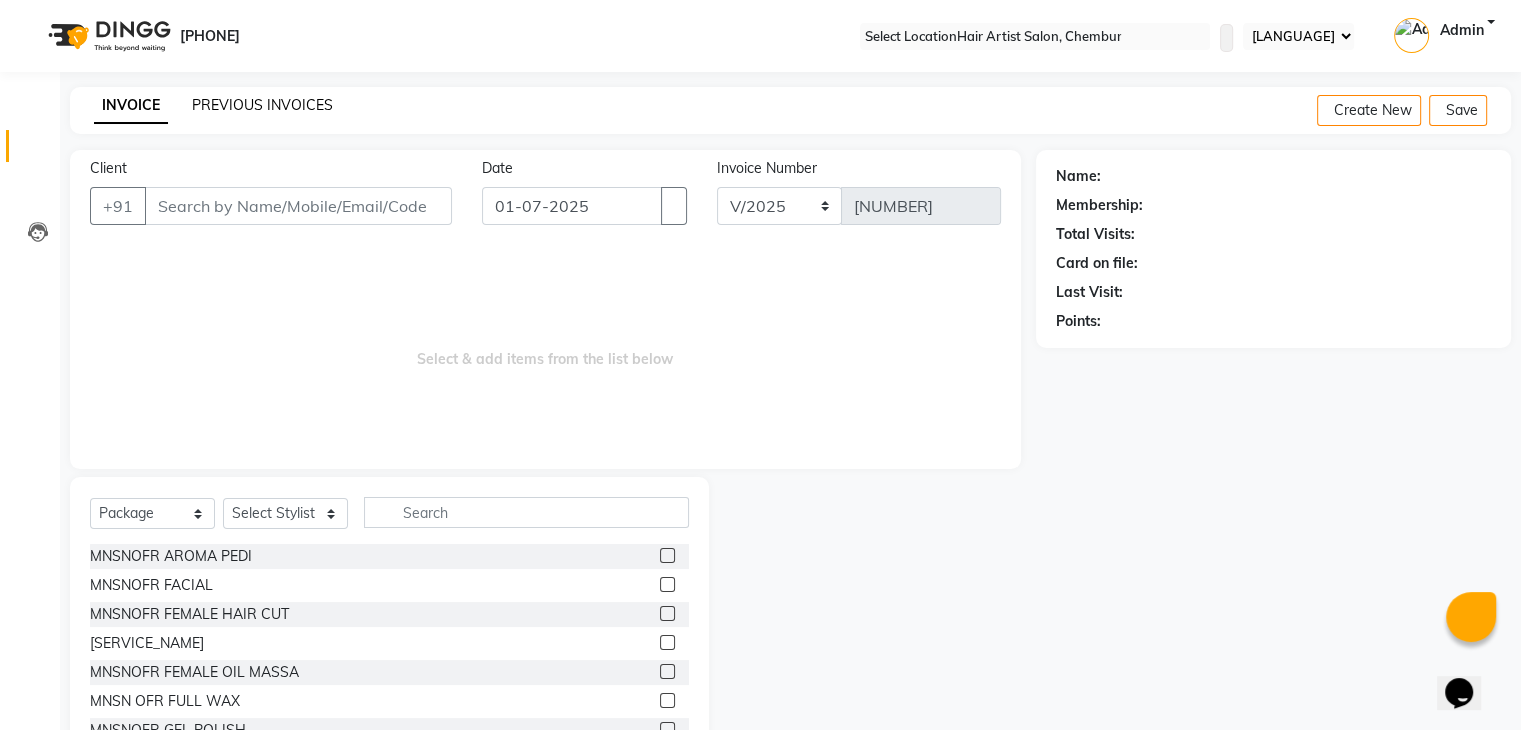 click on "PREVIOUS INVOICES" at bounding box center [262, 105] 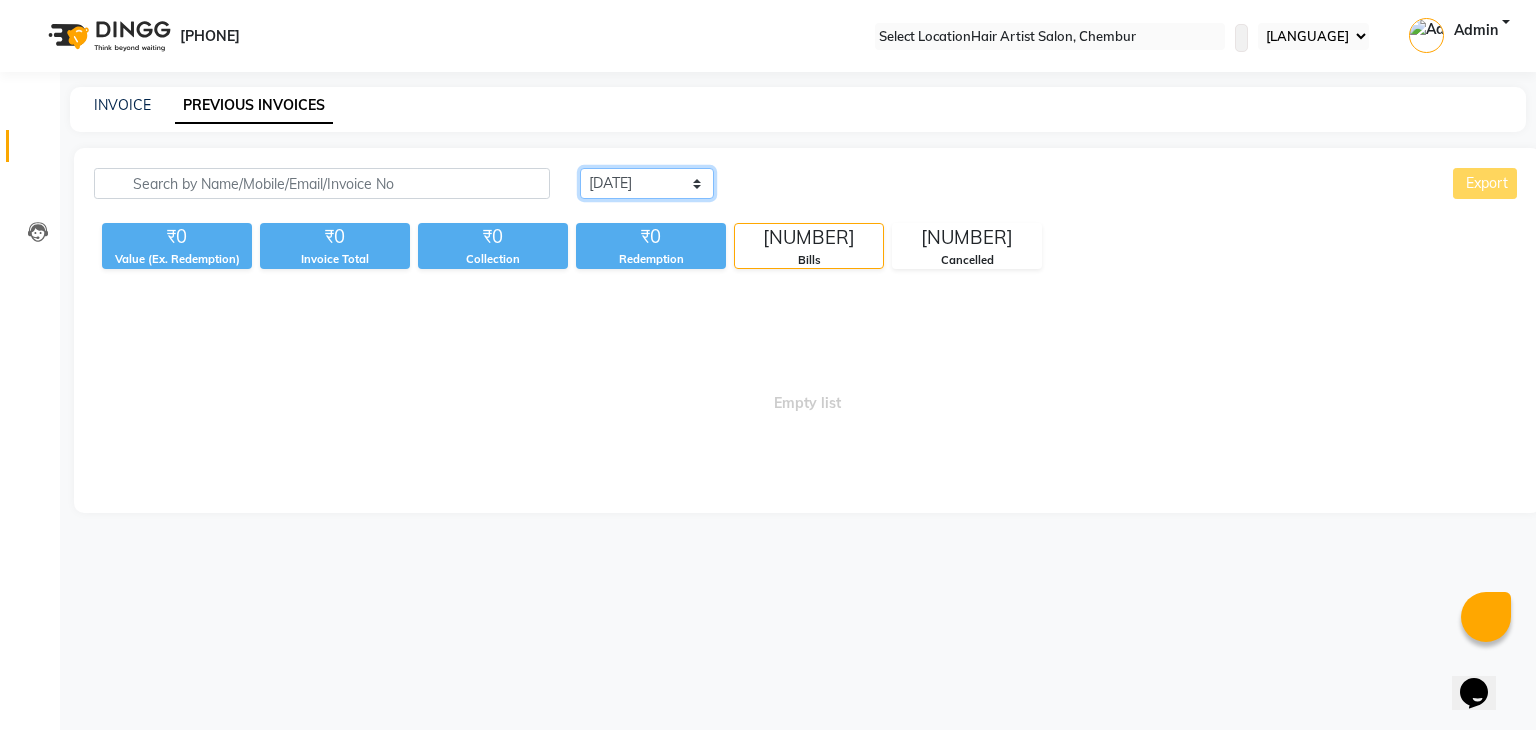 click on "Today Yesterday Custom Range" at bounding box center (647, 183) 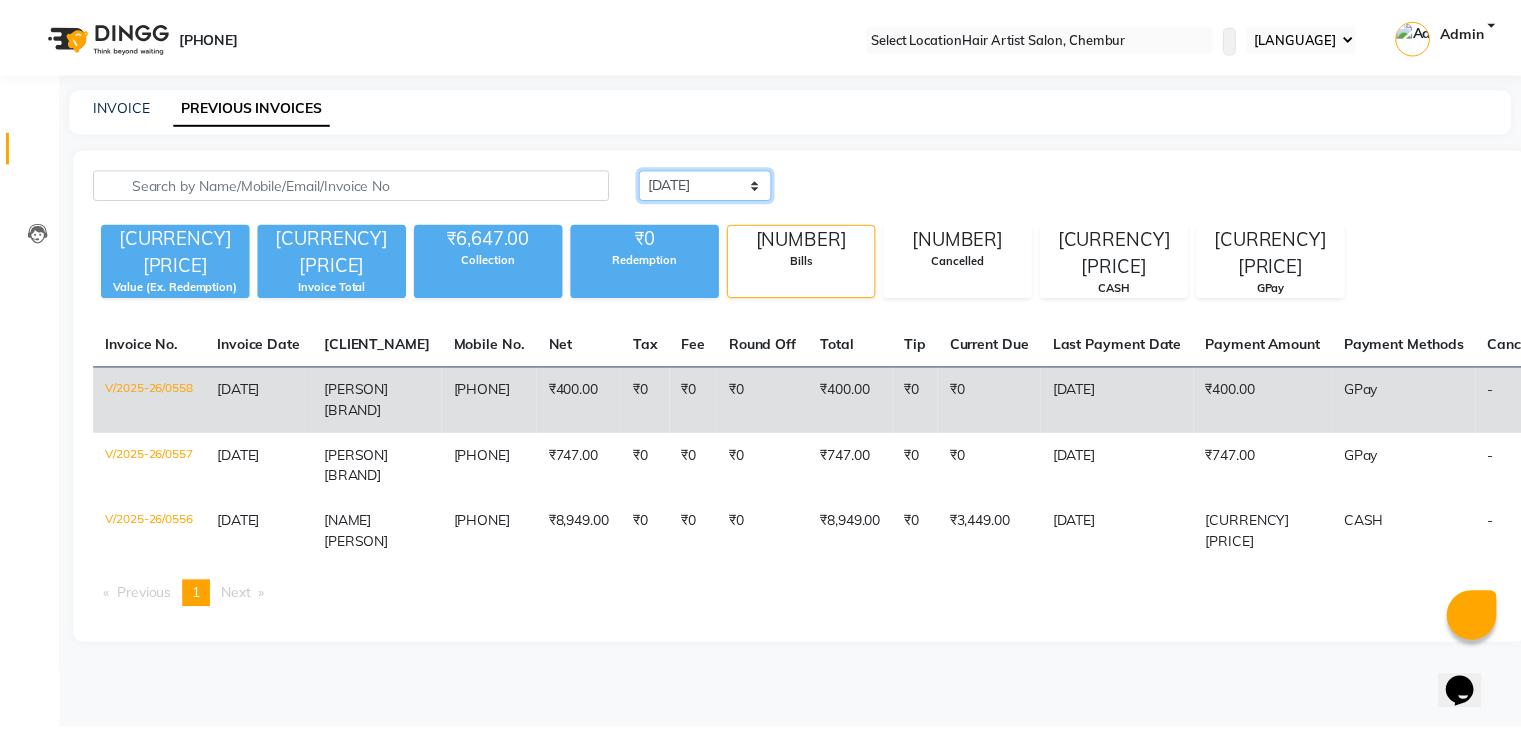 scroll, scrollTop: 0, scrollLeft: 32, axis: horizontal 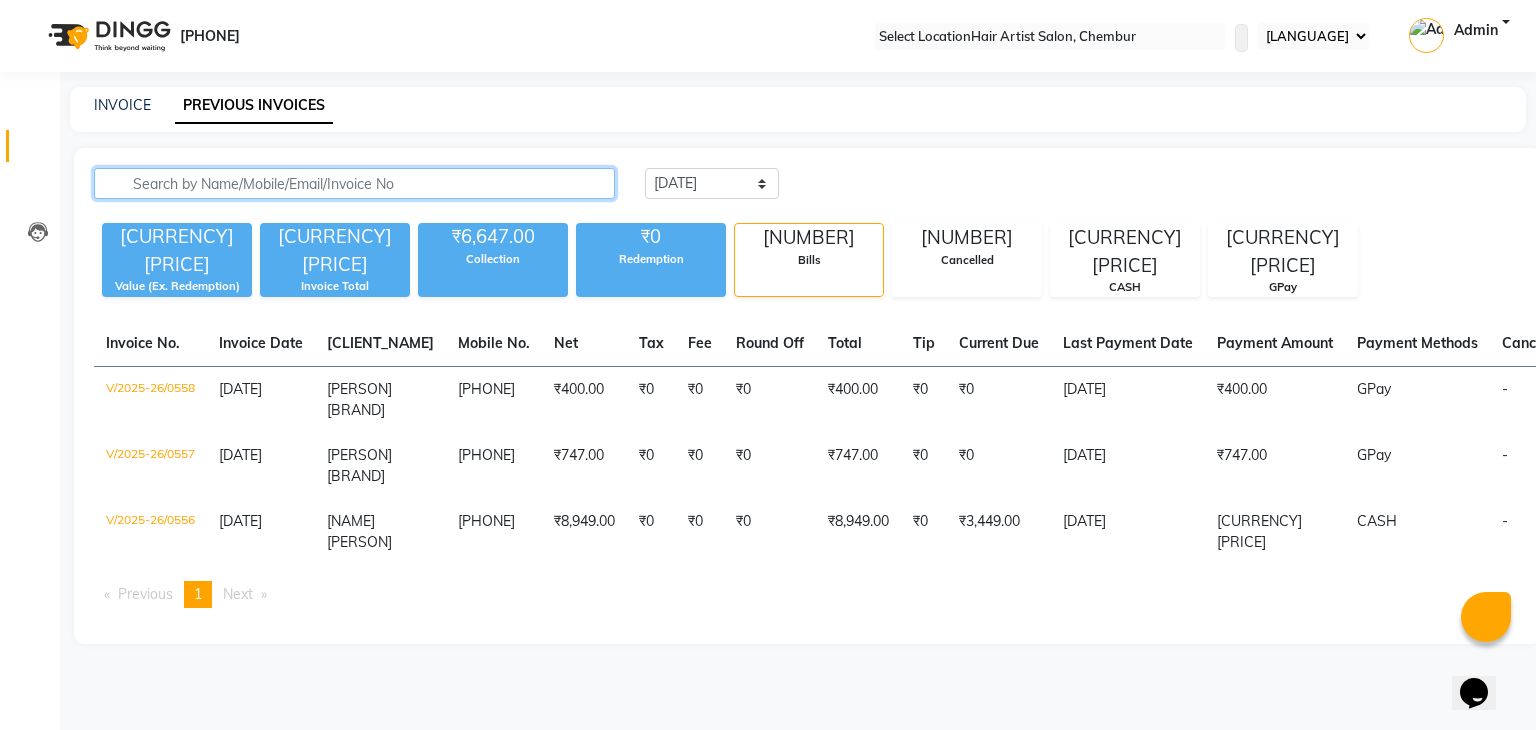 click at bounding box center [354, 183] 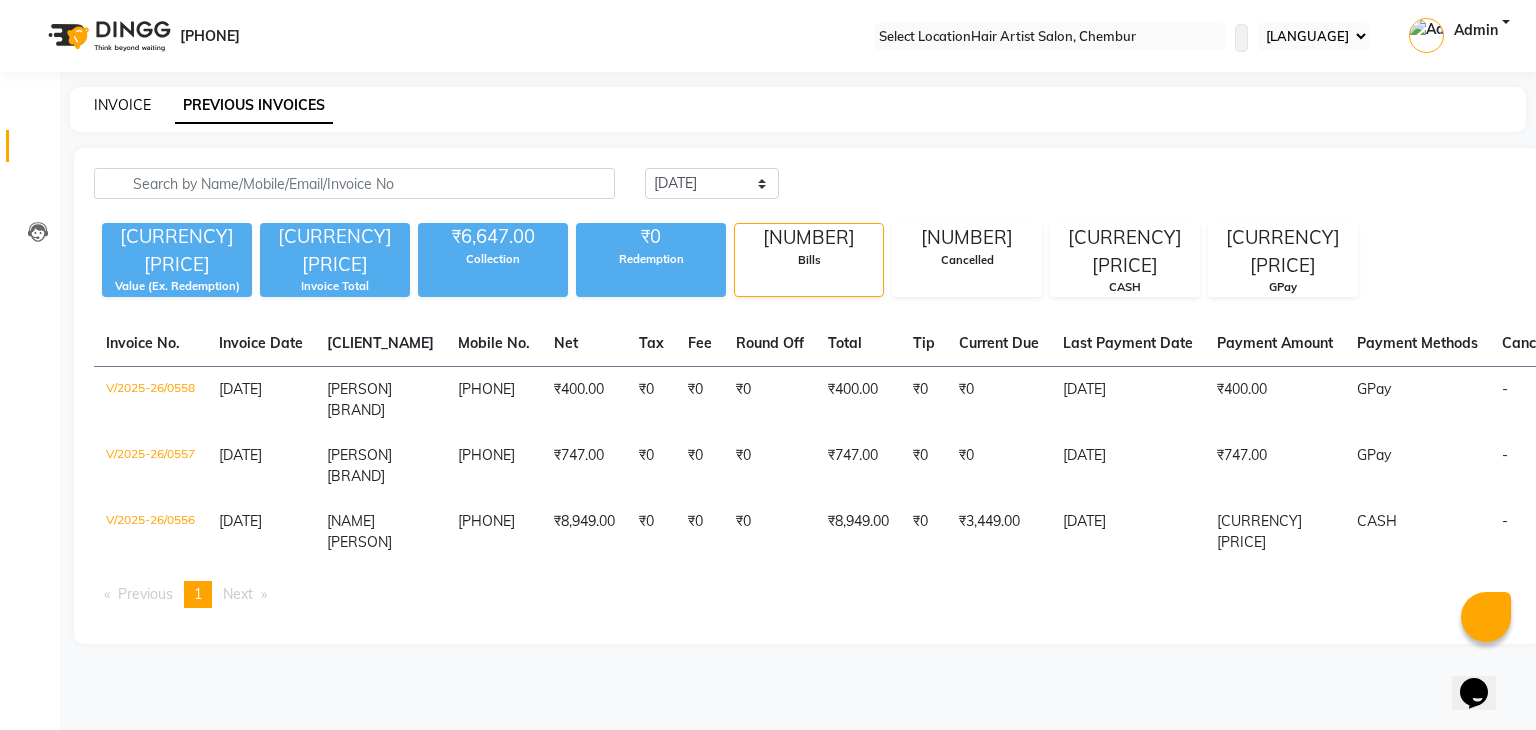 click on "INVOICE" at bounding box center (122, 105) 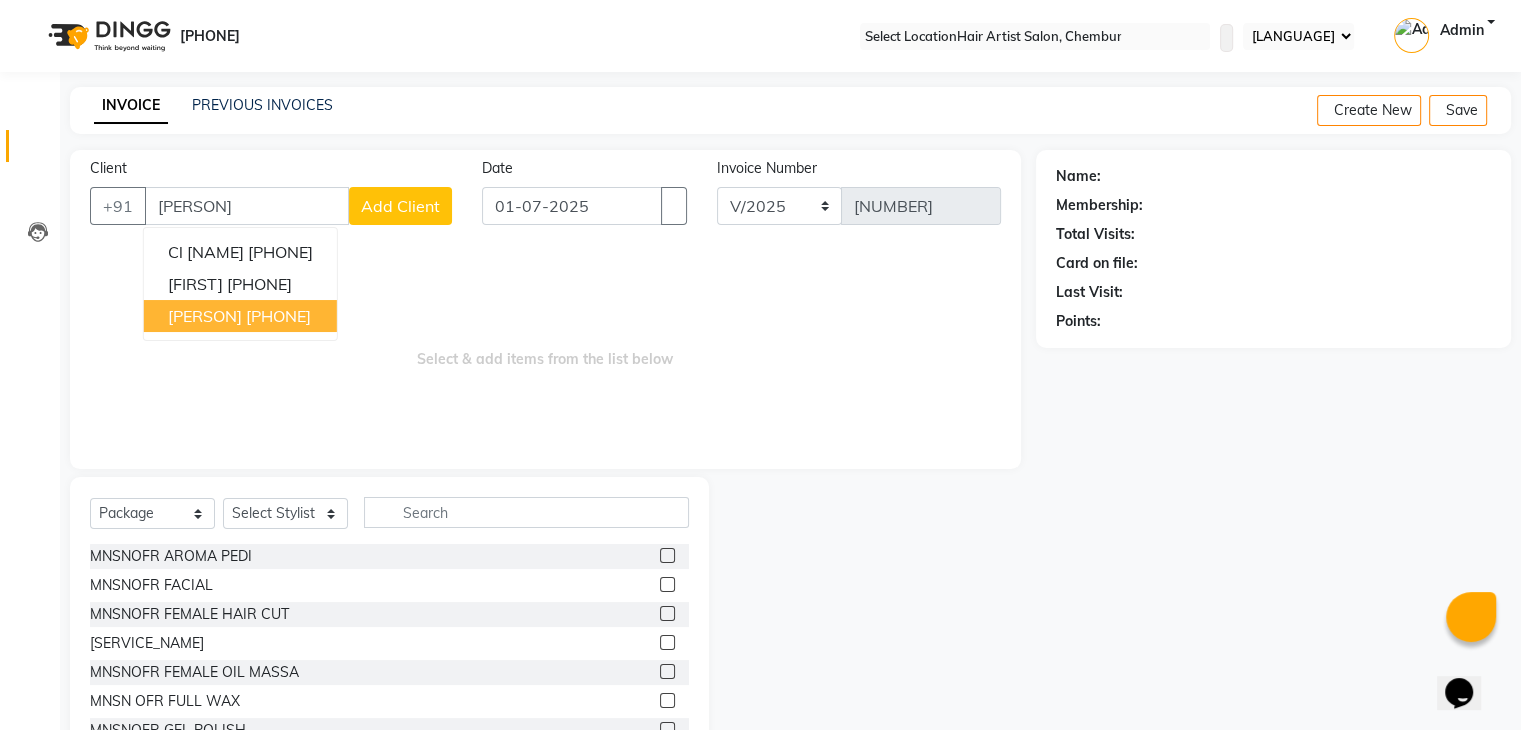 click on "[PERSON]" at bounding box center (205, 316) 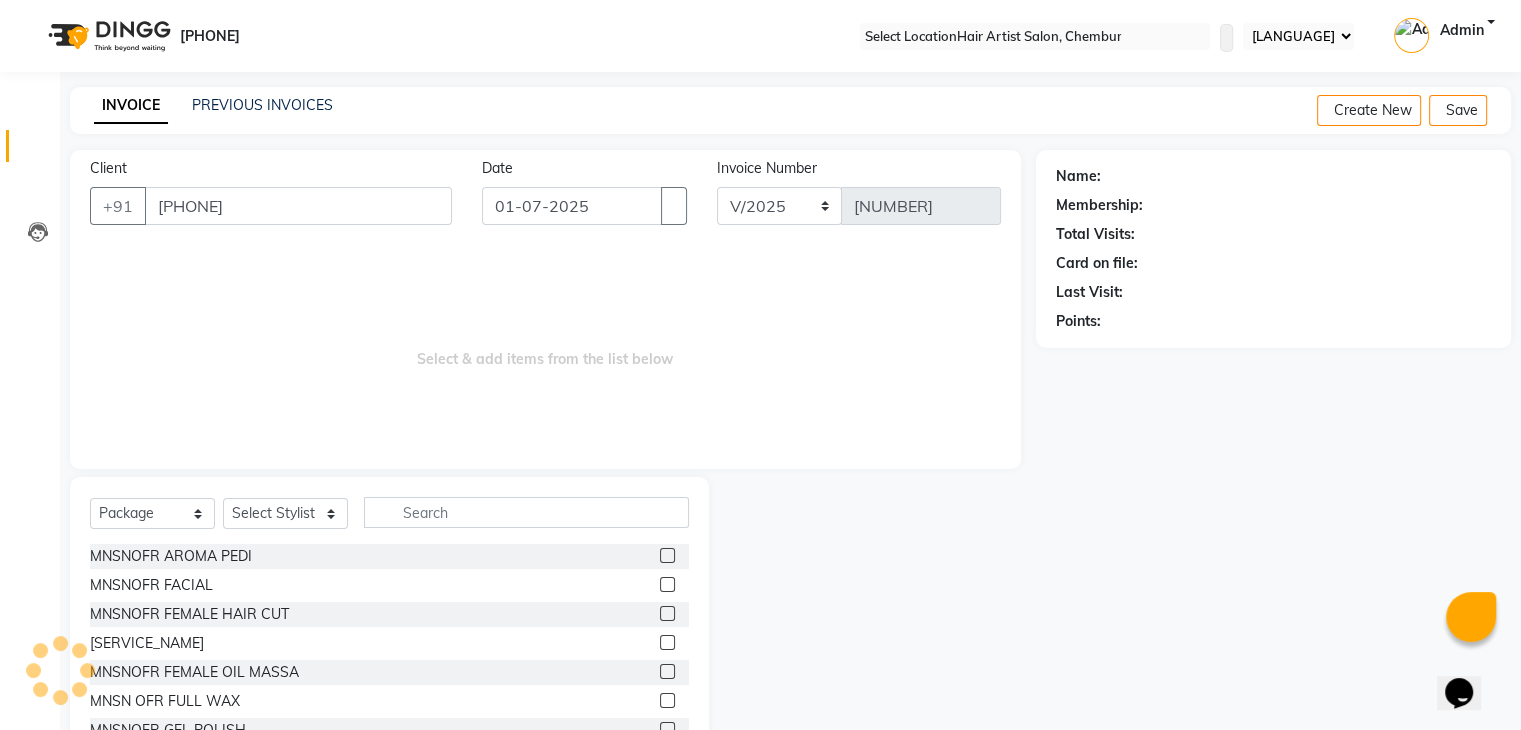 type on "[PHONE]" 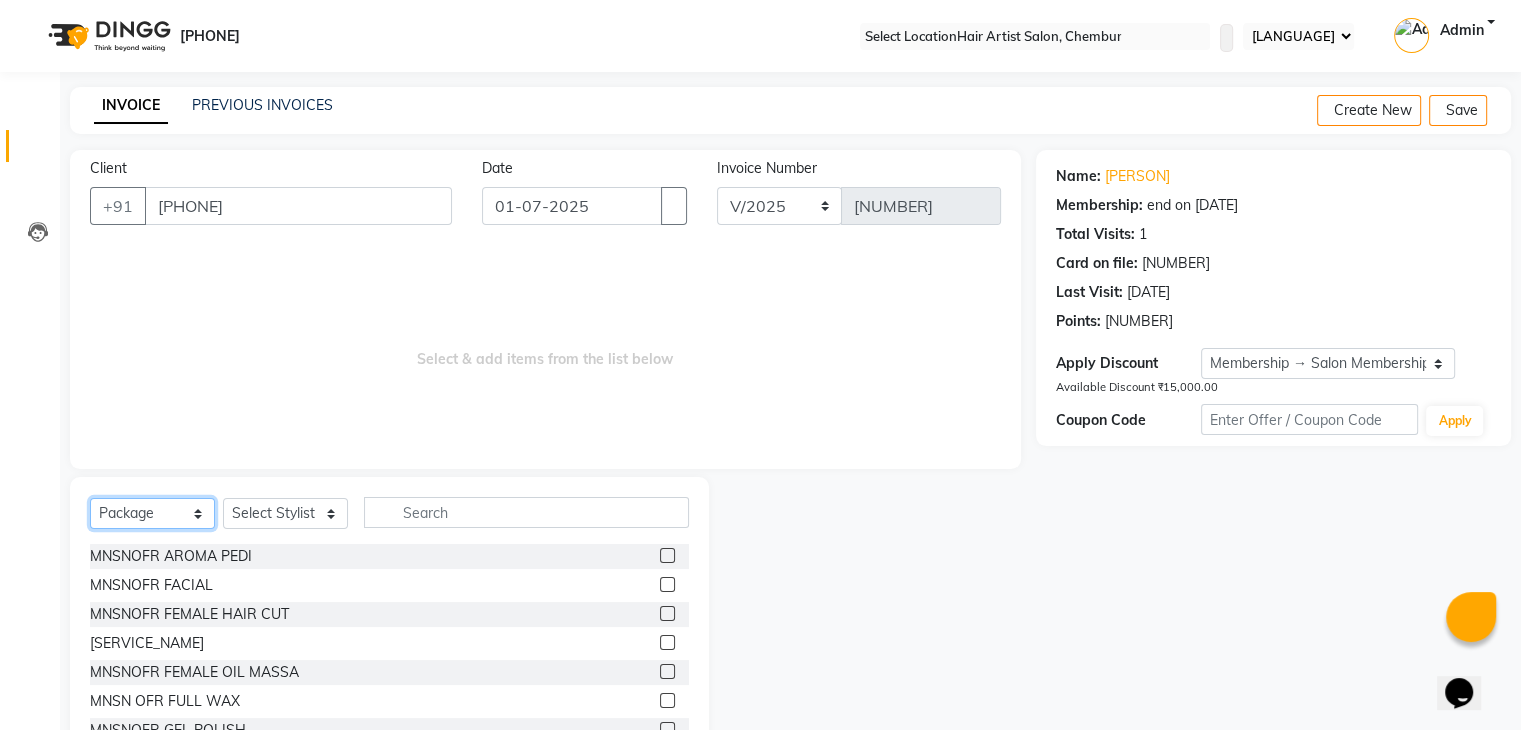 drag, startPoint x: 126, startPoint y: 511, endPoint x: 131, endPoint y: 318, distance: 193.06476 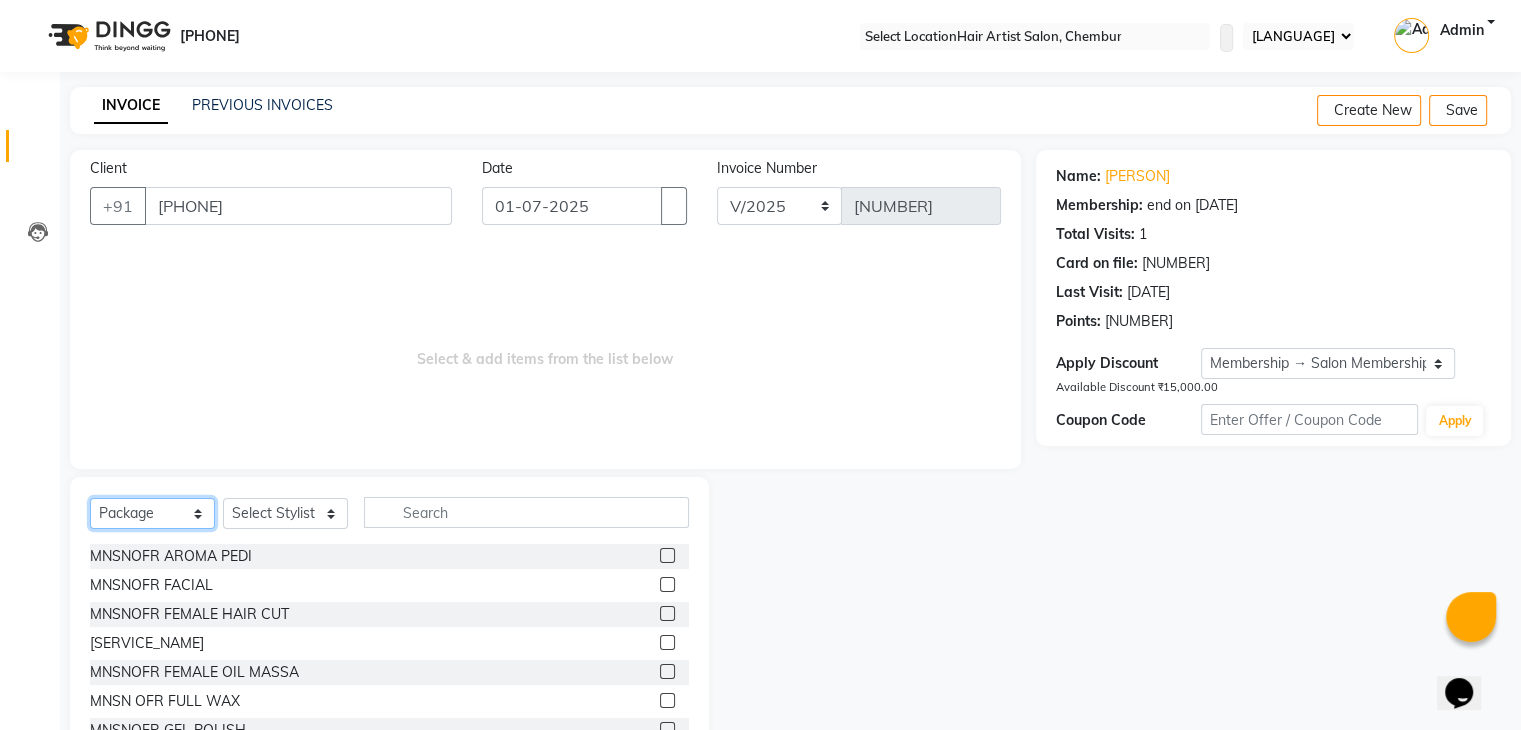click on "Client +91 [PHONE] Date [DATE] Invoice Number V/2025 V/2025-26 0559 Select & add items from the list below Select Service Product Membership Package Voucher Prepaid Gift Card Select Stylist Alok Aman Jannat Saif SALON Shabbir Sir Sneha Sushila Mam Vishakha MNSNOFR AROMA PEDI MNSNOFR FACIAL MNSNOFR FEMALE HAIR CUT MNSNOFR FEMALE HAIR WASH MNSNOFR FEMALE OIL MASSA MNSN OFR FULL WAX MNSNOFR GEL POLISH MNSNOFR MALE BEARD/SHAVE MNSNOFR MALE OIL MASSAGE MNSNOFR MENS HAIR CUT" at bounding box center [545, 461] 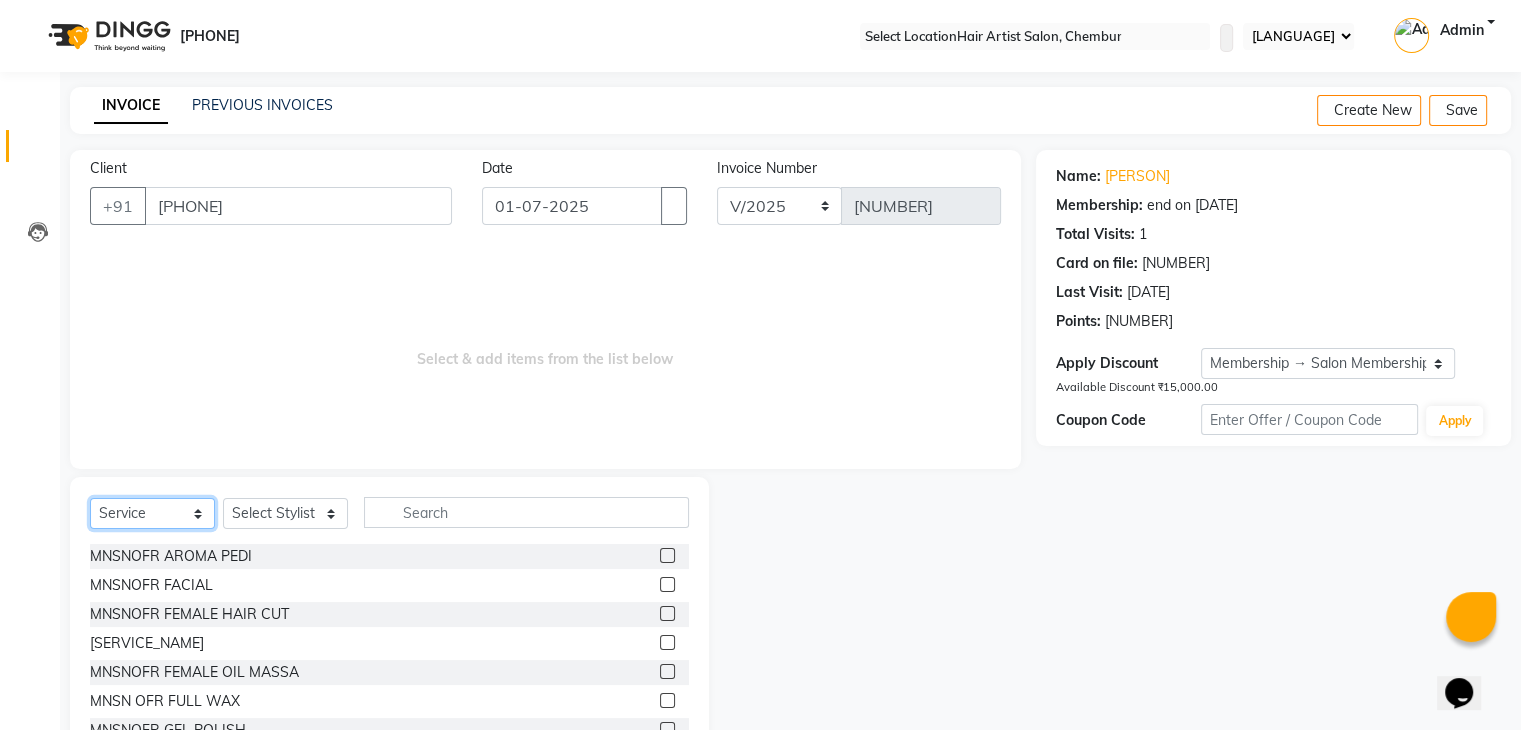 click on "Select Service Product Membership Package Voucher Prepaid Gift Card" at bounding box center [152, 513] 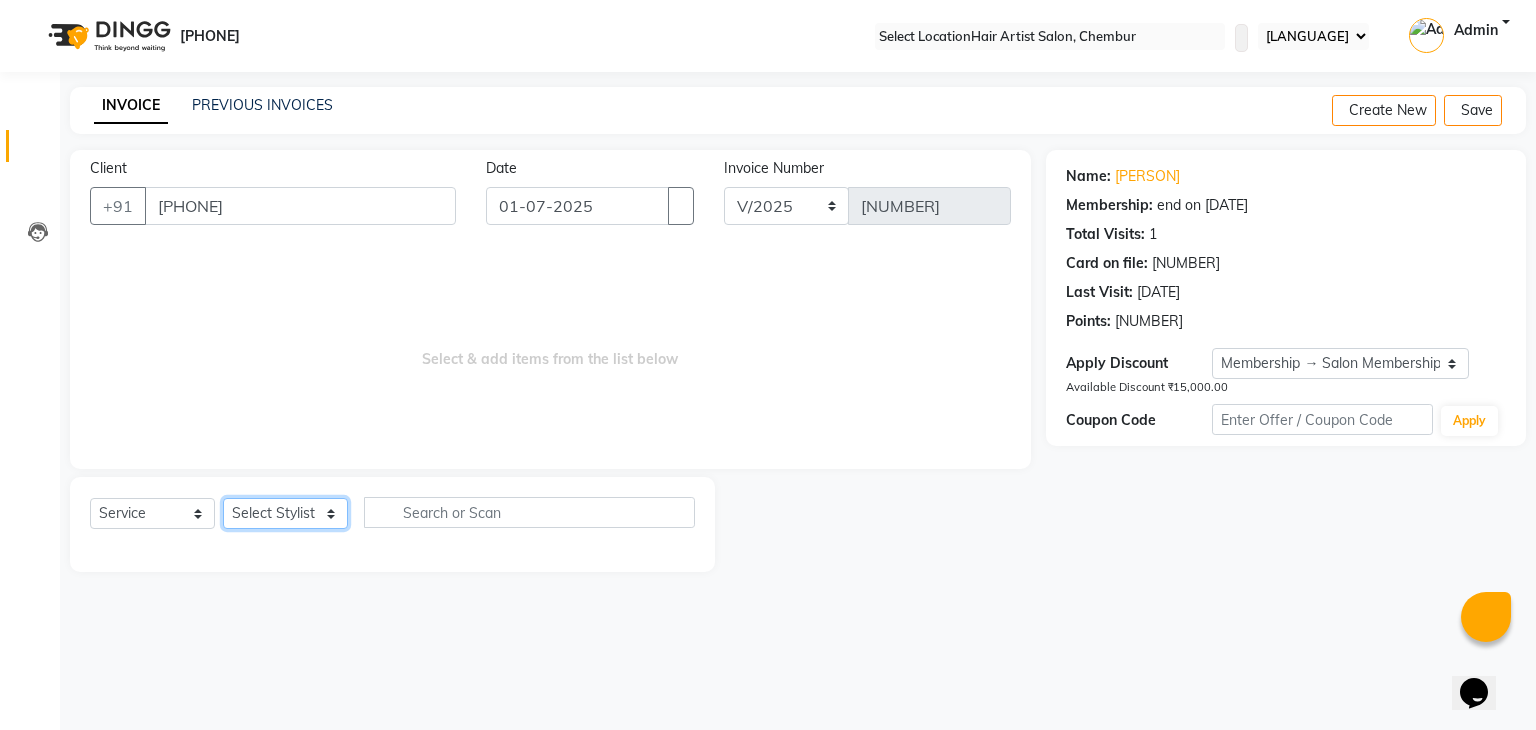 click on "Select Stylist [PERSON] [PERSON] [PERSON] [PERSON] [PERSON] [PERSON] [PERSON] [PERSON]" at bounding box center (285, 513) 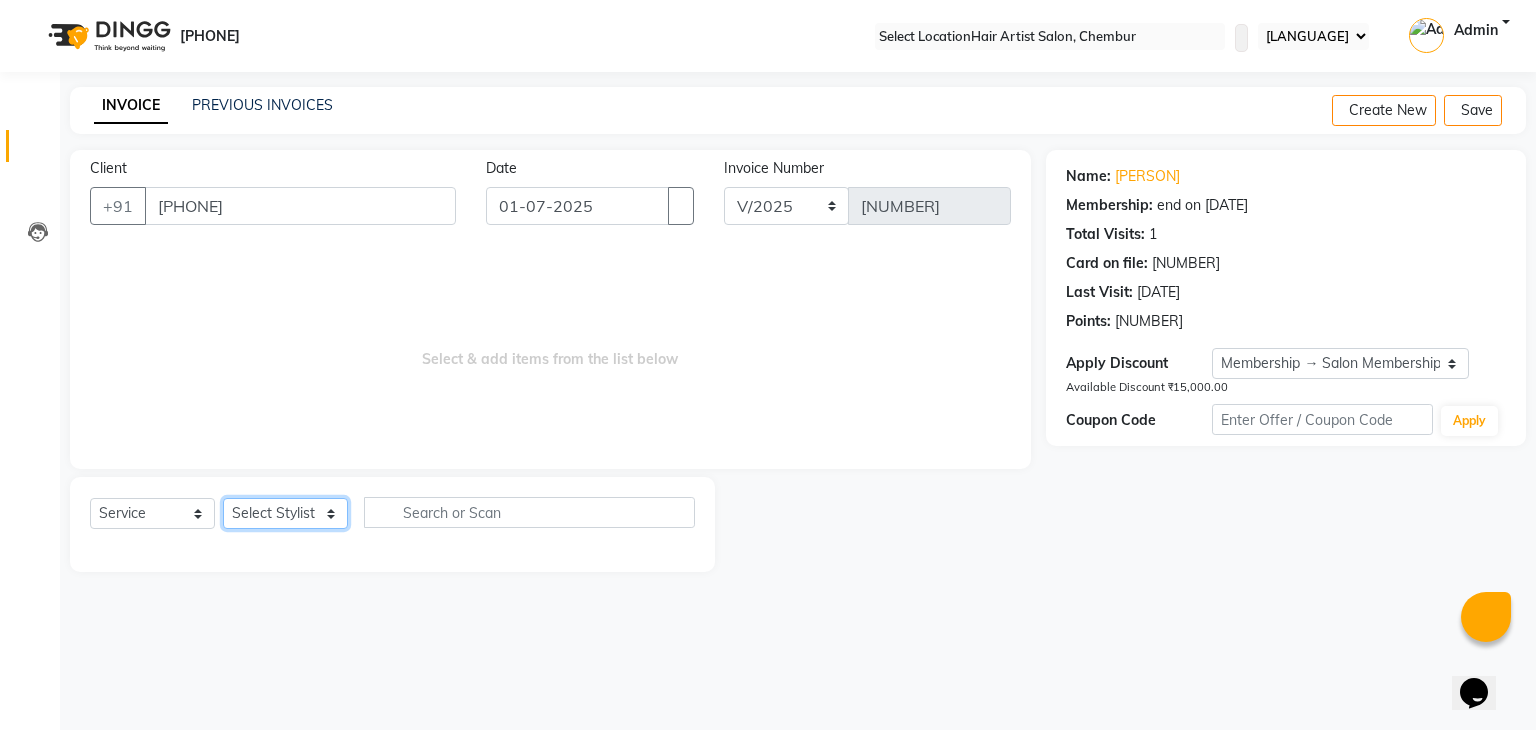 select on "[NUMBER]" 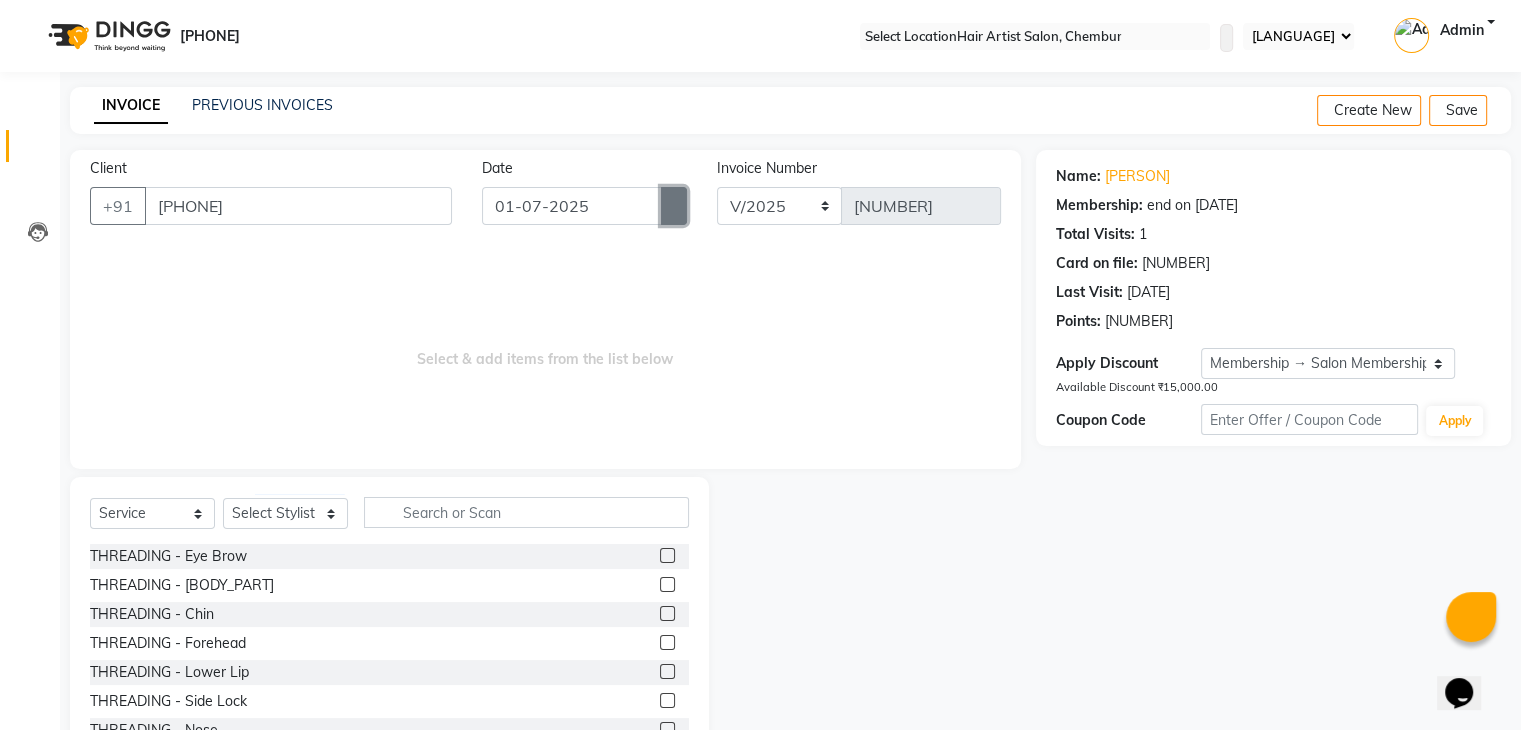 click at bounding box center (674, 206) 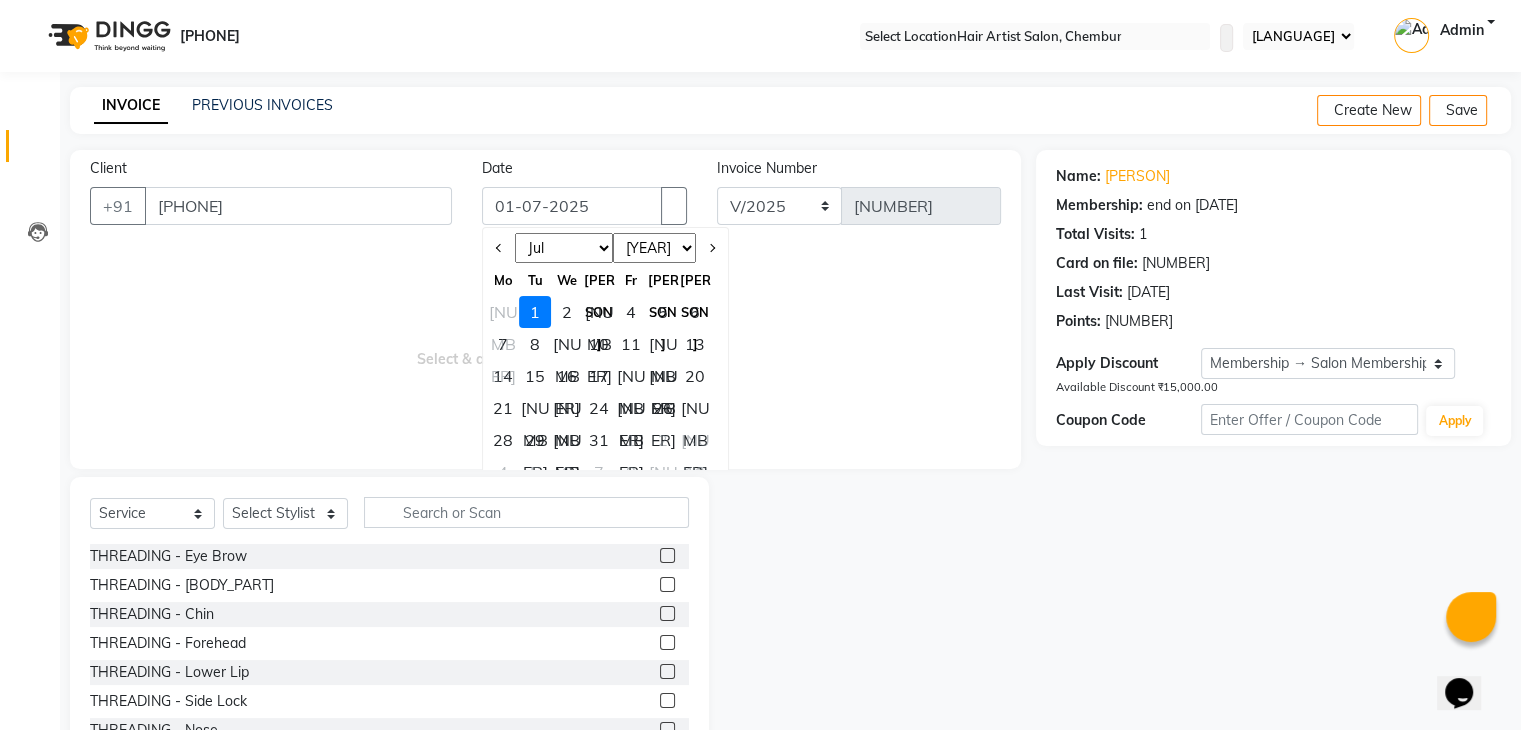 click on "Jan Feb Mar Apr May Jun Jul Aug Sep Oct Nov Dec" at bounding box center (564, 248) 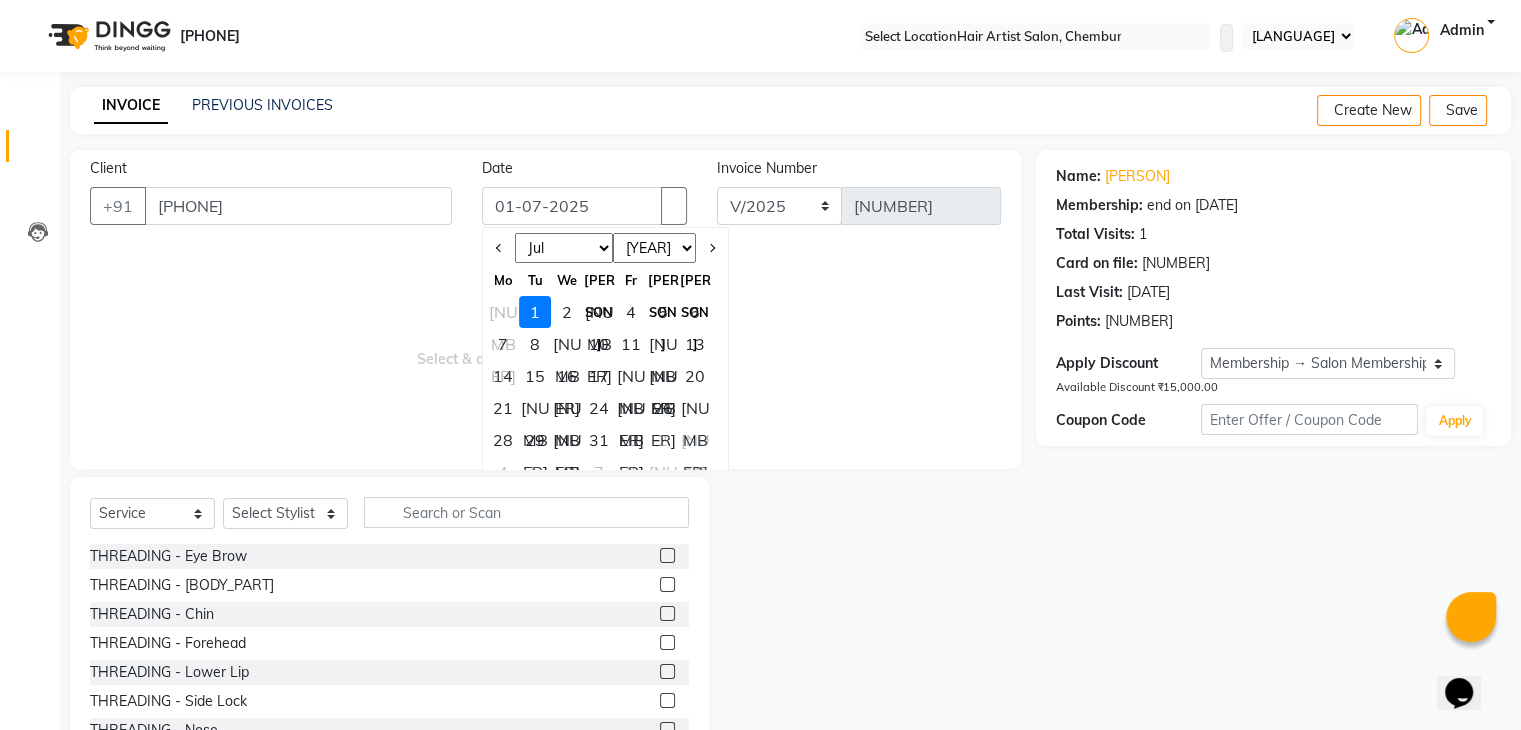 select on "6" 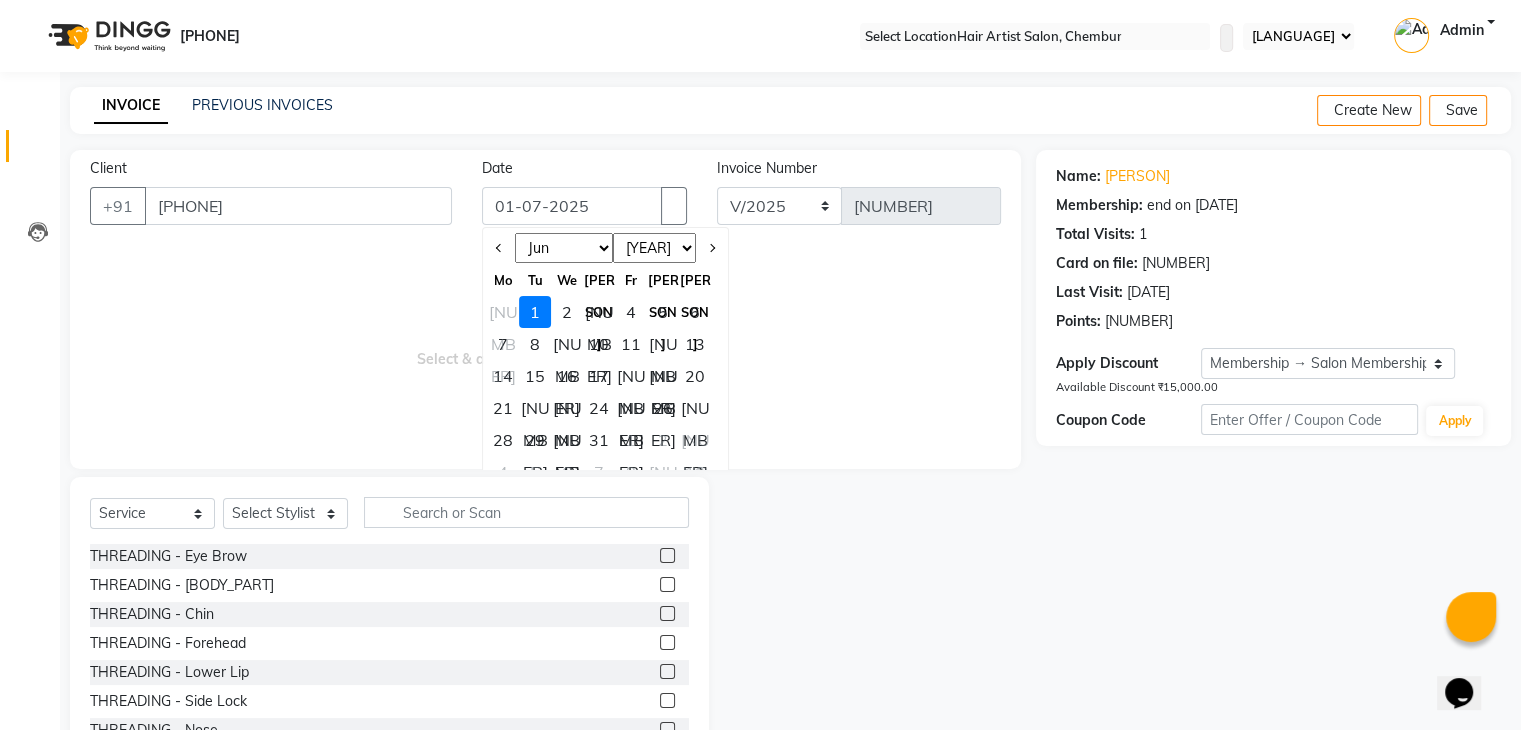 click on "Jan Feb Mar Apr May Jun Jul Aug Sep Oct Nov Dec" at bounding box center (564, 248) 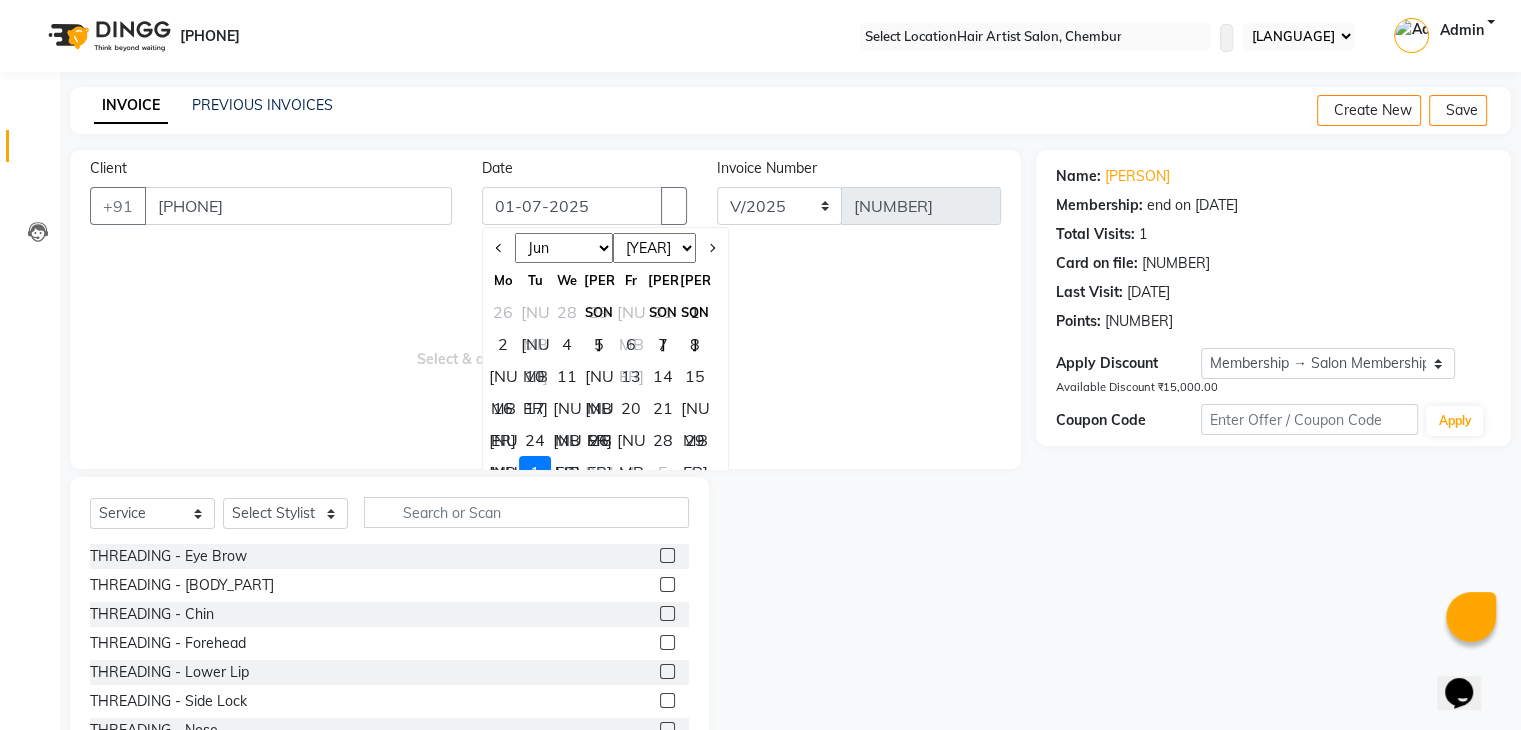 click on "1" at bounding box center [535, 472] 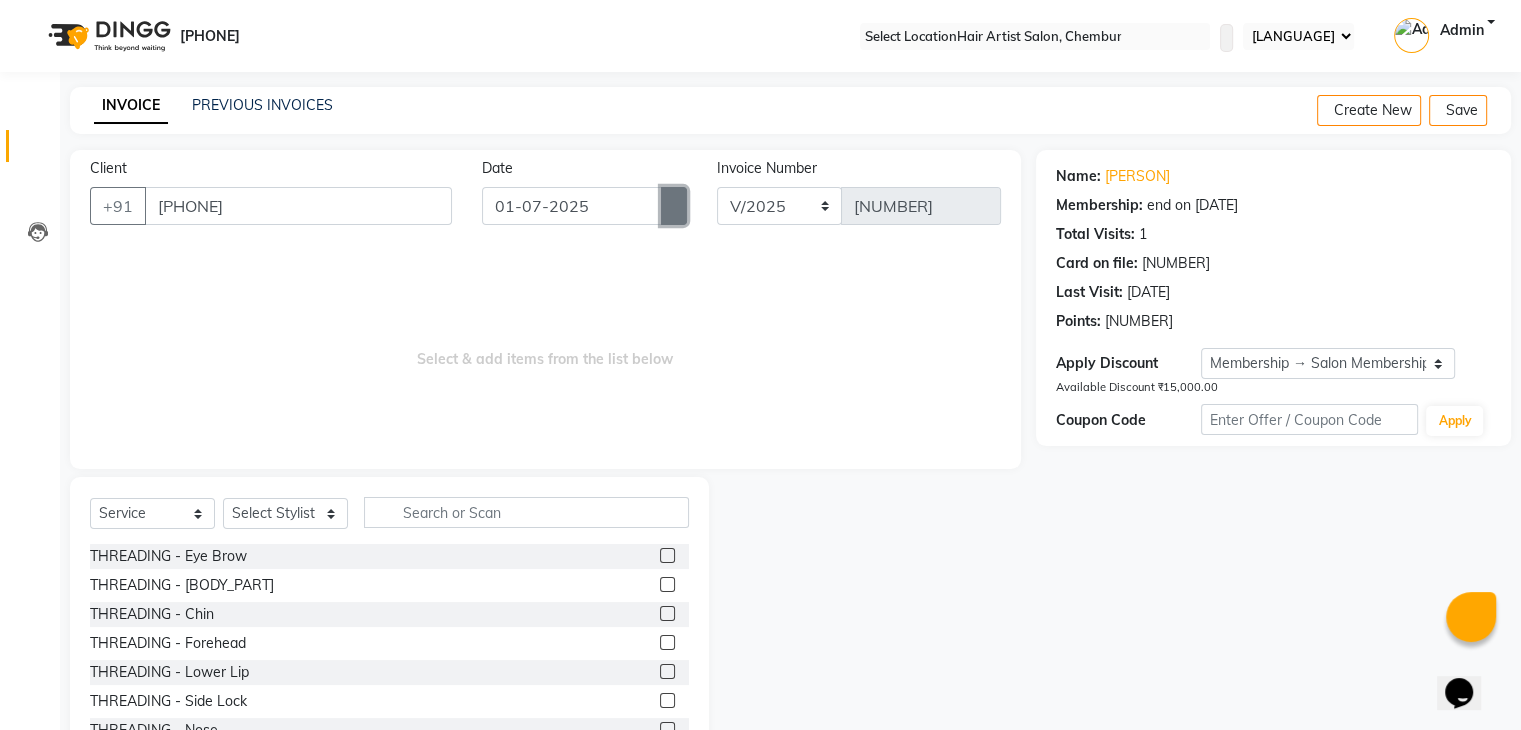 click at bounding box center (674, 206) 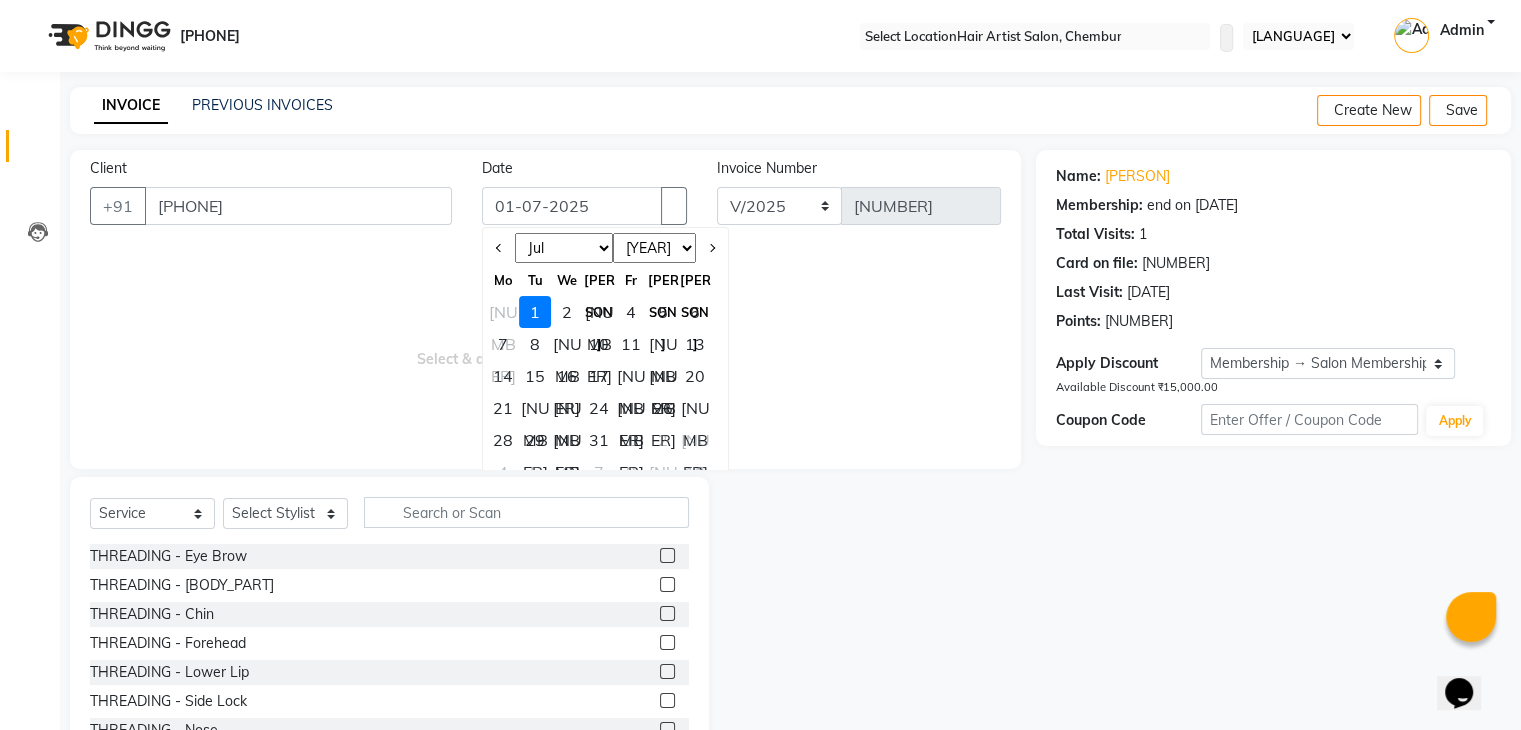 click on "Jan Feb Mar Apr May Jun Jul Aug Sep Oct Nov Dec" at bounding box center (564, 248) 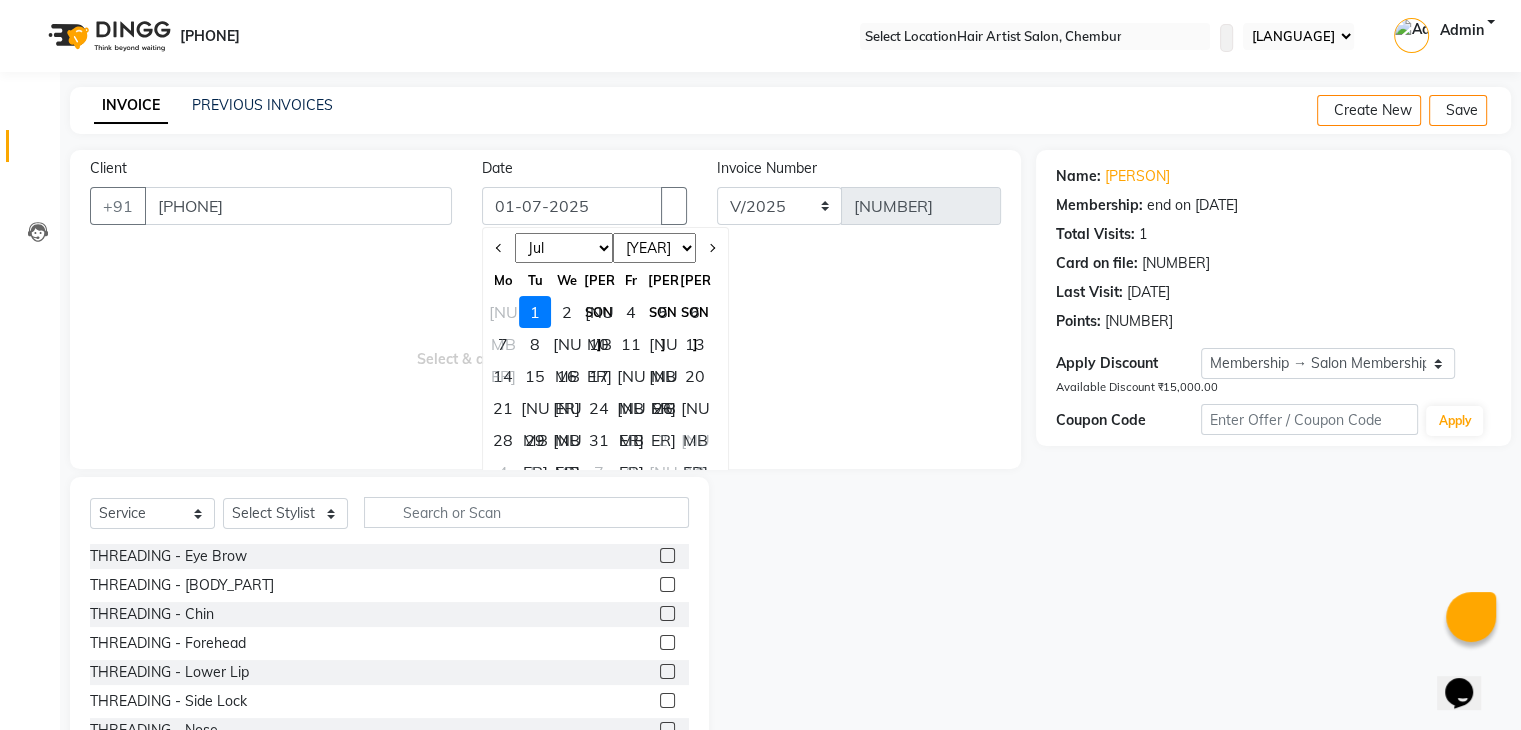 select on "6" 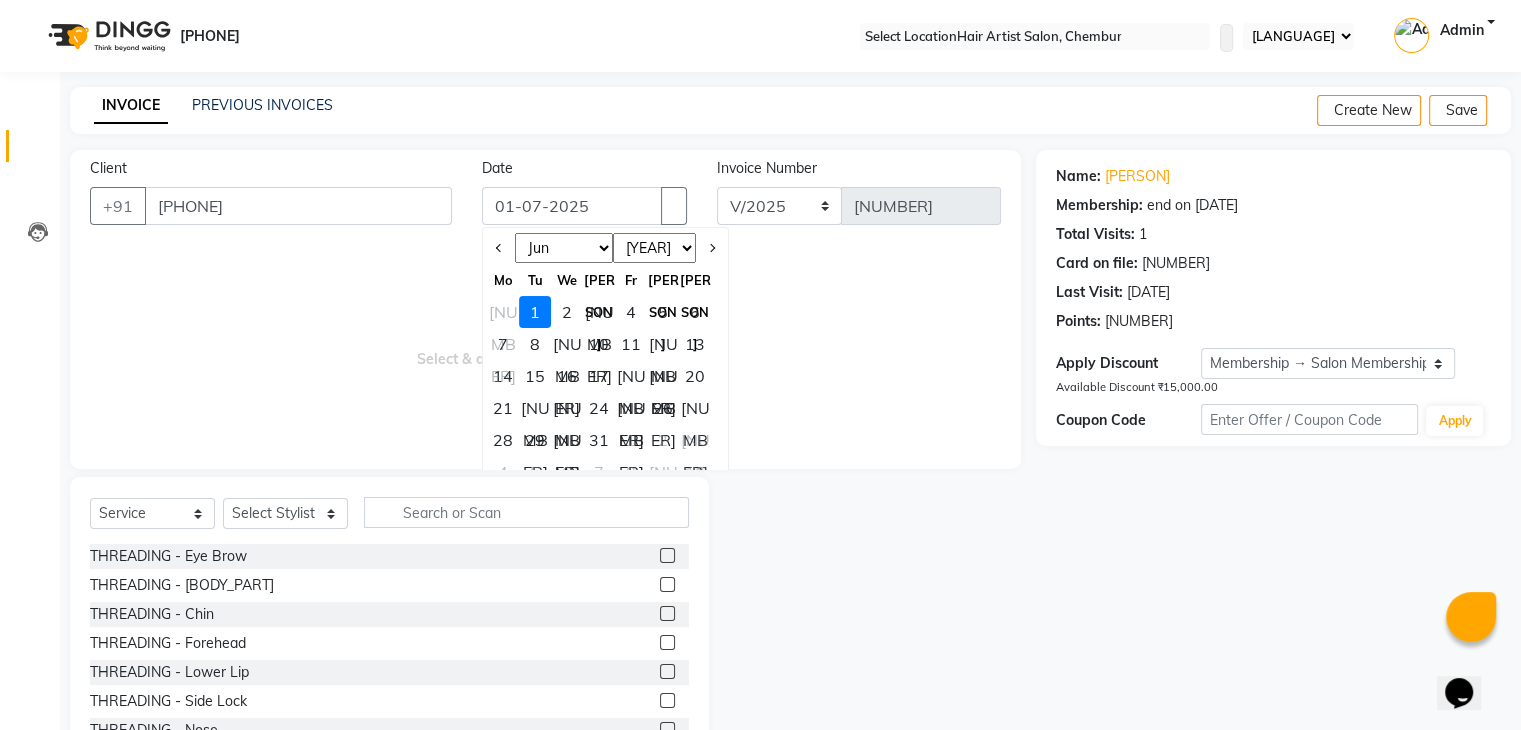 click on "Jan Feb Mar Apr May Jun Jul Aug Sep Oct Nov Dec" at bounding box center [564, 248] 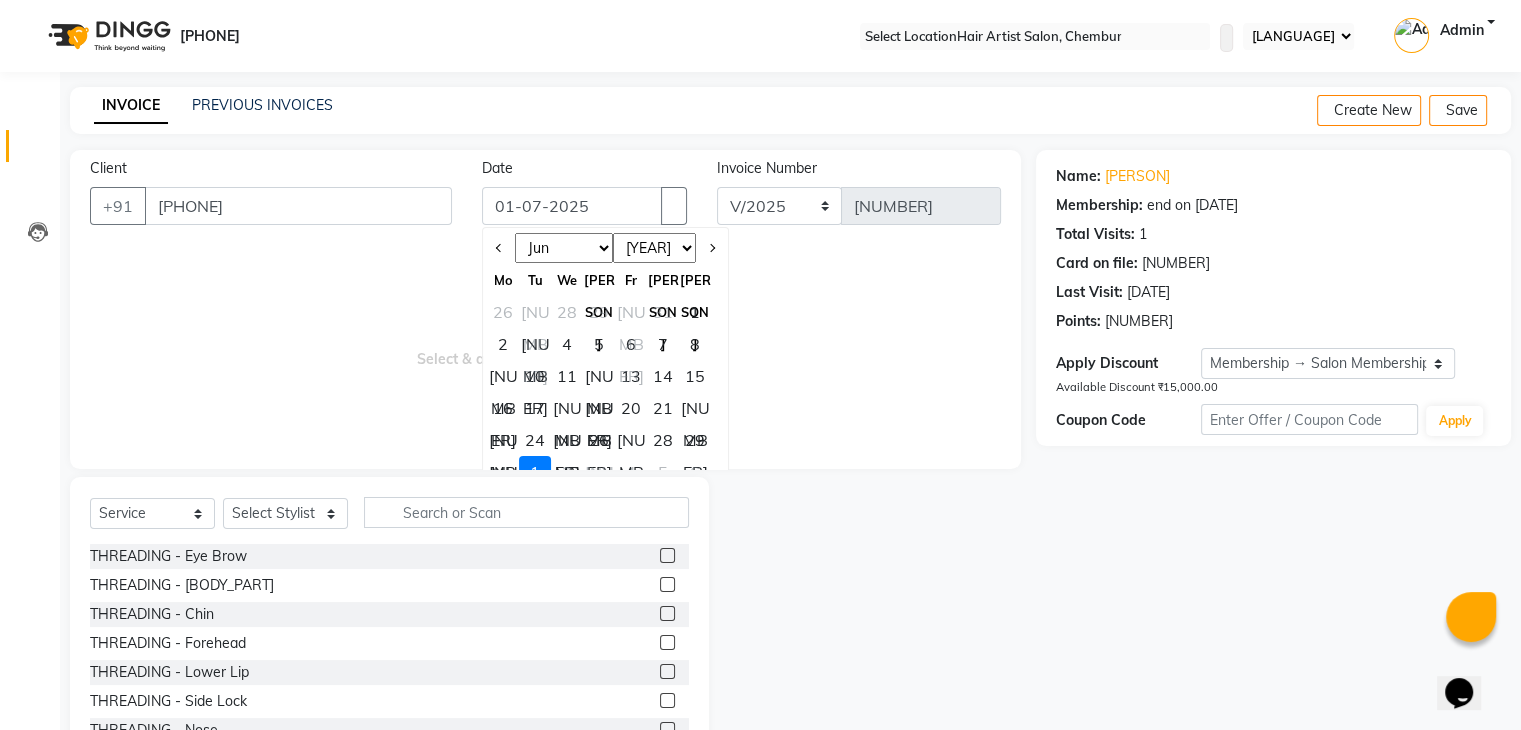 click on "[NUMBER]" at bounding box center [503, 440] 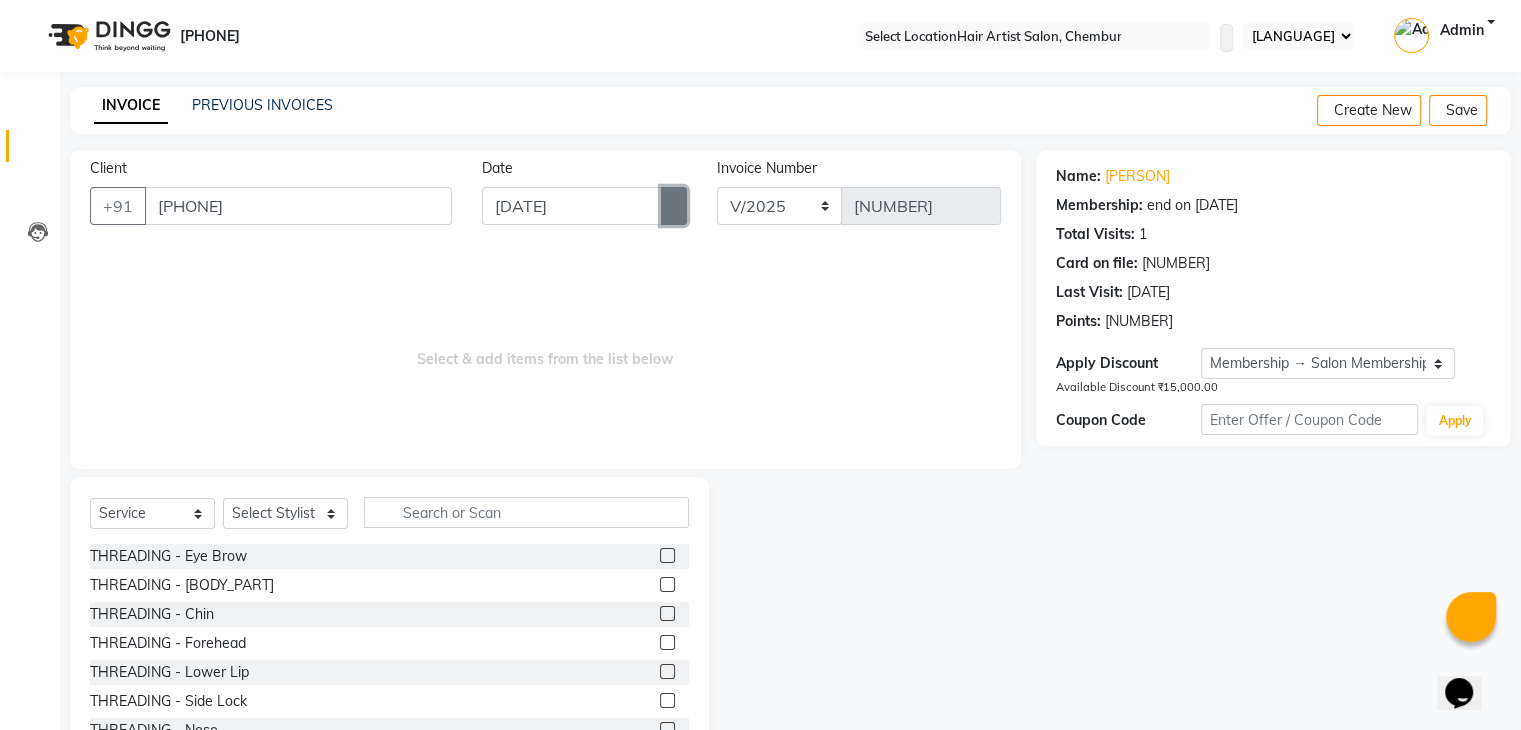 click at bounding box center [674, 206] 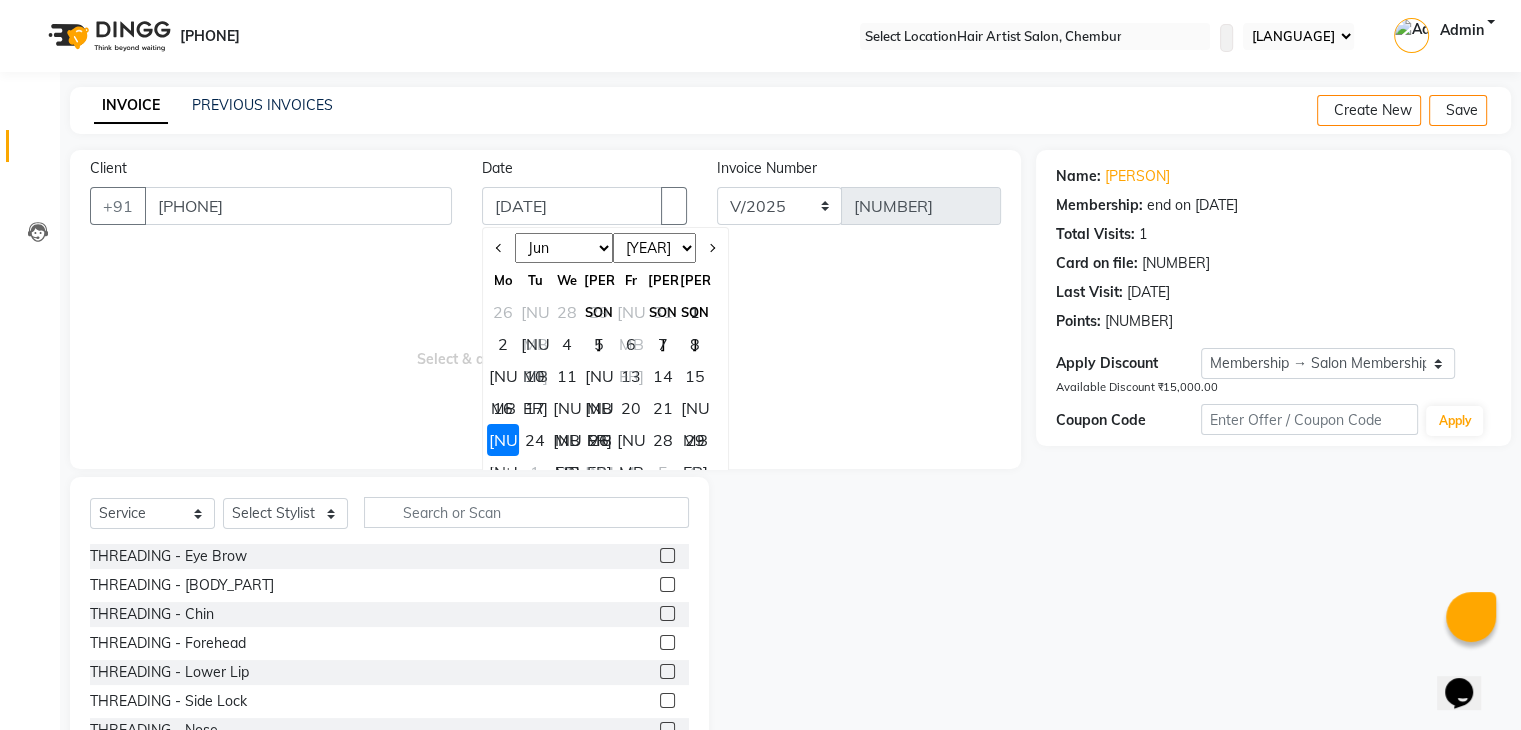 click on "[NUMBER]" at bounding box center (503, 472) 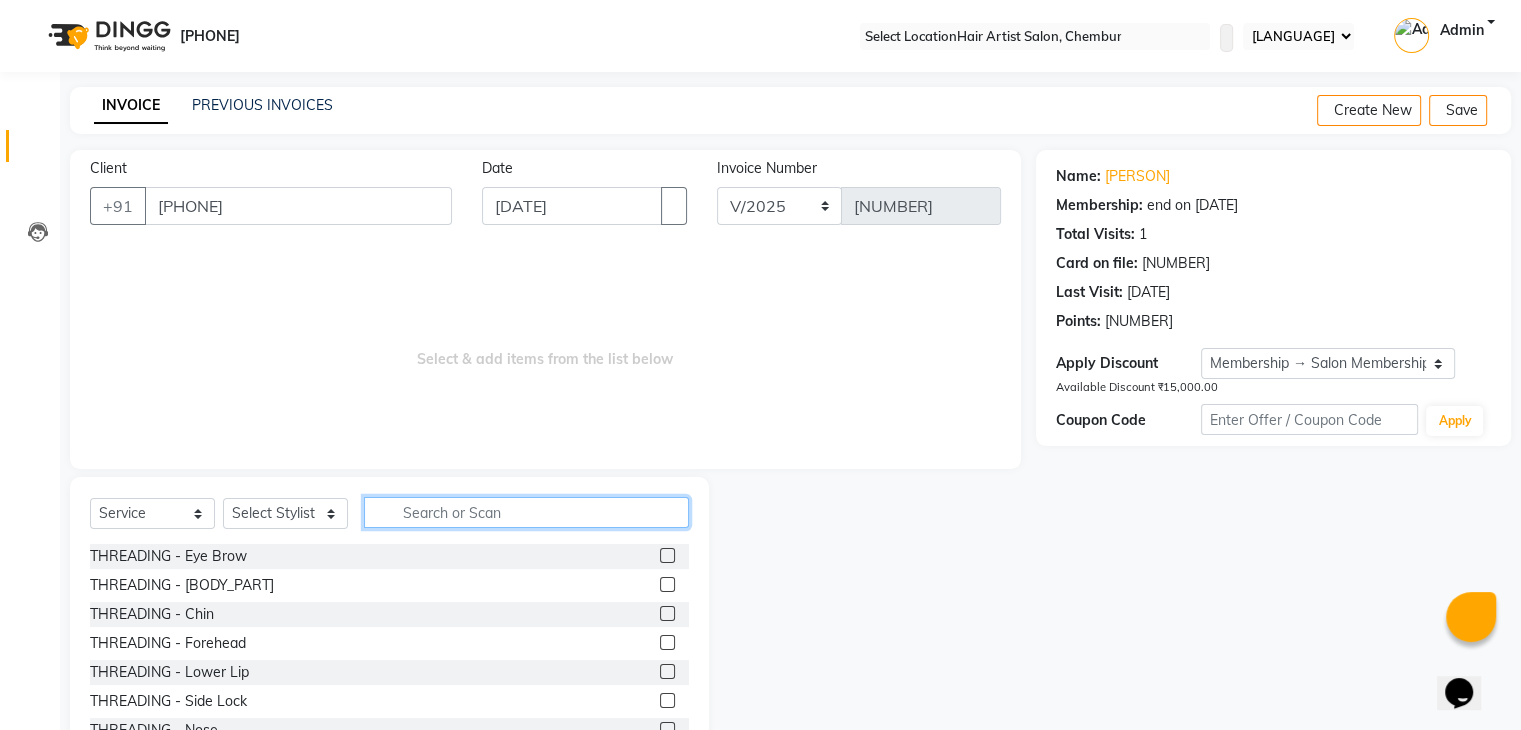click at bounding box center (526, 512) 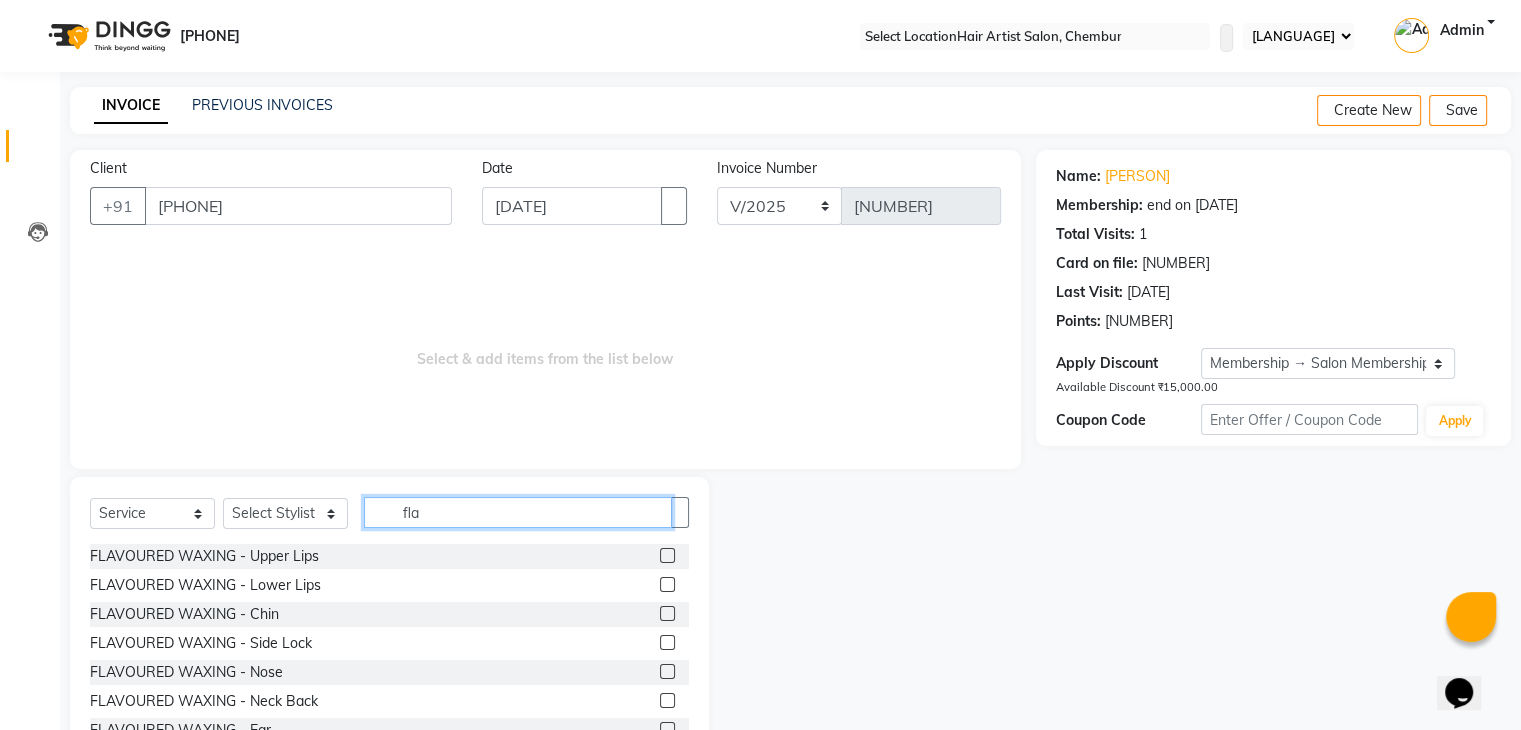 type on "fla" 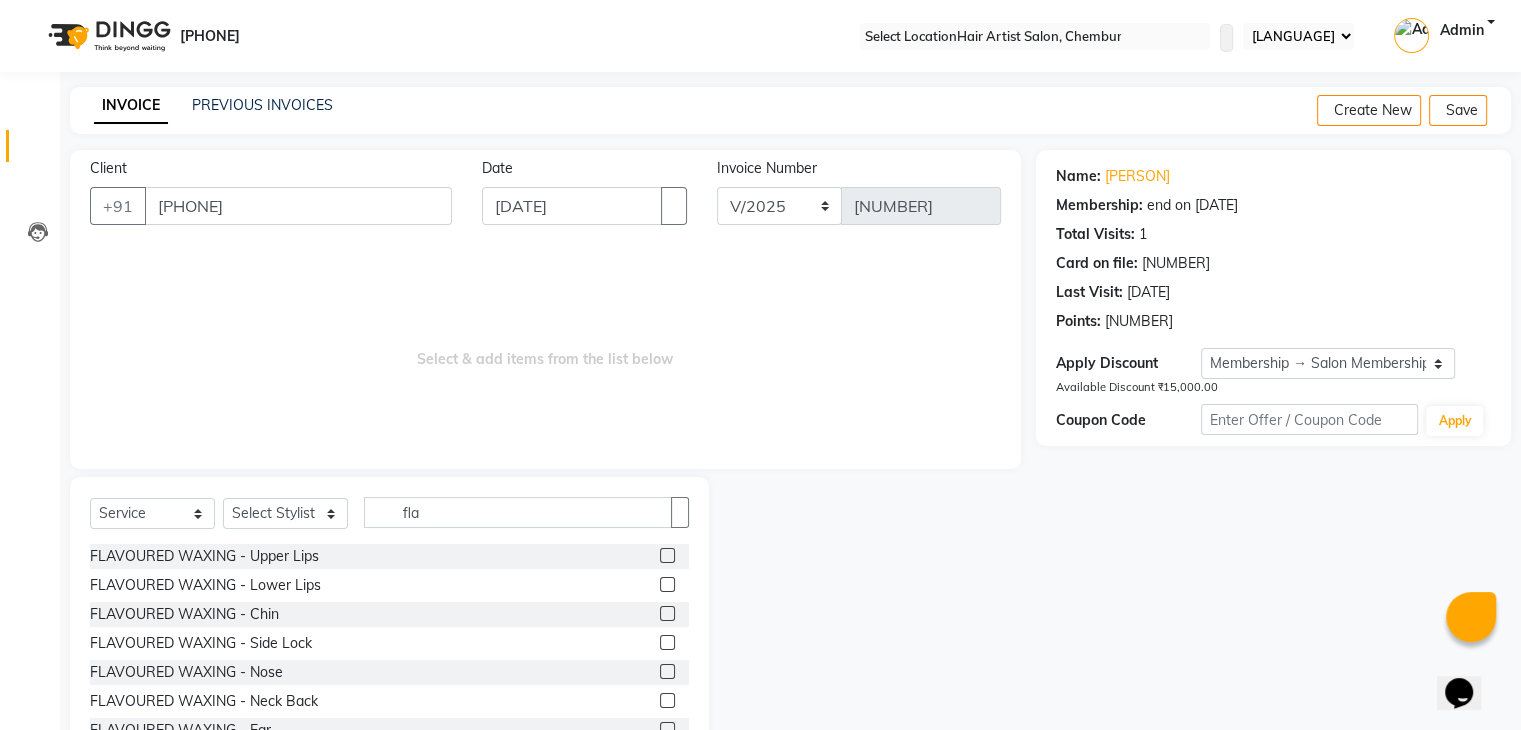 click at bounding box center [667, 555] 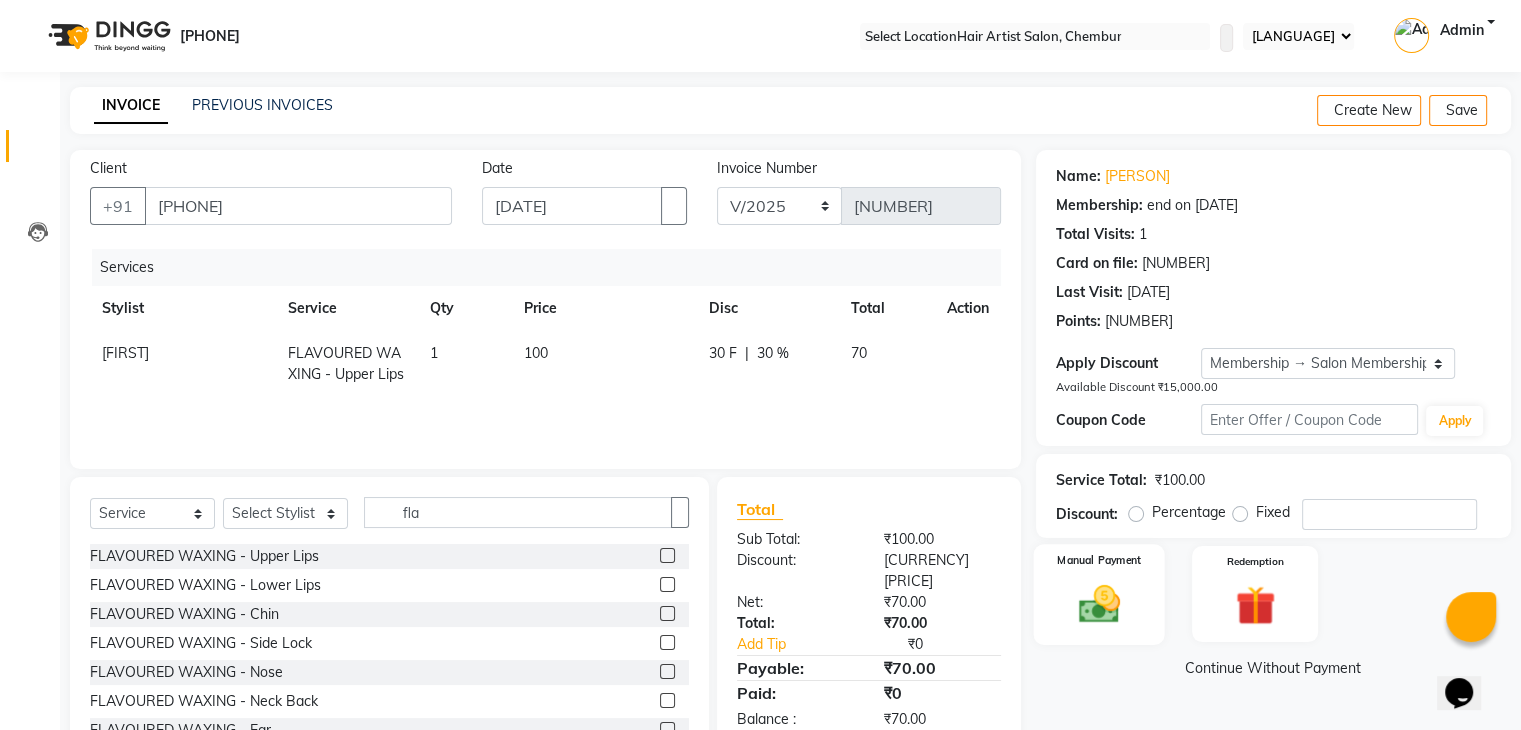 click at bounding box center (1098, 604) 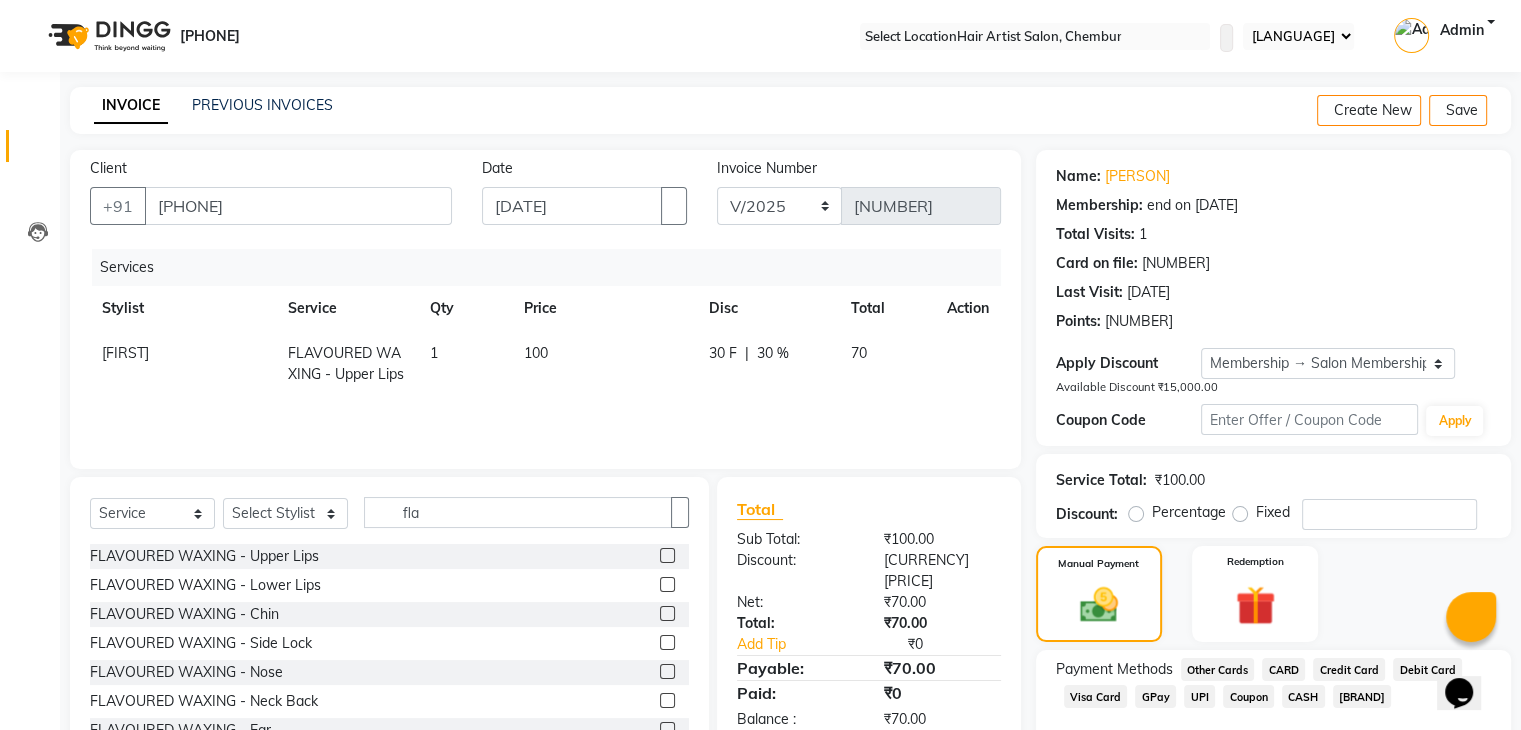 click on "GPay" at bounding box center [1218, 669] 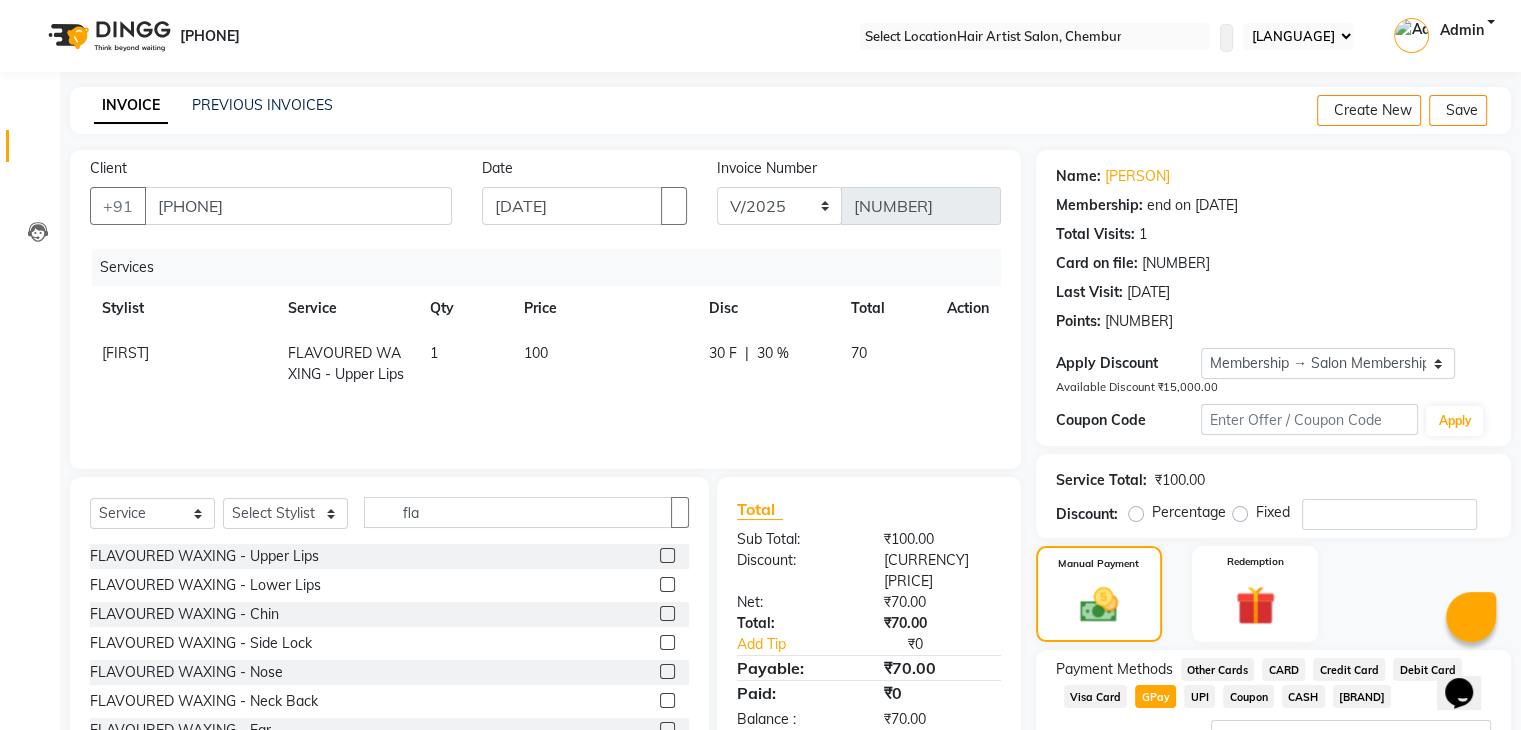 scroll, scrollTop: 173, scrollLeft: 0, axis: vertical 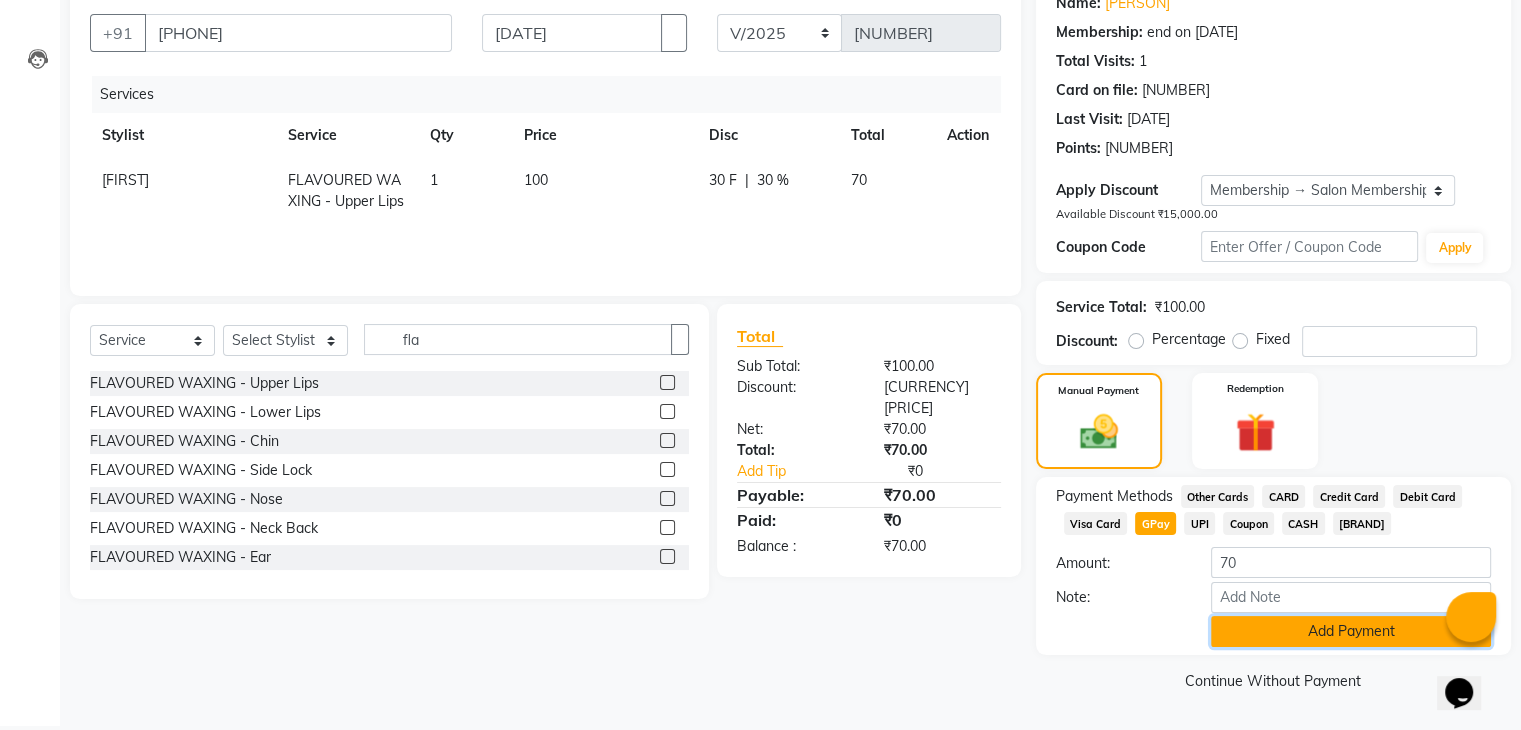 click on "Add Payment" at bounding box center [1351, 631] 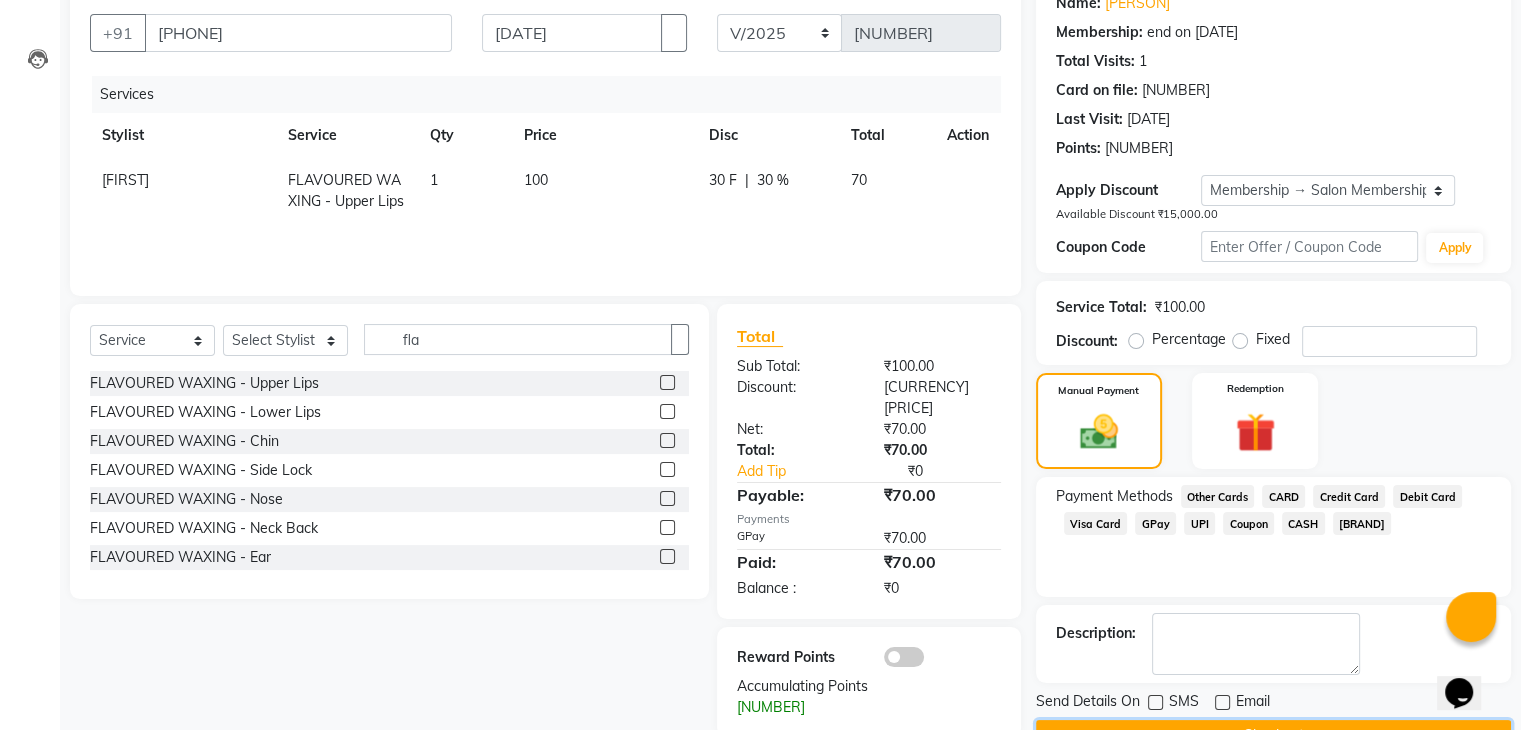click on "Checkout" at bounding box center (1273, 735) 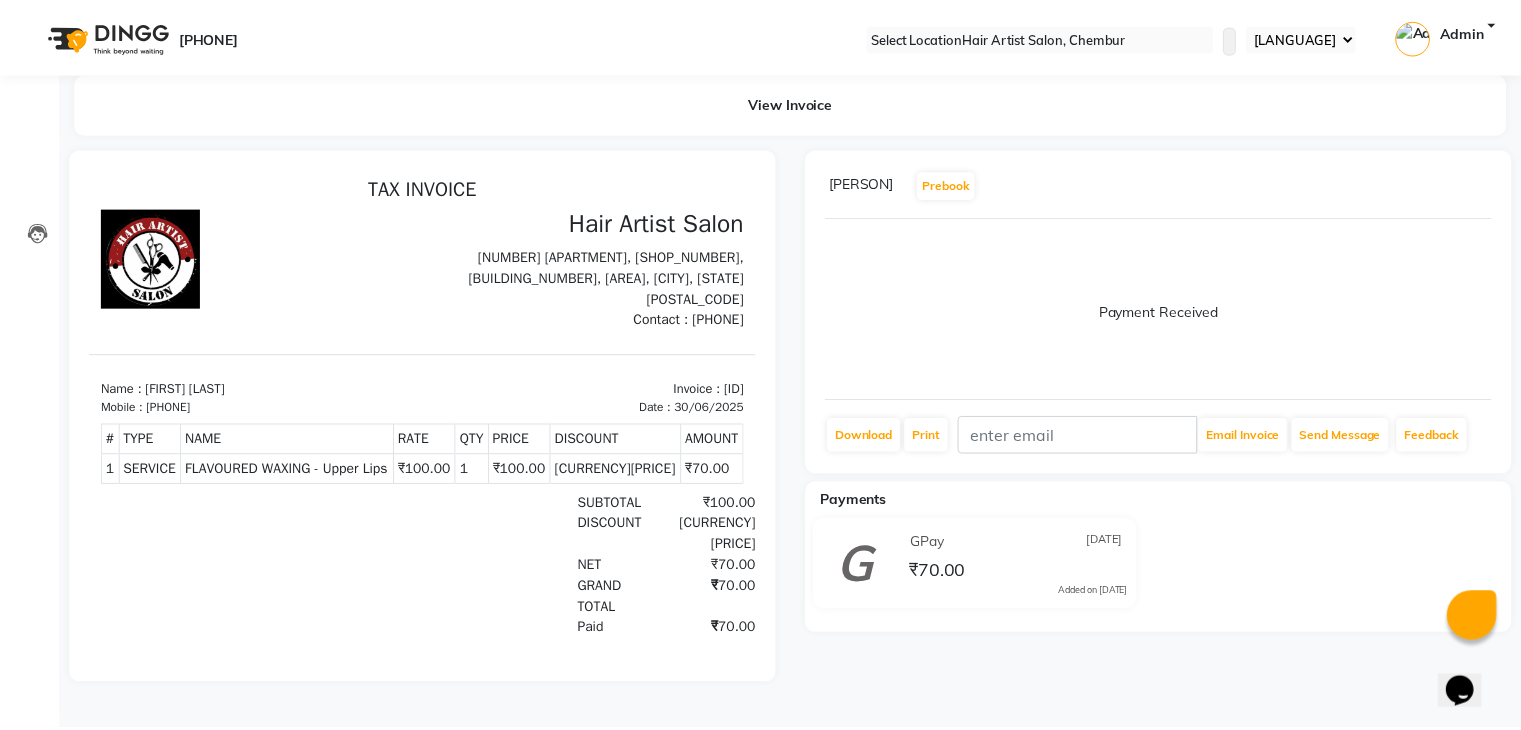 scroll, scrollTop: 0, scrollLeft: 0, axis: both 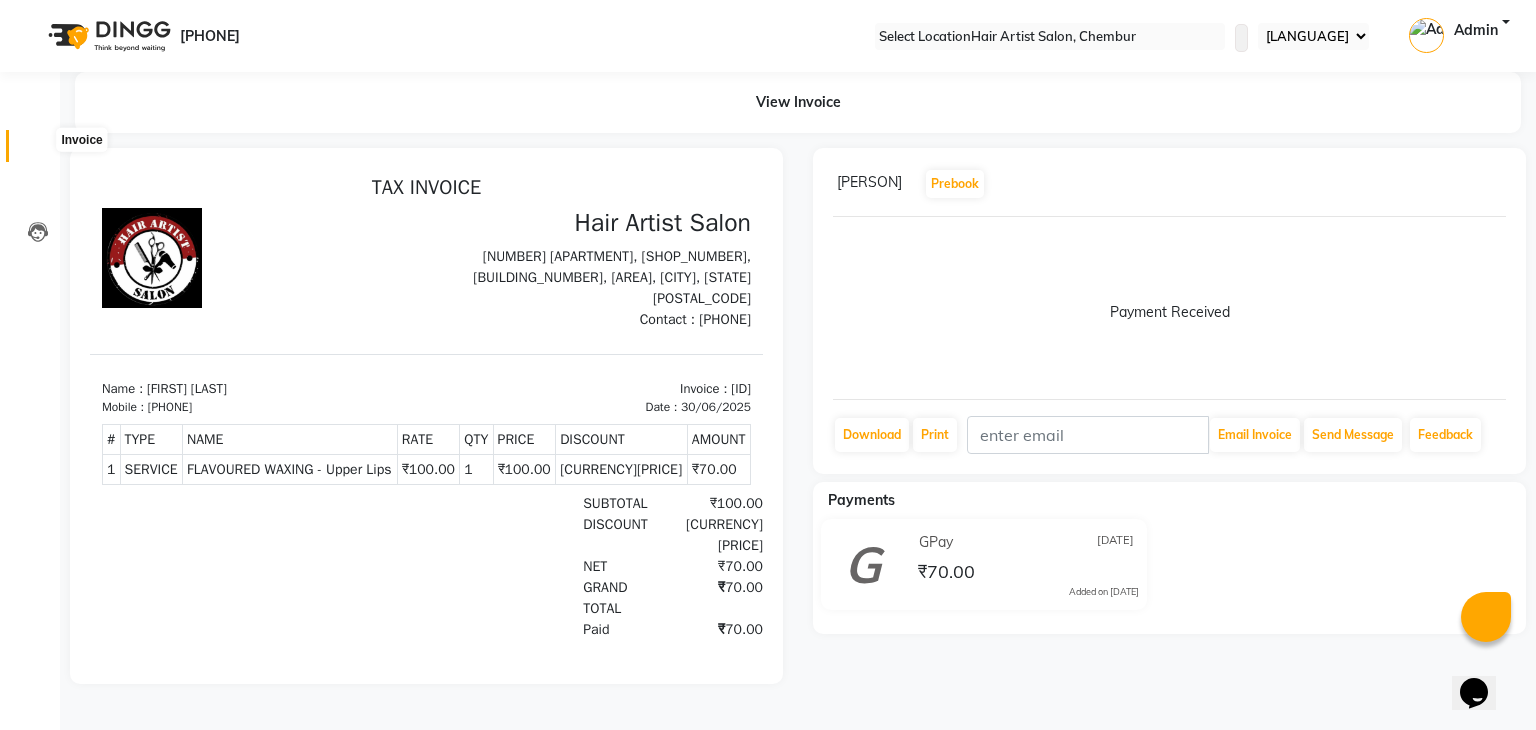click at bounding box center (38, 151) 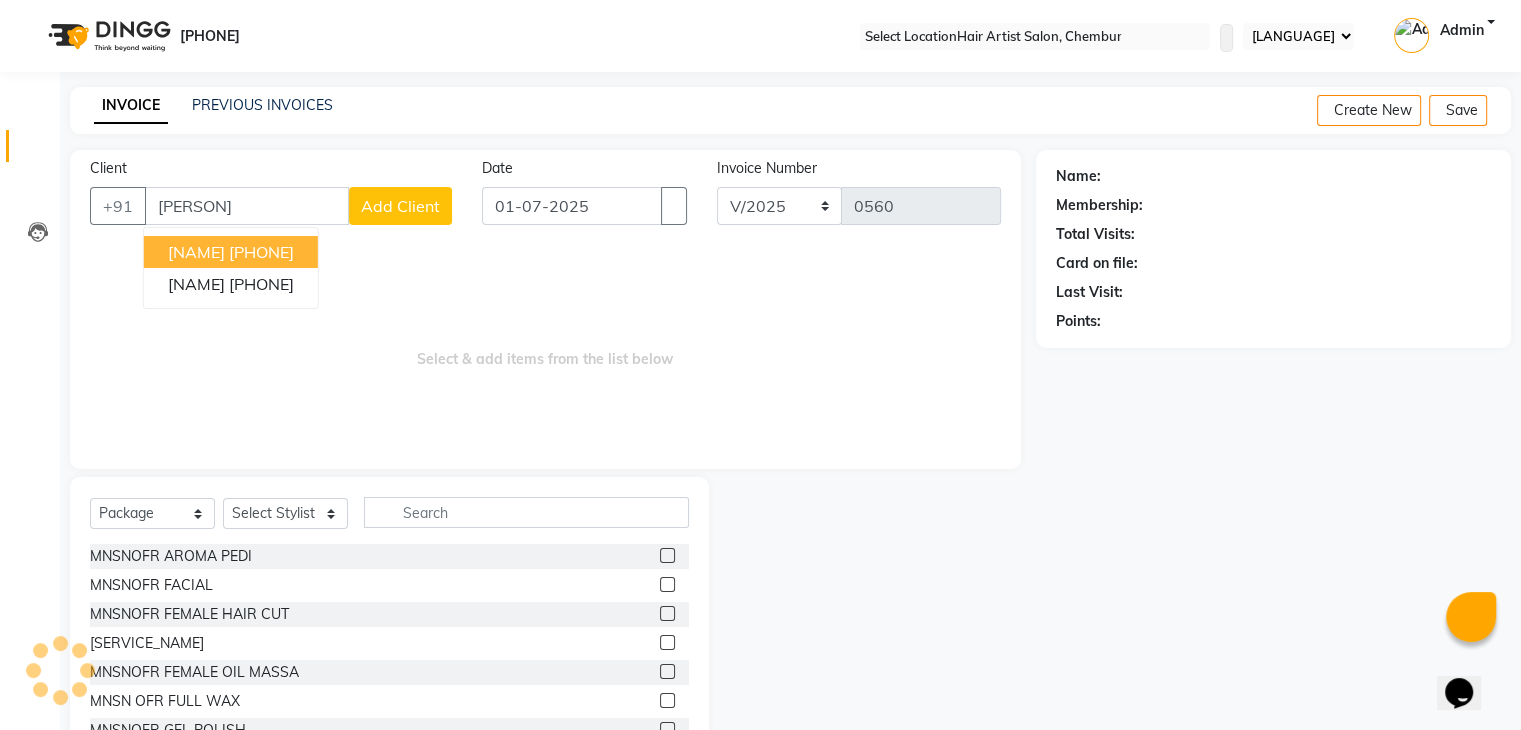 click on "[PHONE]" at bounding box center (261, 252) 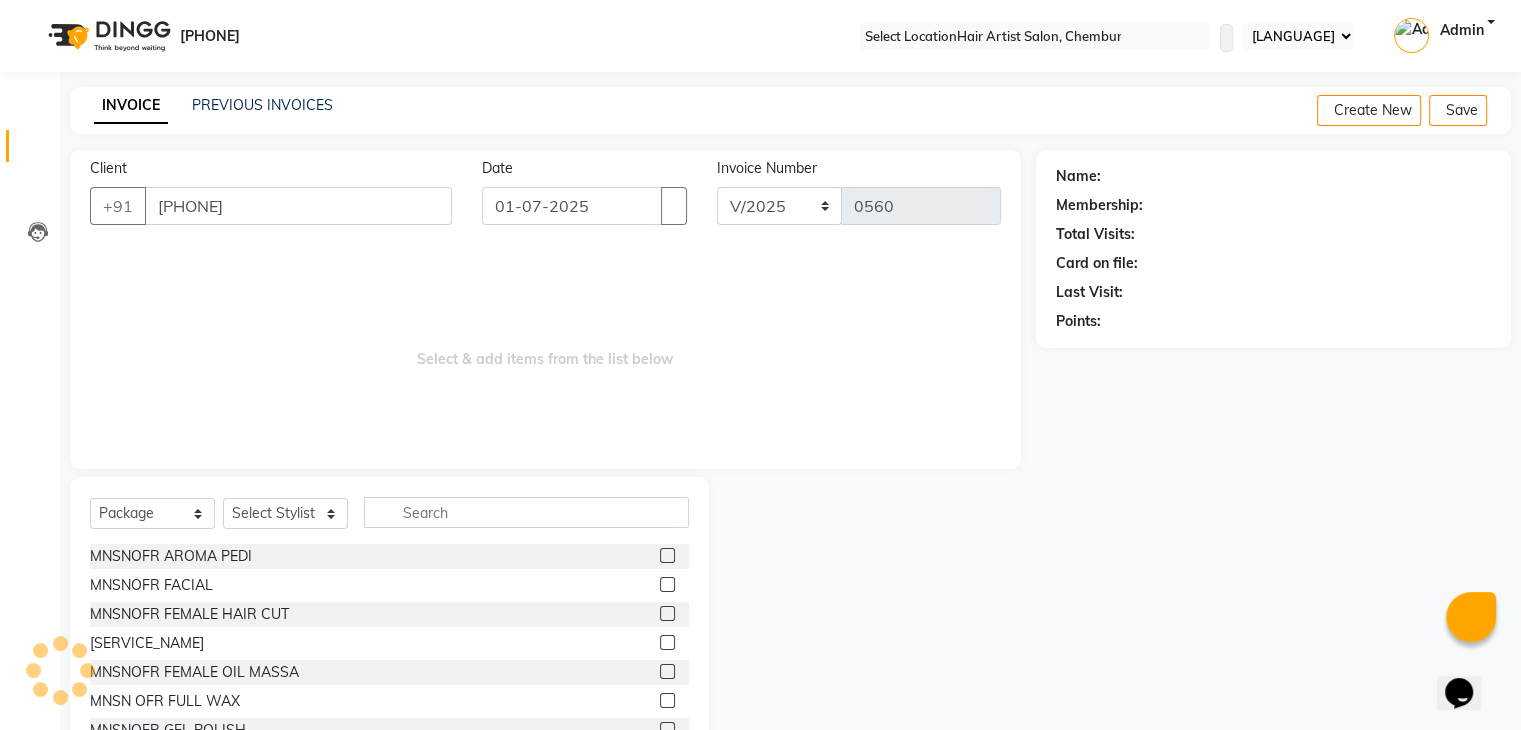 type on "[PHONE]" 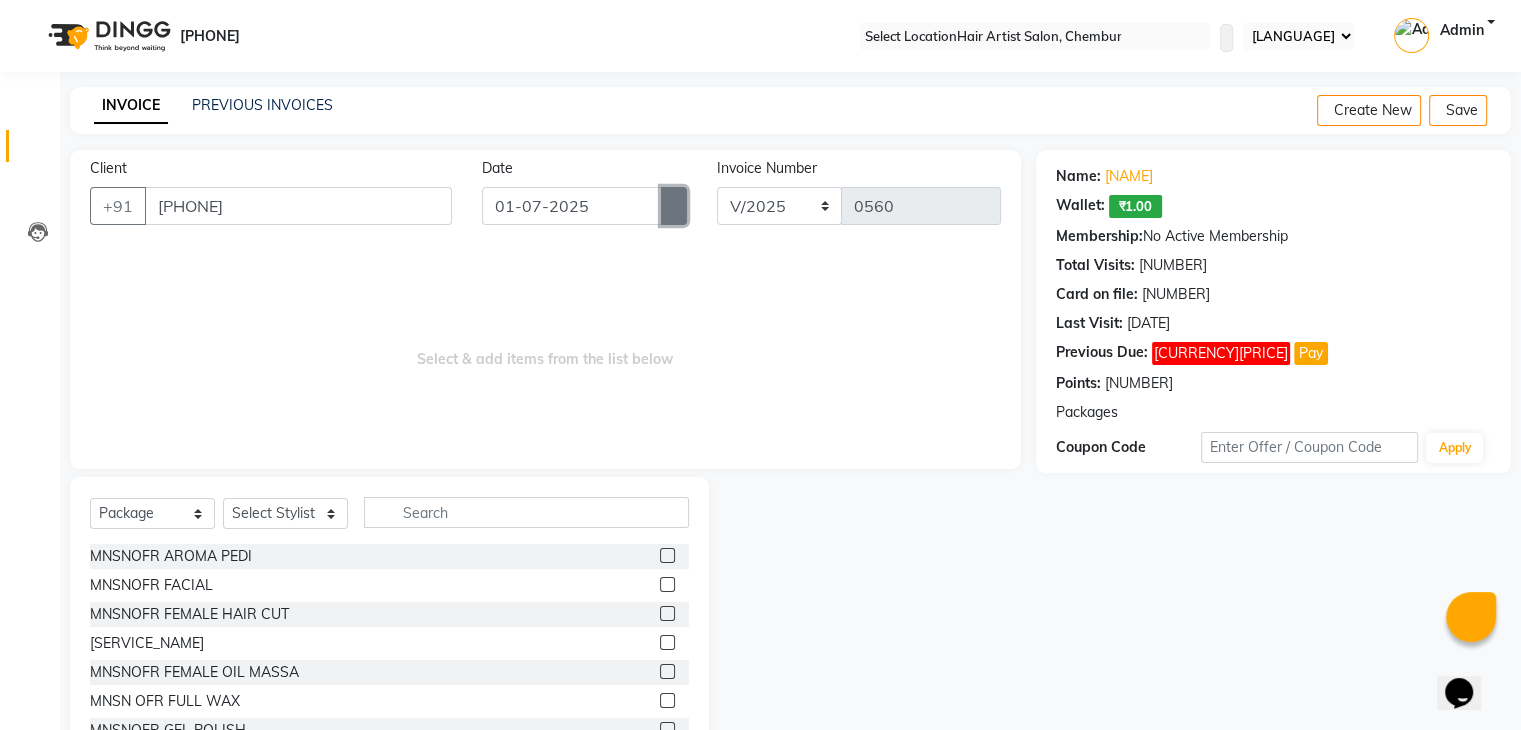 click at bounding box center (674, 206) 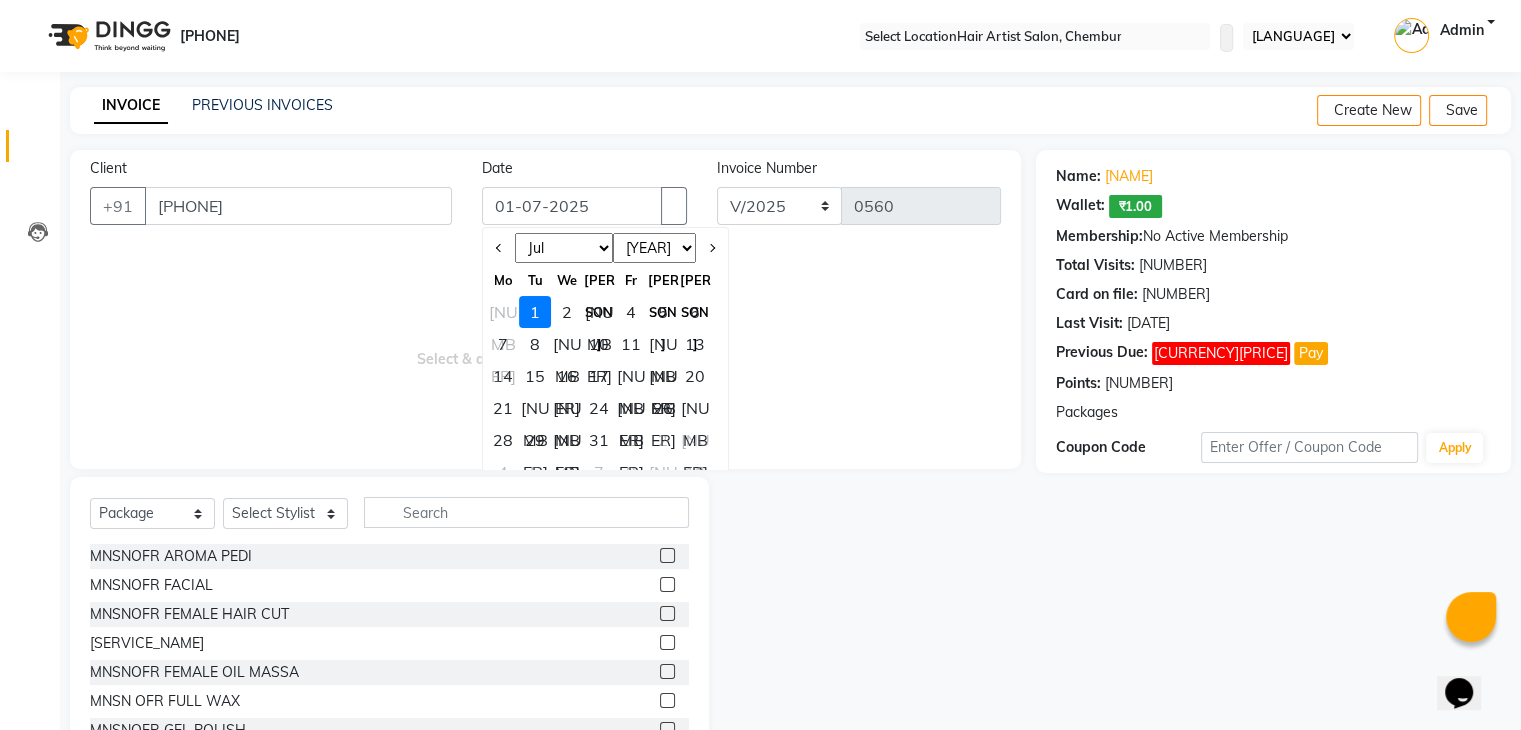 click on "Jan Feb Mar Apr May Jun Jul Aug Sep Oct Nov Dec" at bounding box center (564, 248) 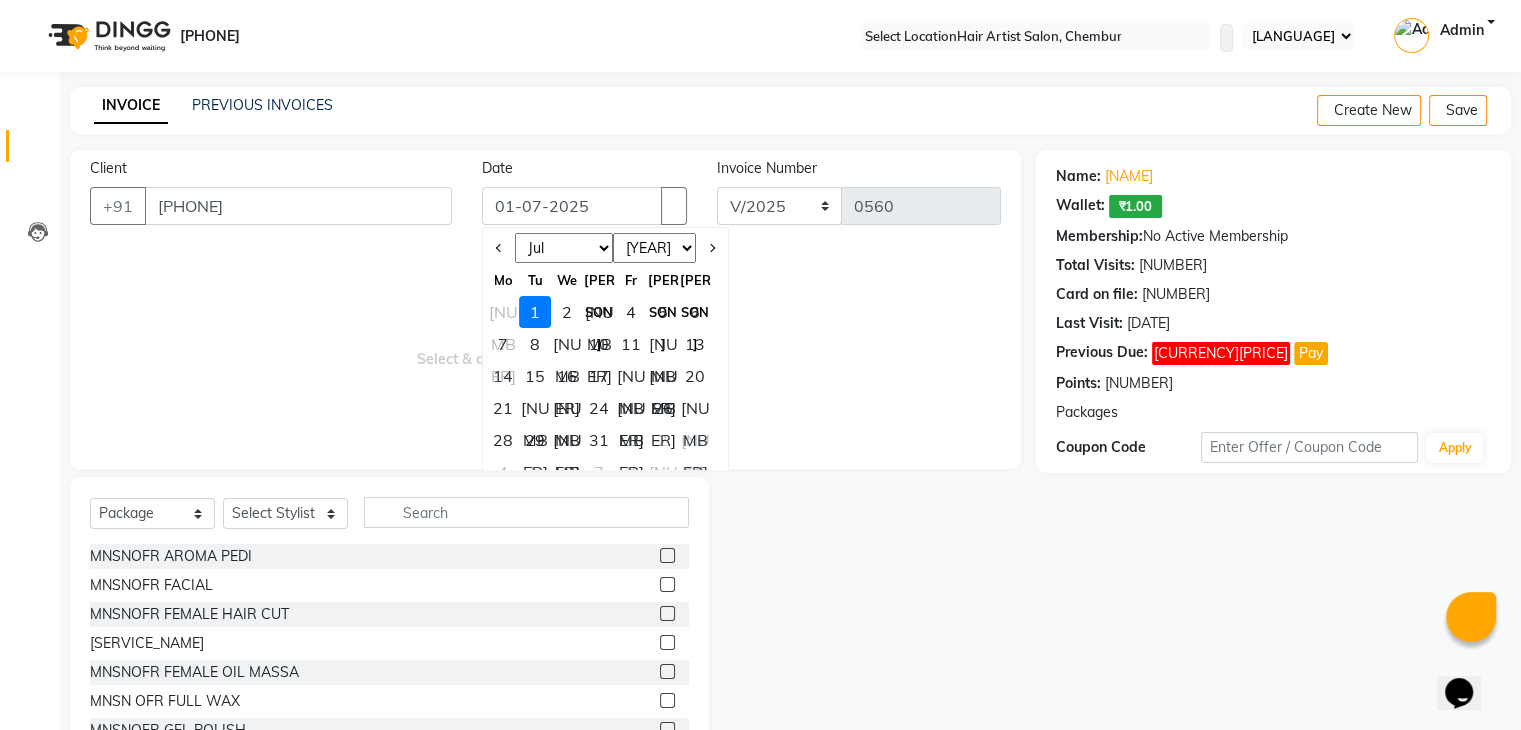 select on "6" 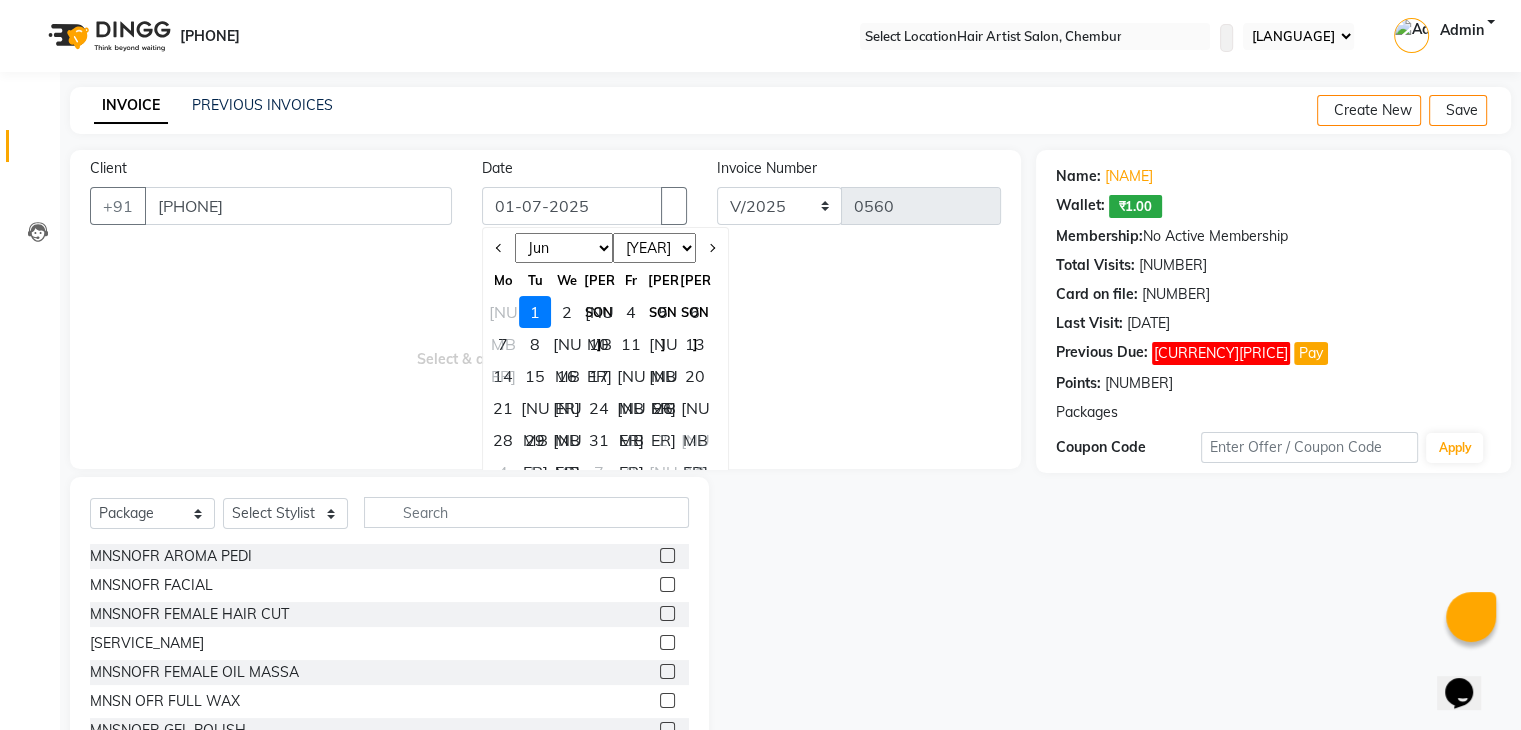 click on "Jan Feb Mar Apr May Jun Jul Aug Sep Oct Nov Dec" at bounding box center [564, 248] 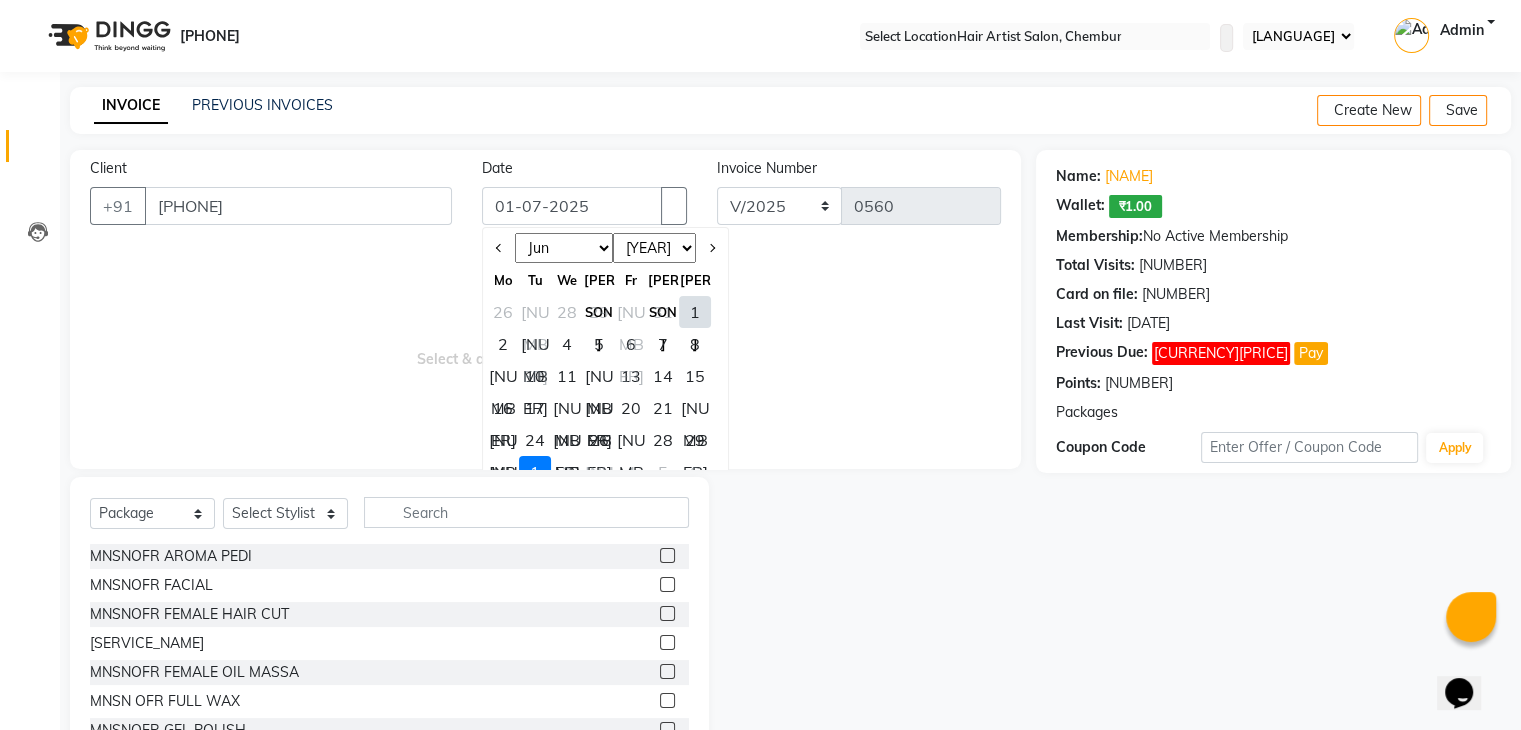 click on "[NUMBER]" at bounding box center (503, 472) 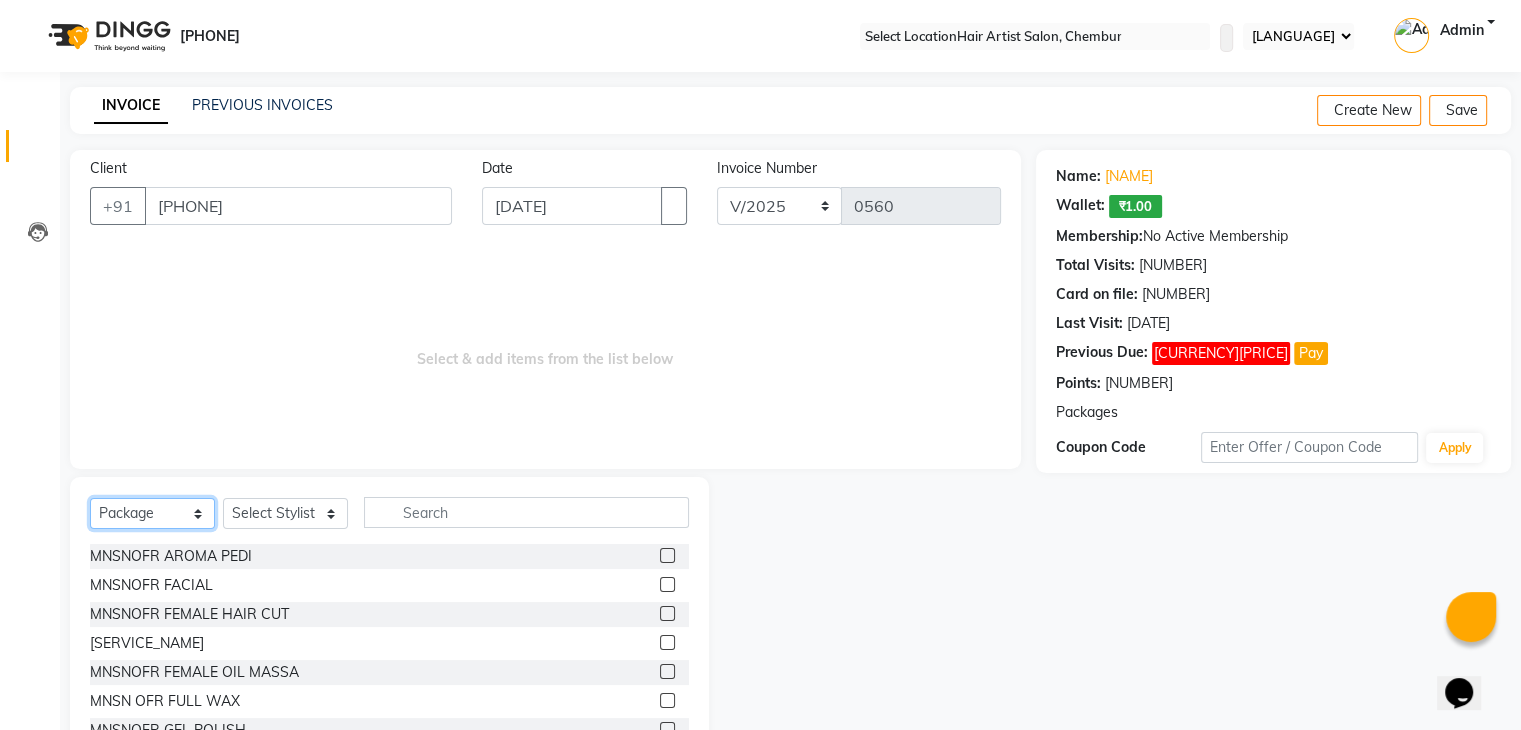 click on "Select Service Product Membership Package Voucher Prepaid Gift Card" at bounding box center (152, 513) 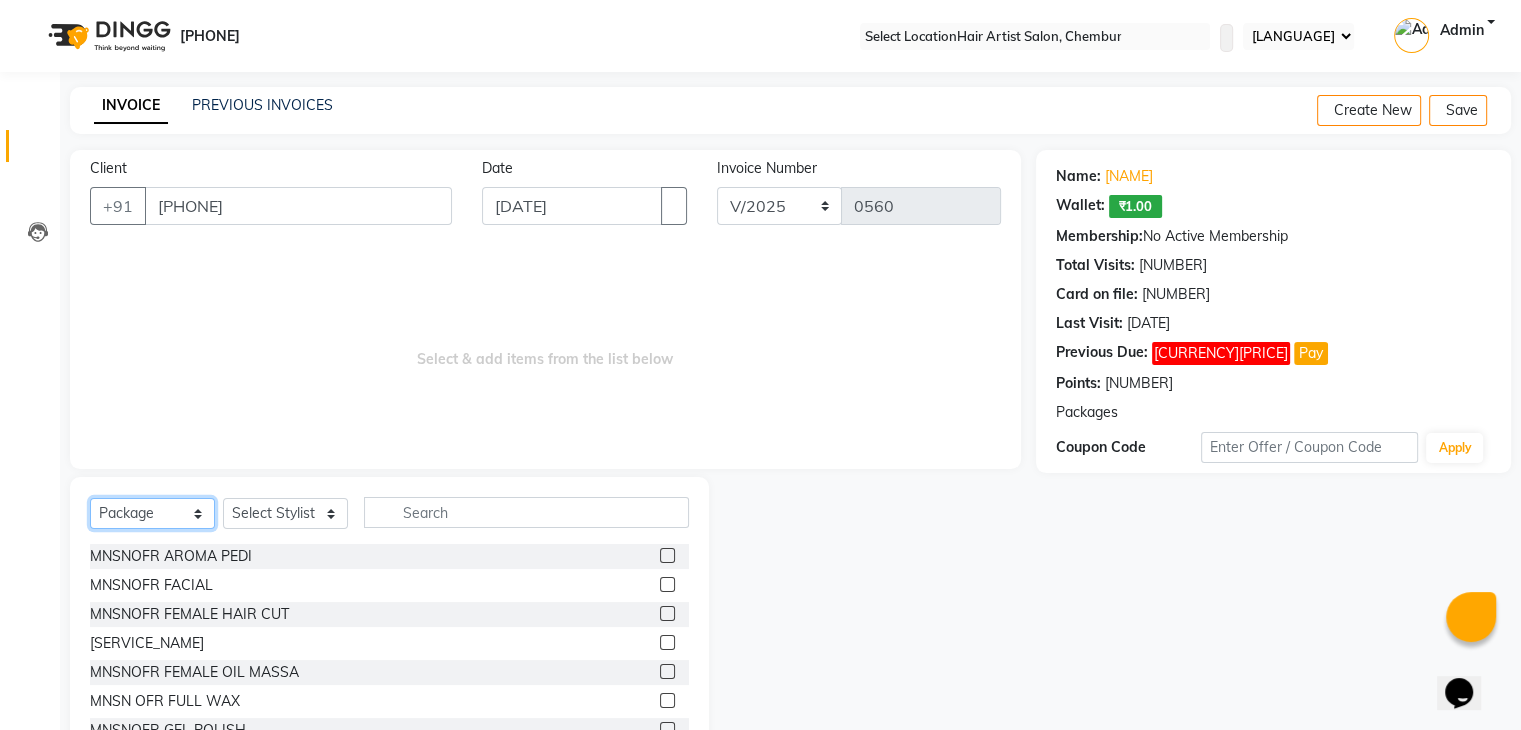 select on "service" 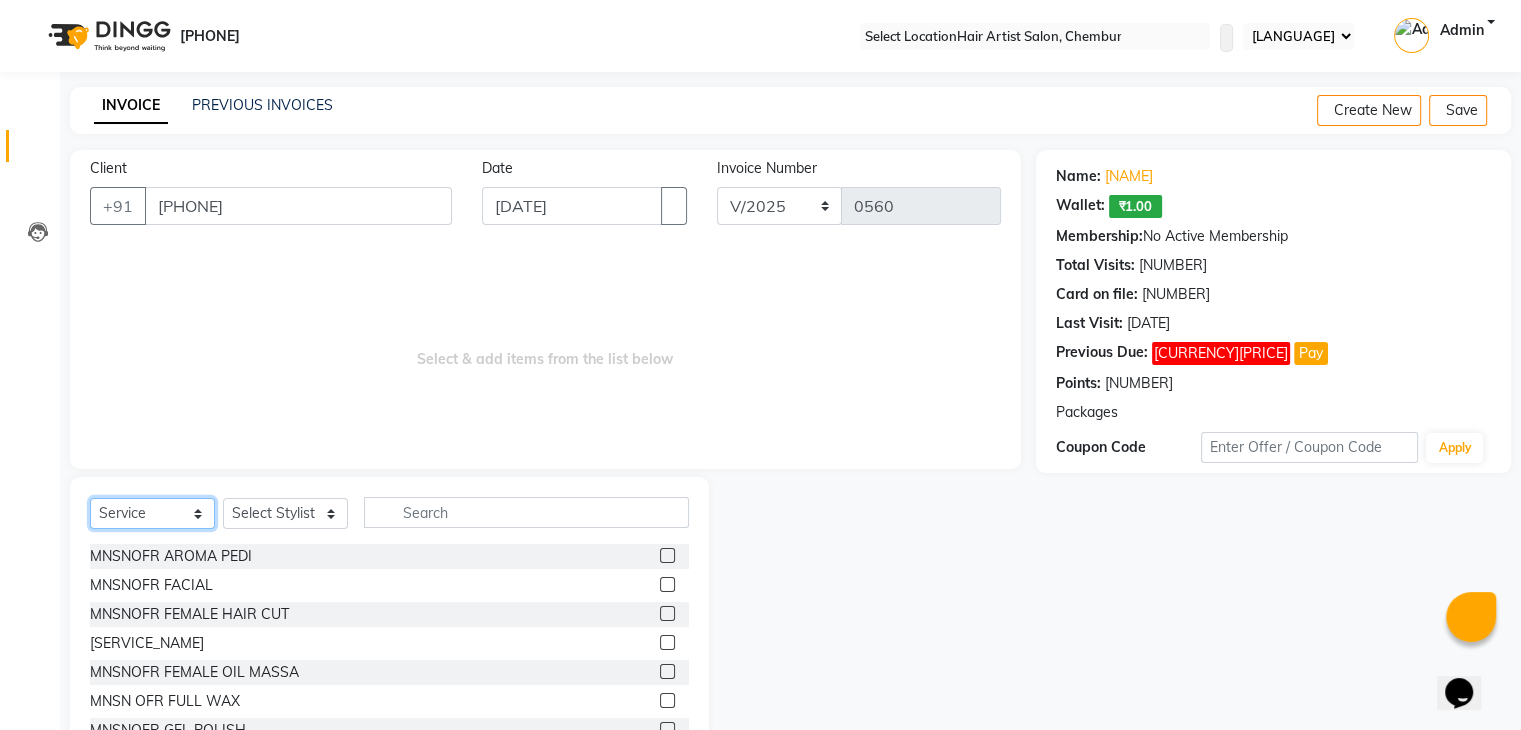 click on "Select Service Product Membership Package Voucher Prepaid Gift Card" at bounding box center (152, 513) 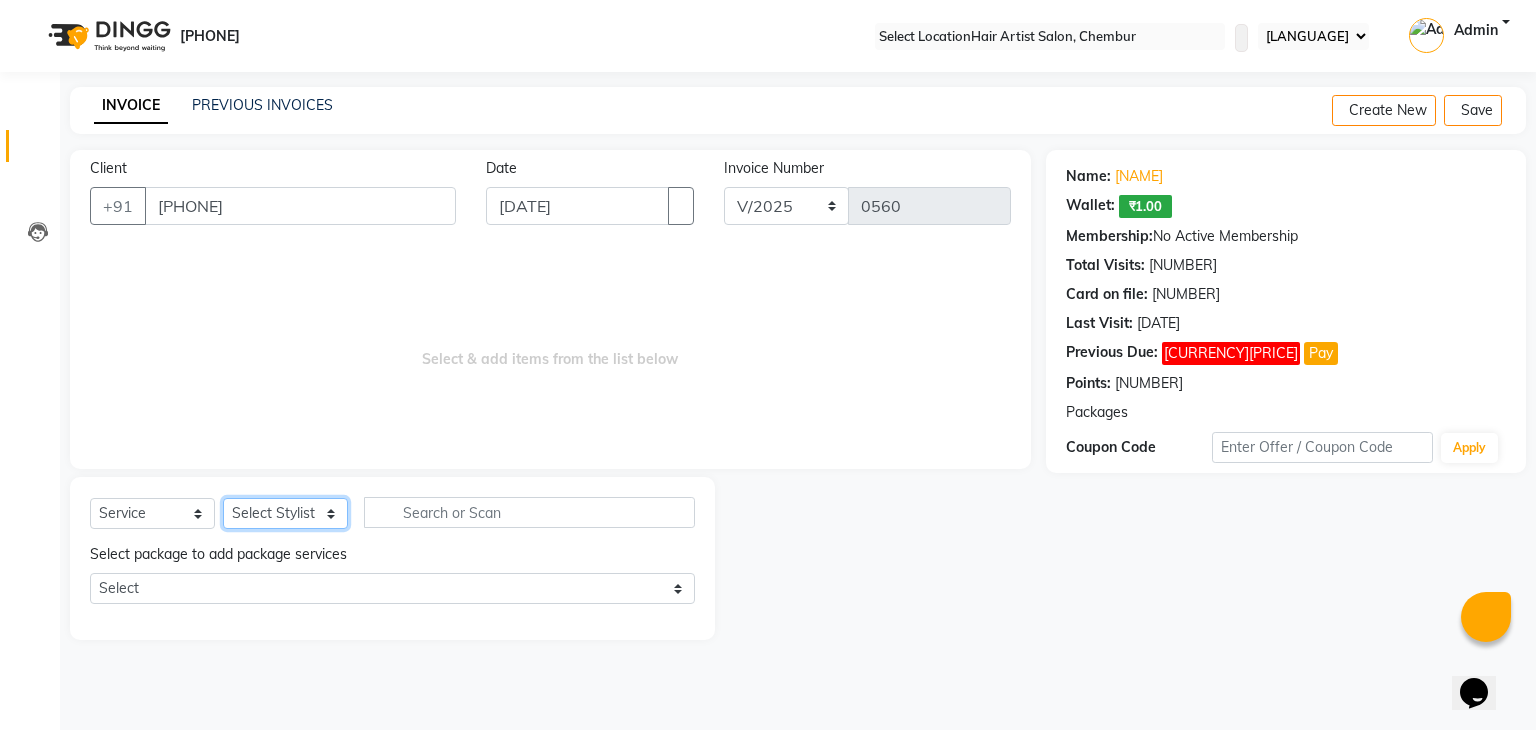 click on "Select Stylist [PERSON] [PERSON] [PERSON] [PERSON] [PERSON] [PERSON] [PERSON] [PERSON]" at bounding box center (285, 513) 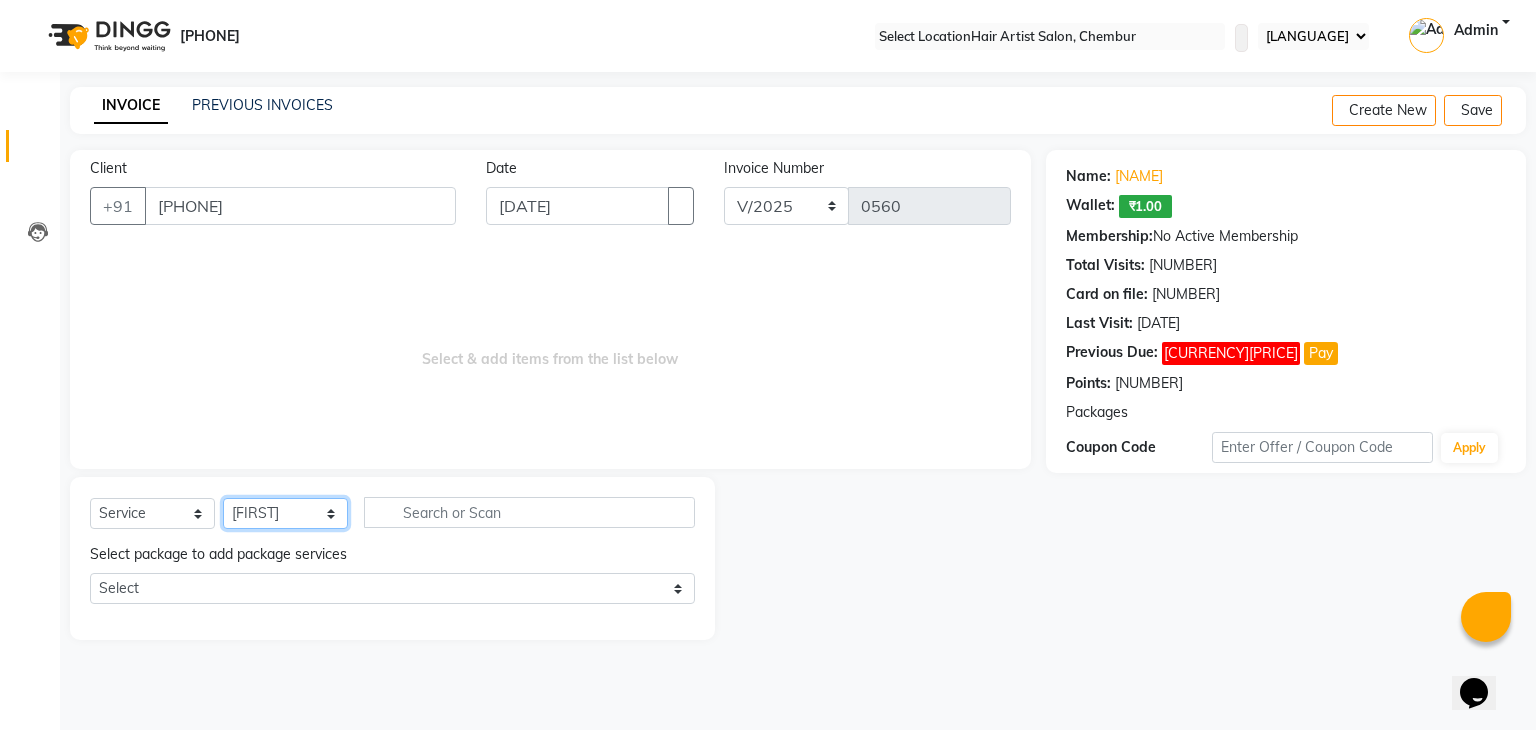 click on "Select Stylist [PERSON] [PERSON] [PERSON] [PERSON] [PERSON] [PERSON] [PERSON] [PERSON]" at bounding box center [285, 513] 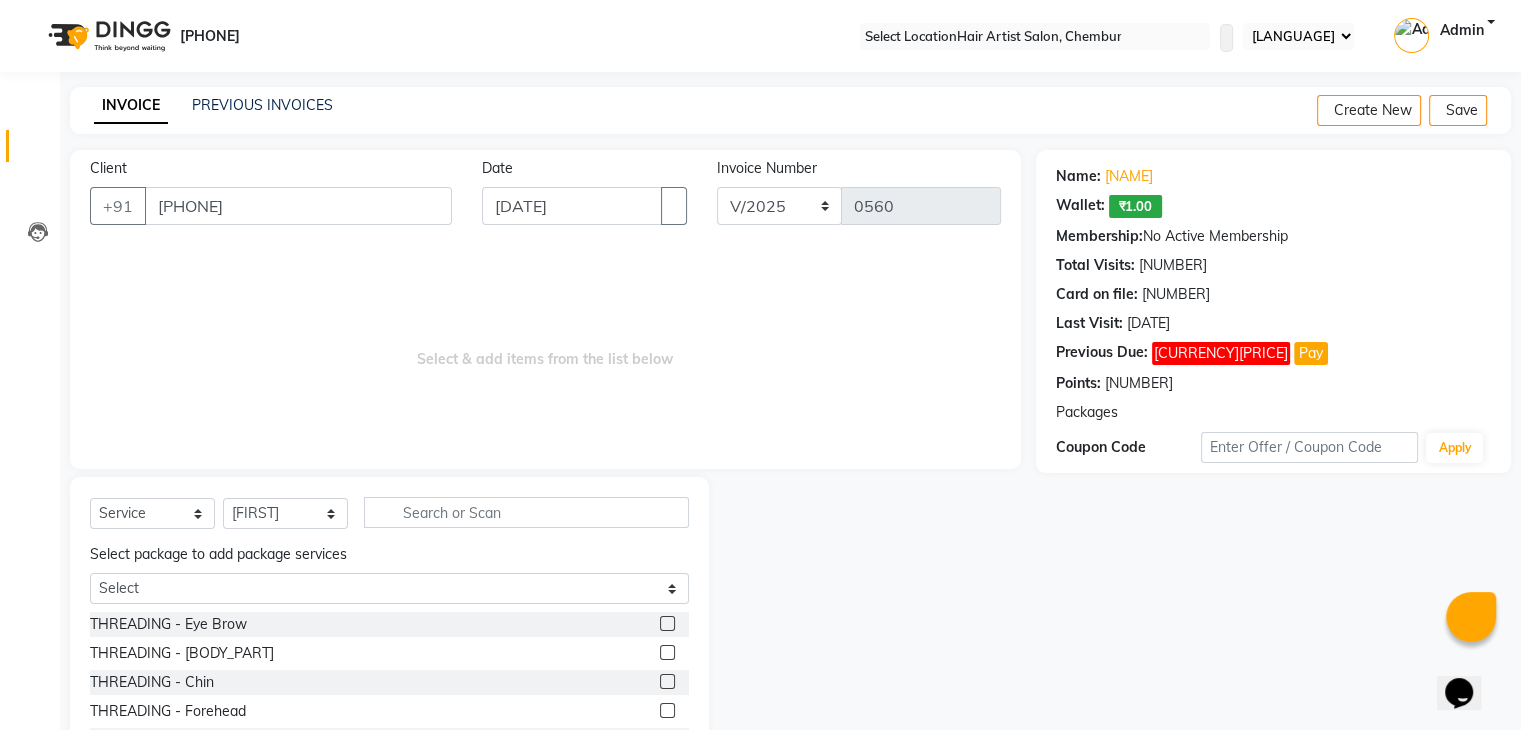 click at bounding box center [667, 623] 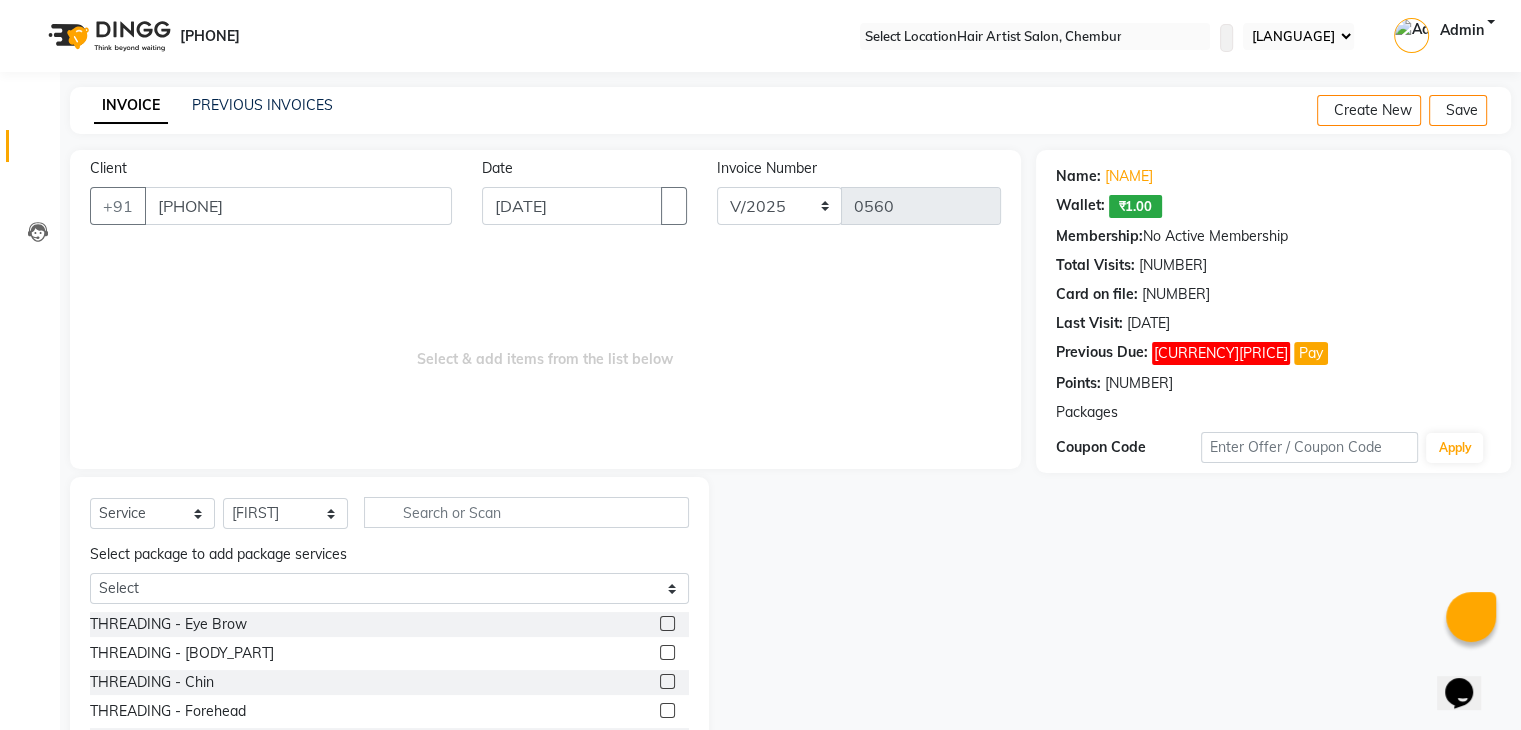 click at bounding box center [666, 624] 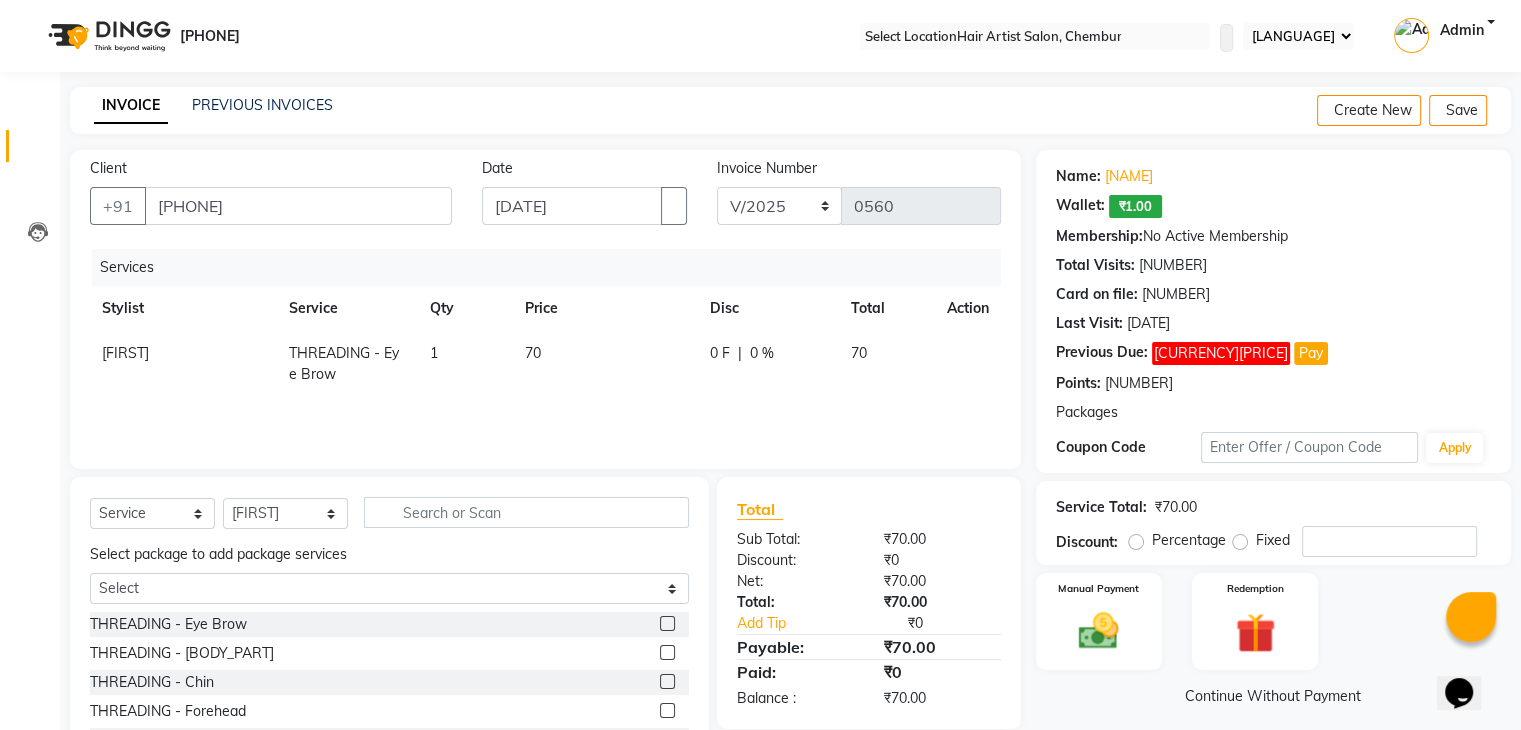 click at bounding box center (667, 652) 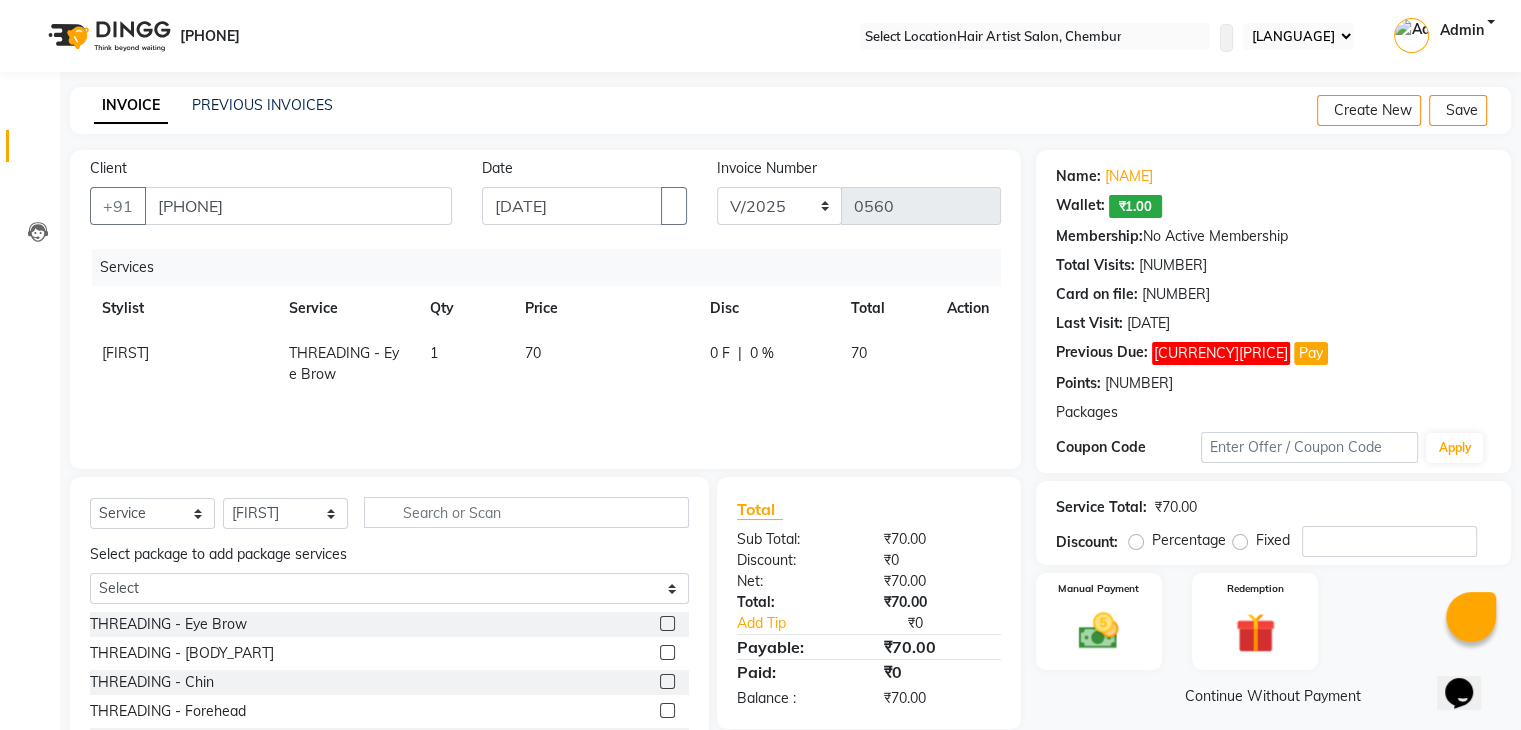 click at bounding box center [666, 653] 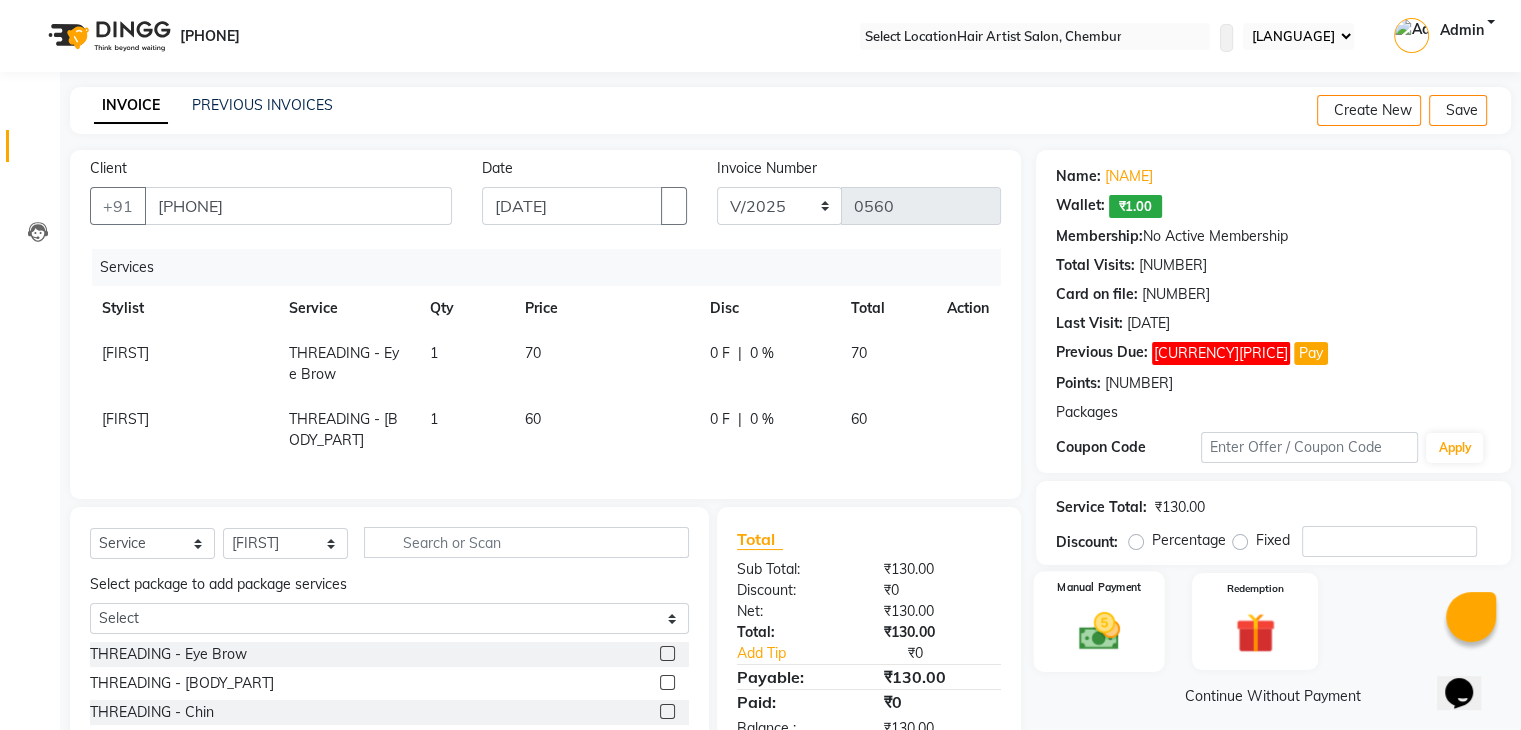 click at bounding box center (1098, 631) 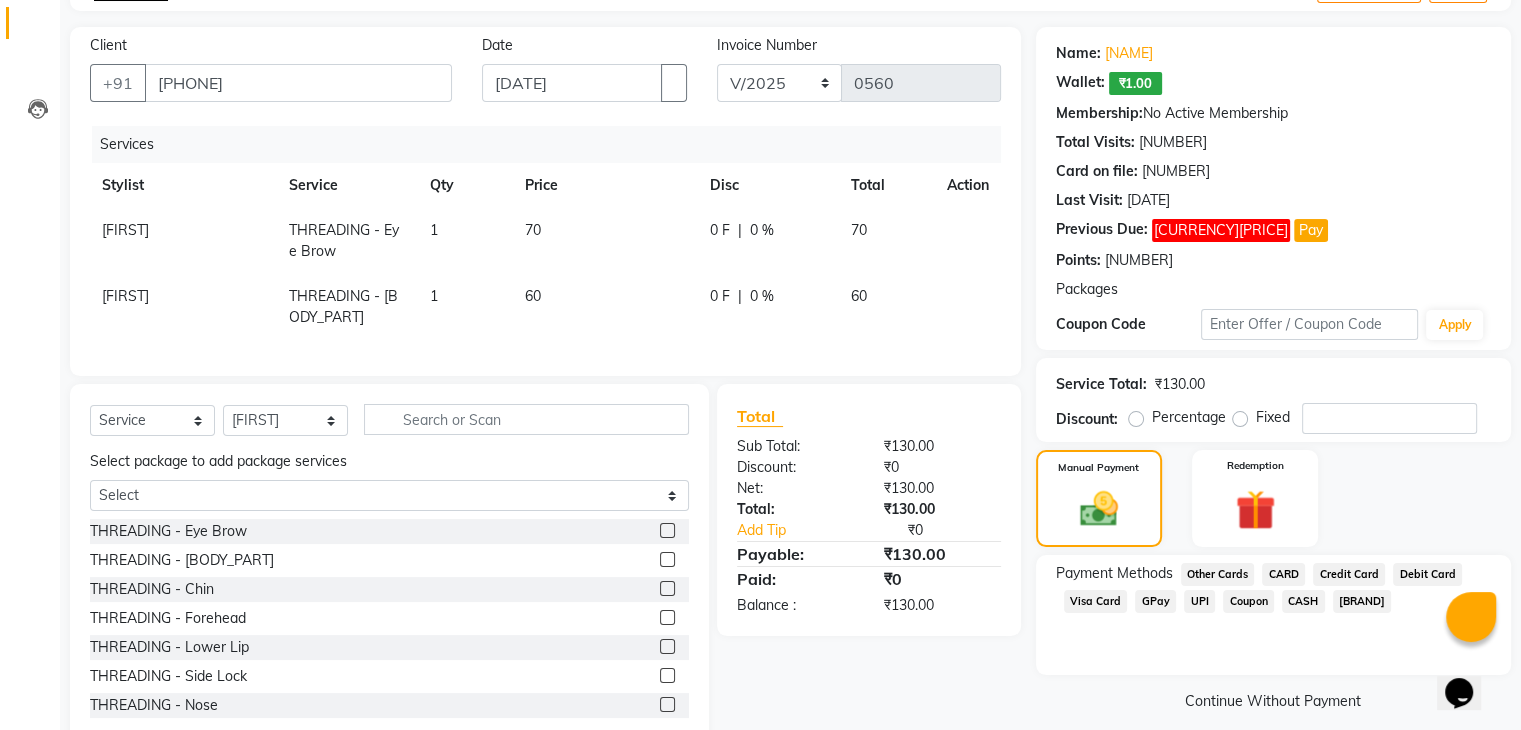 scroll, scrollTop: 185, scrollLeft: 0, axis: vertical 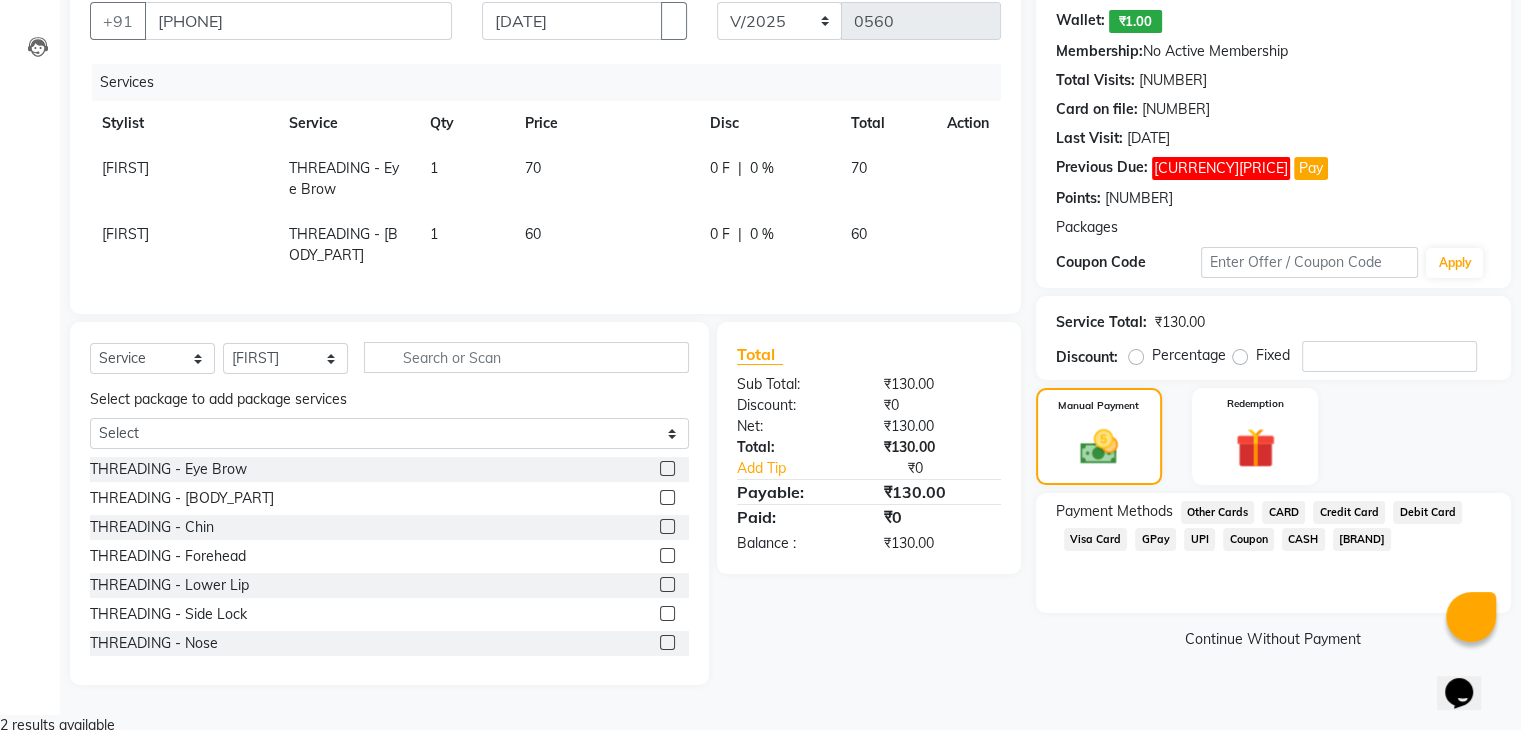 click on "CASH" at bounding box center (1218, 512) 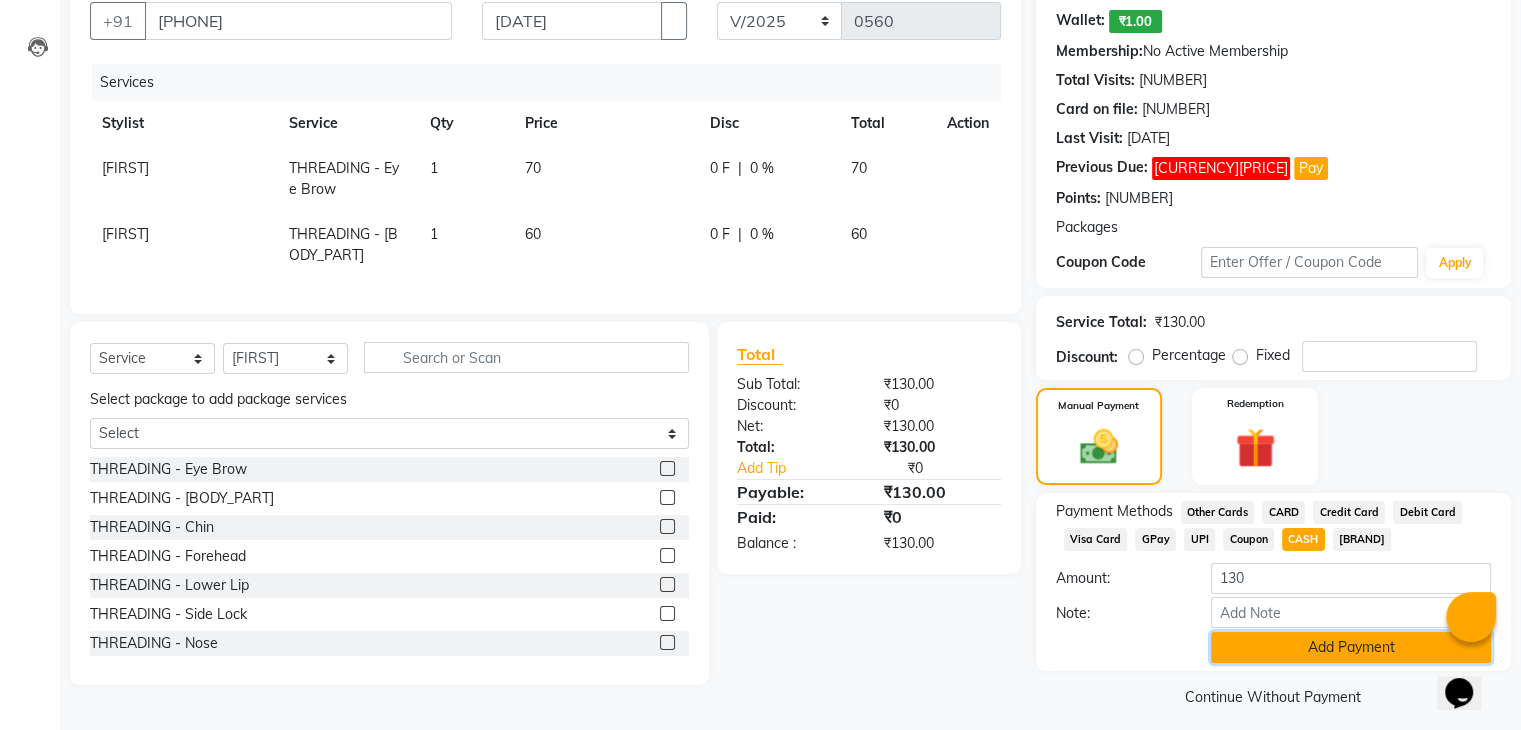click on "Add Payment" at bounding box center [1351, 647] 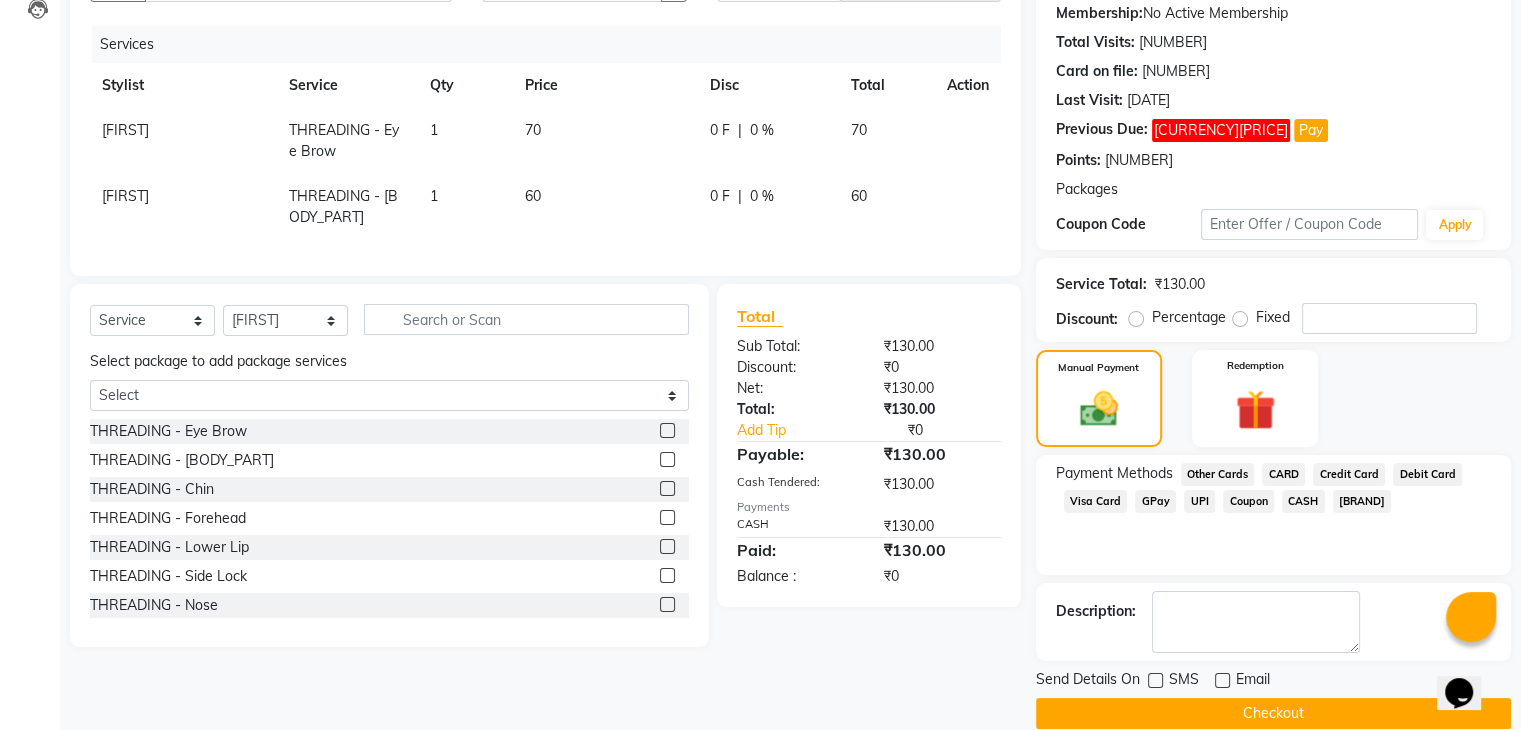 scroll, scrollTop: 253, scrollLeft: 0, axis: vertical 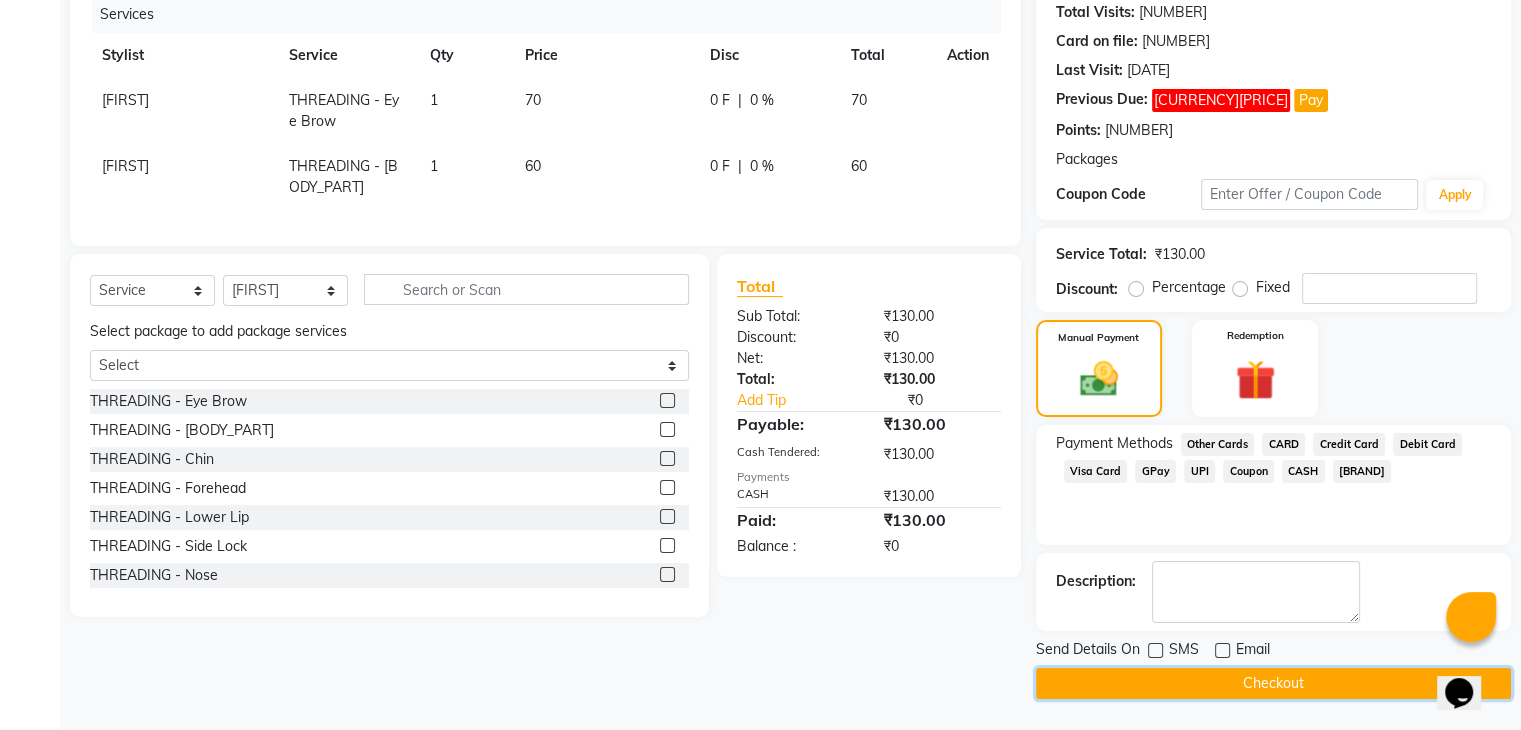 click on "Checkout" at bounding box center [1273, 683] 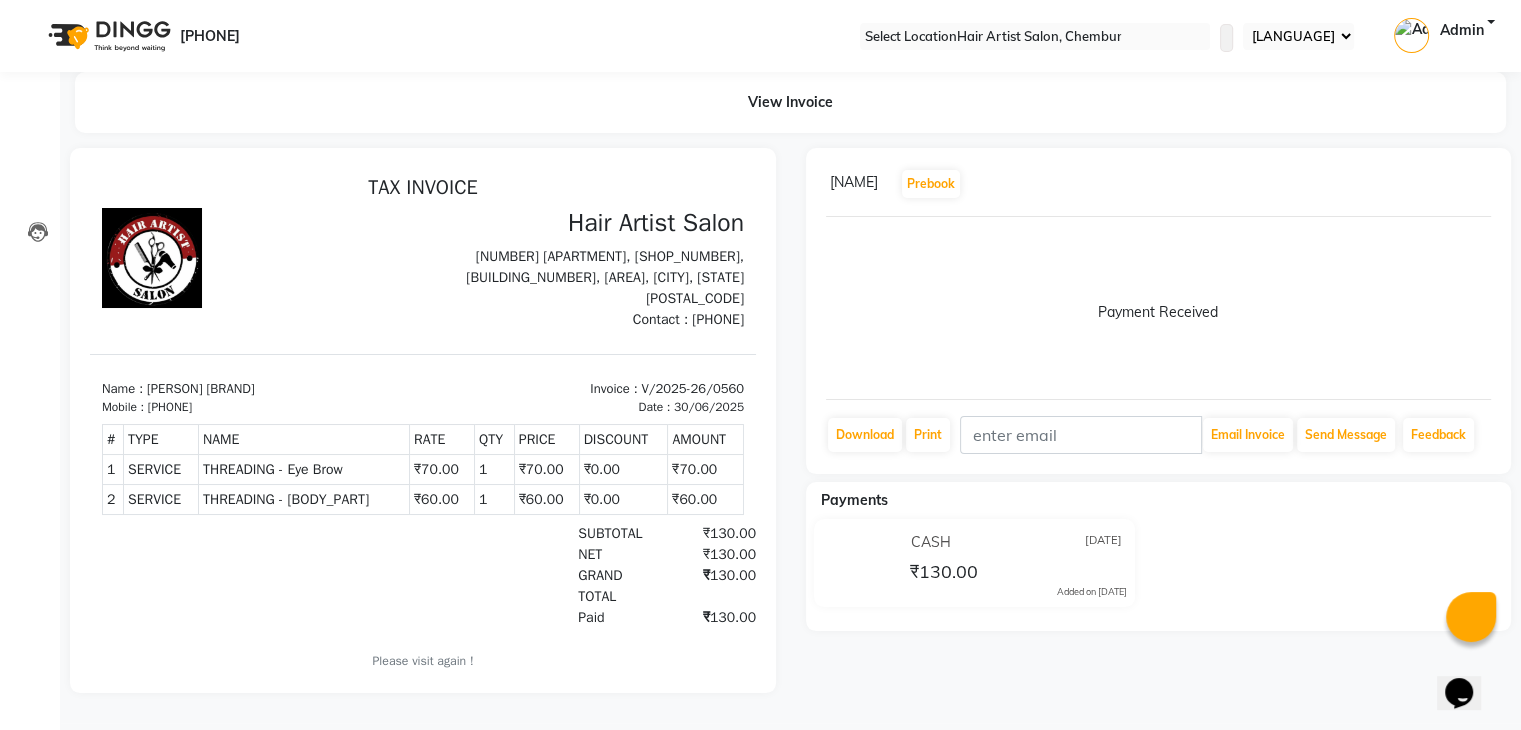 scroll, scrollTop: 0, scrollLeft: 0, axis: both 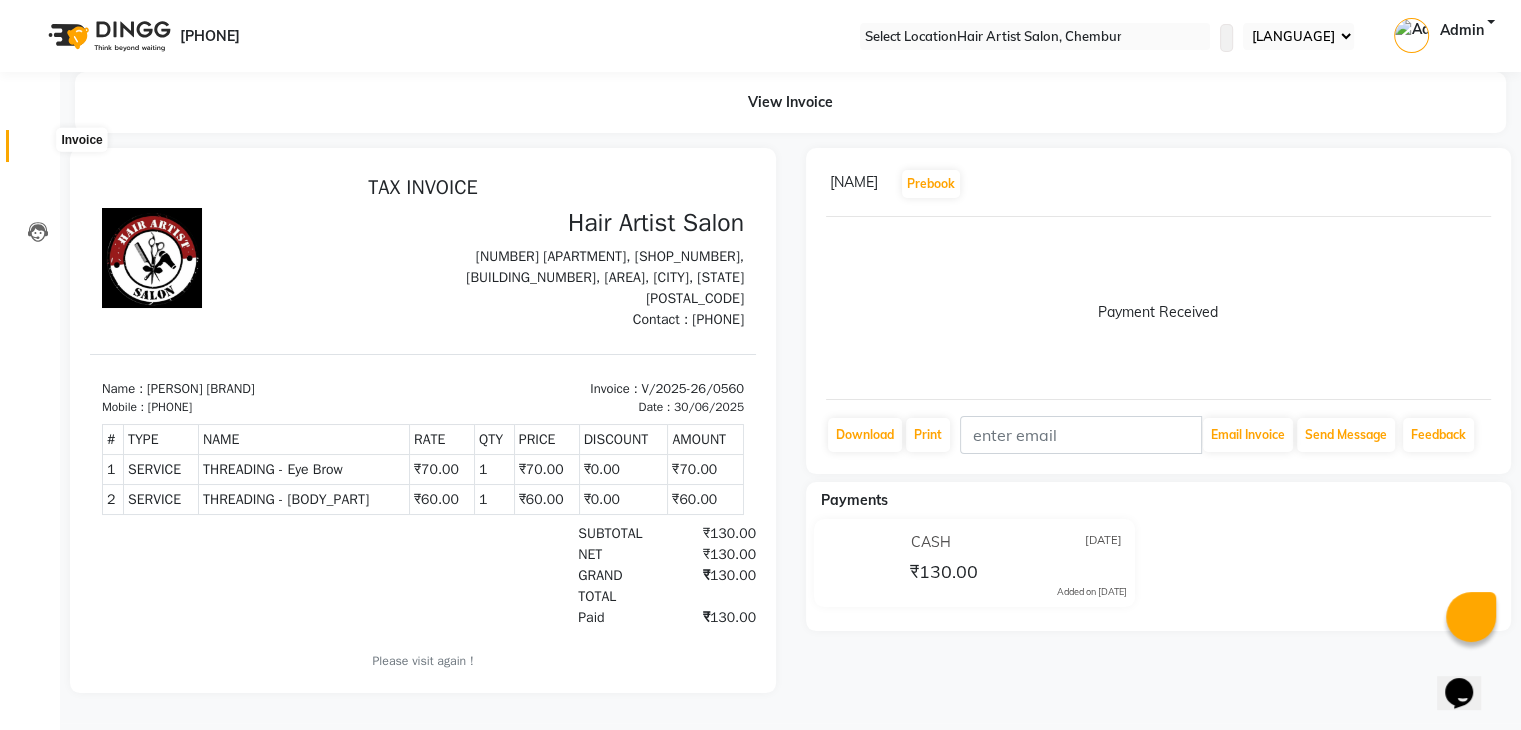 click at bounding box center (37, 151) 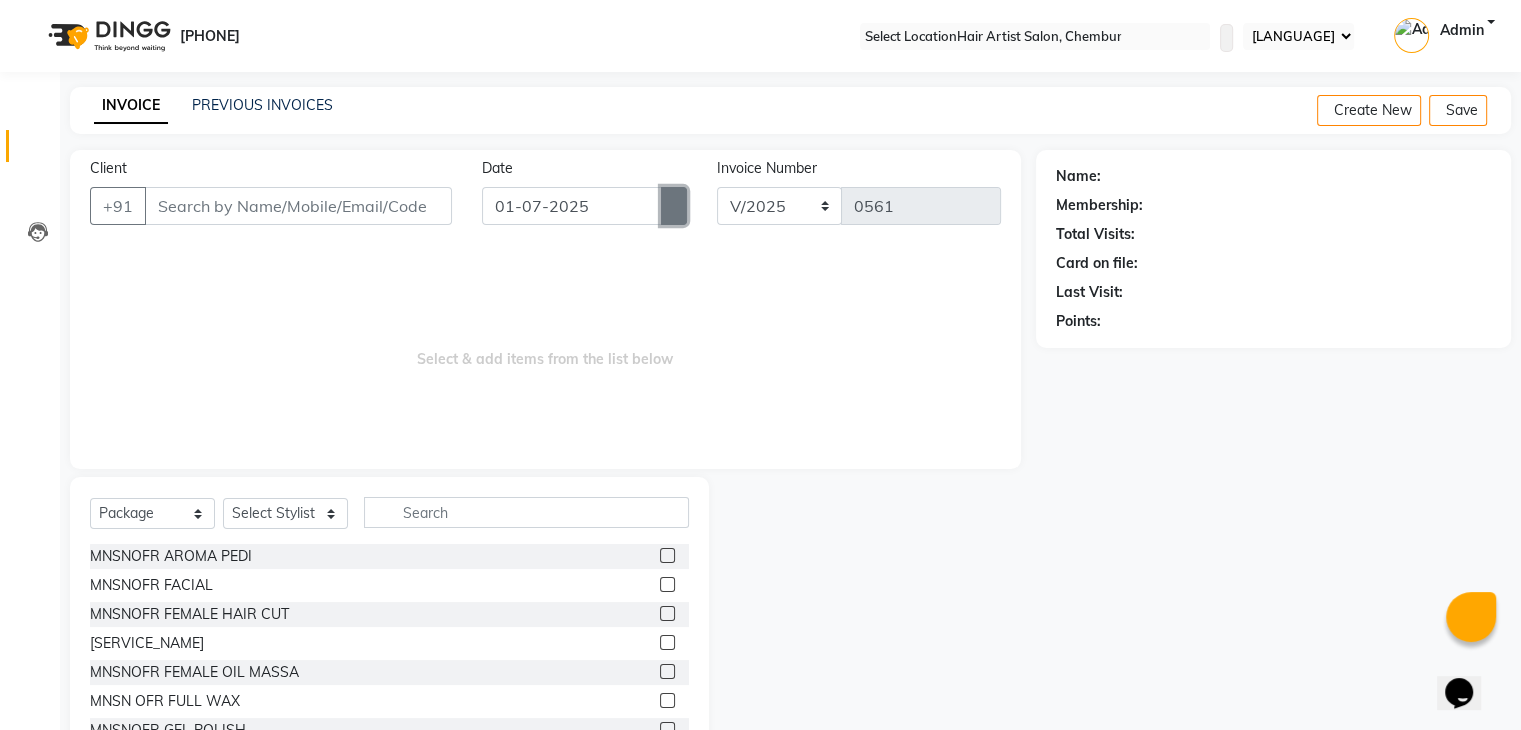 click at bounding box center (674, 206) 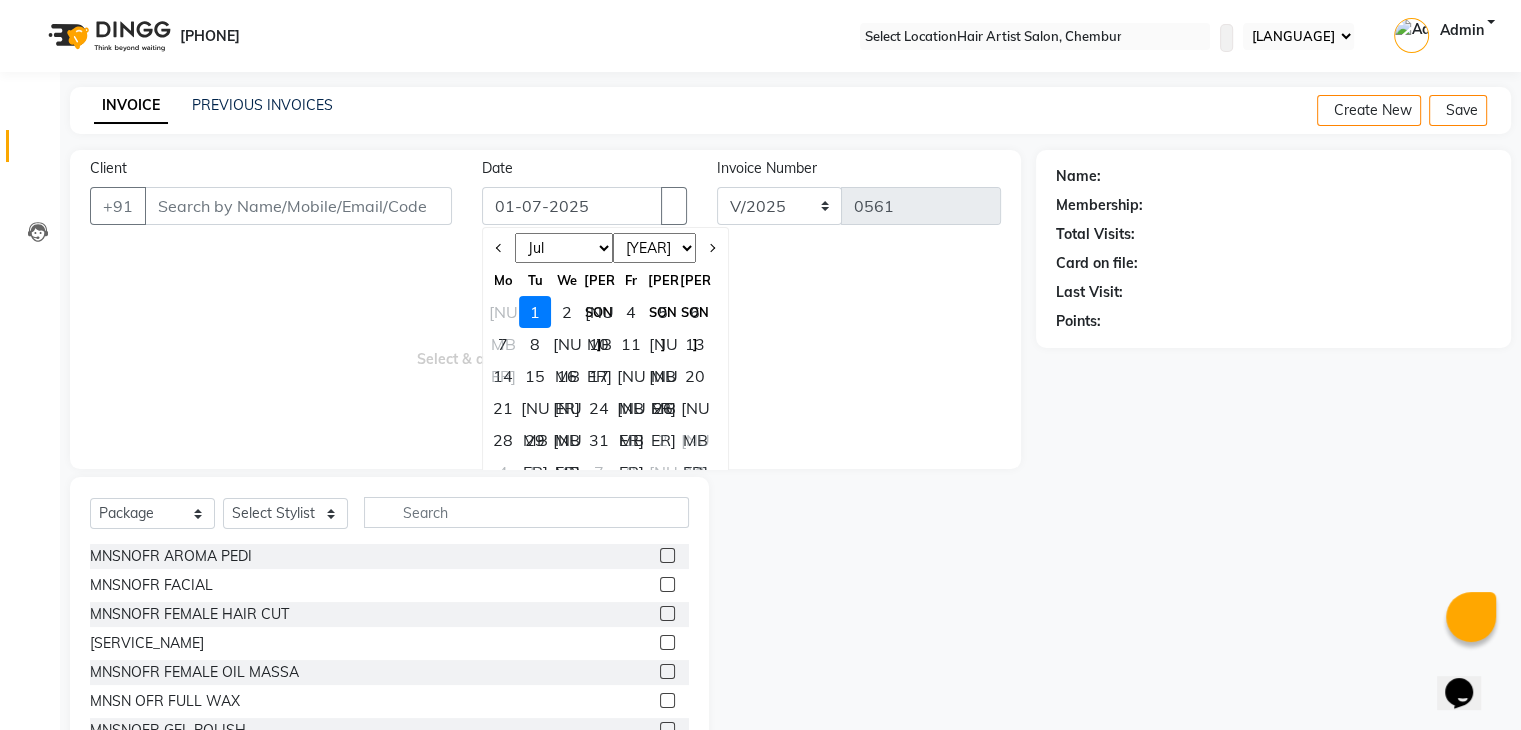 click on "Jan Feb Mar Apr May Jun Jul Aug Sep Oct Nov Dec" at bounding box center [564, 248] 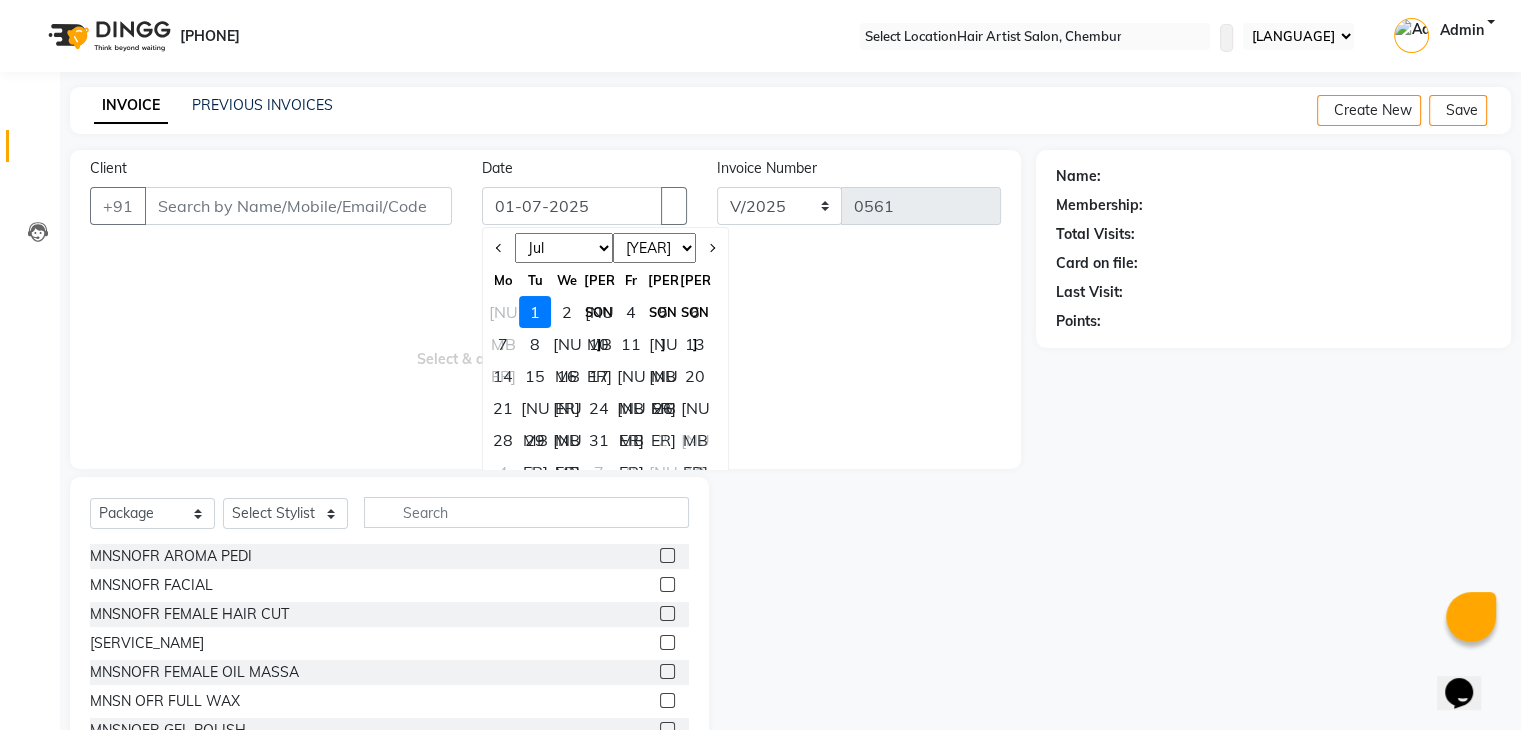 select on "6" 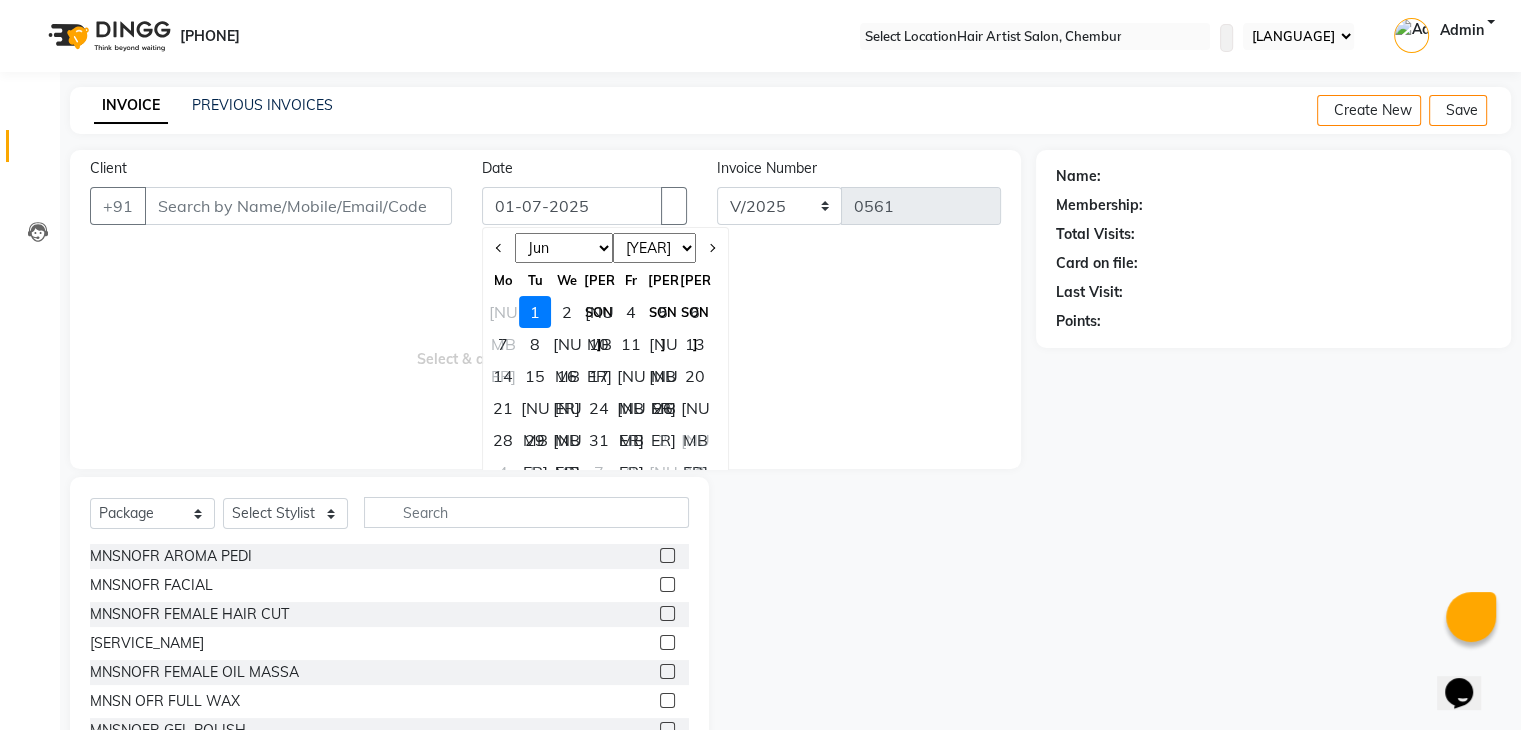 click on "Jan Feb Mar Apr May Jun Jul Aug Sep Oct Nov Dec" at bounding box center (564, 248) 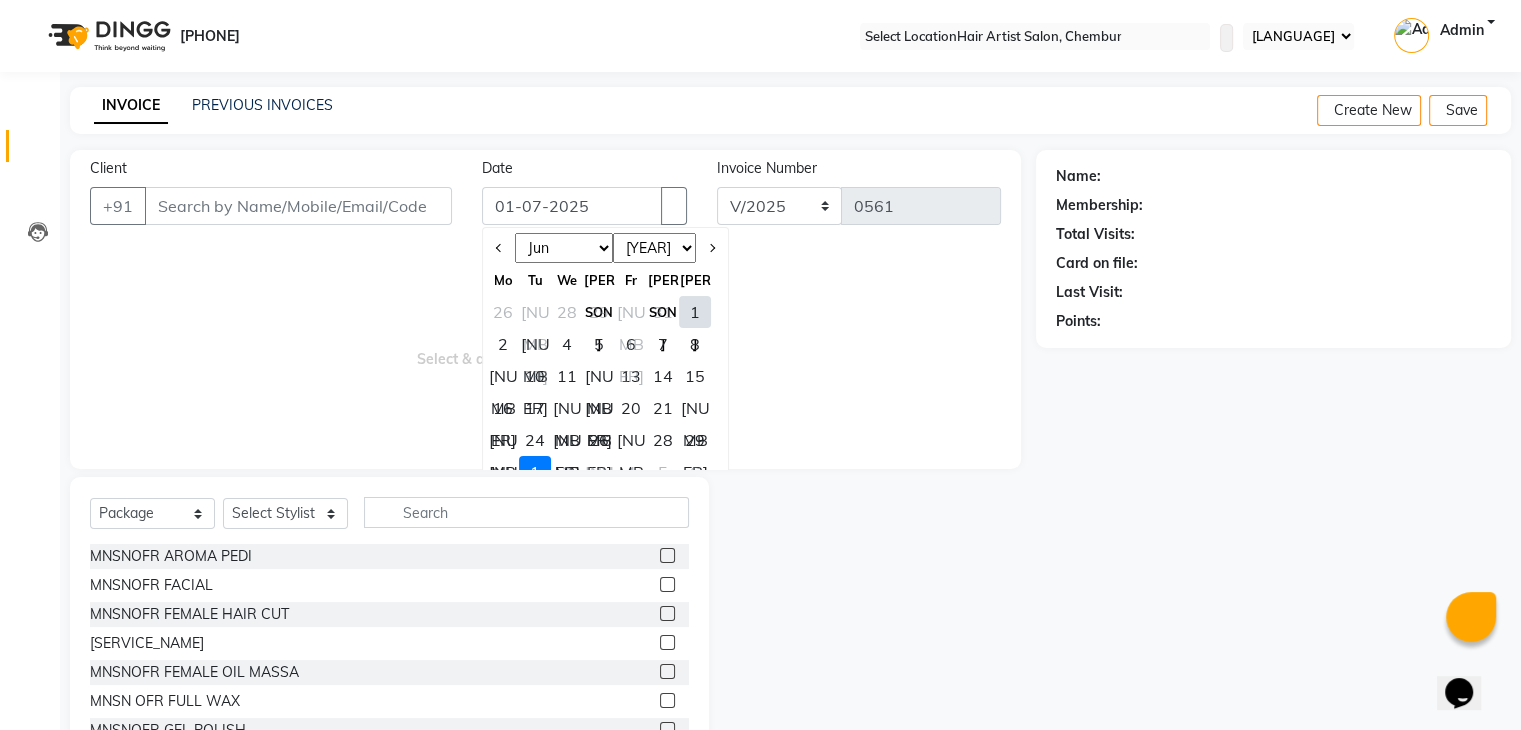 click on "[NUMBER]" at bounding box center (503, 472) 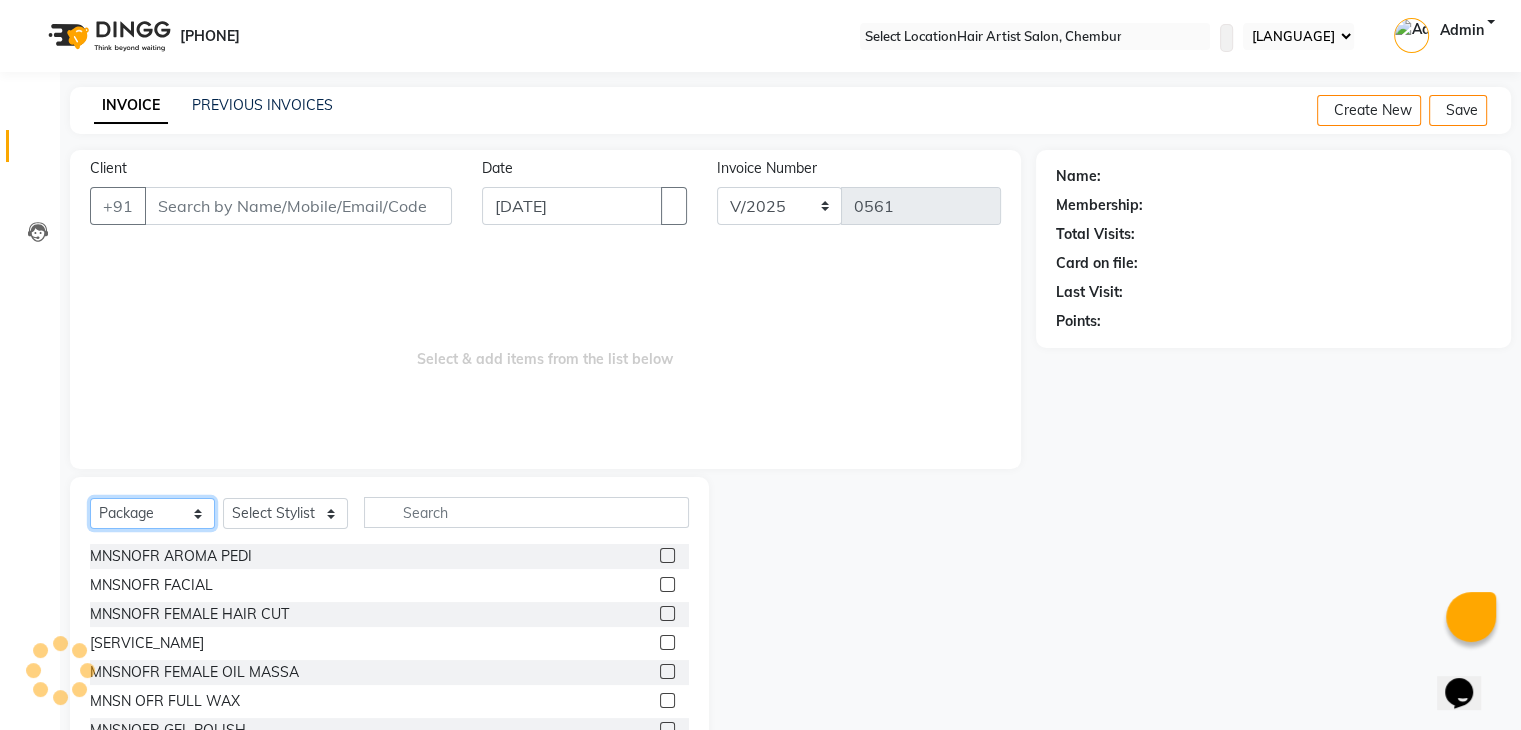 drag, startPoint x: 187, startPoint y: 517, endPoint x: 157, endPoint y: 328, distance: 191.36613 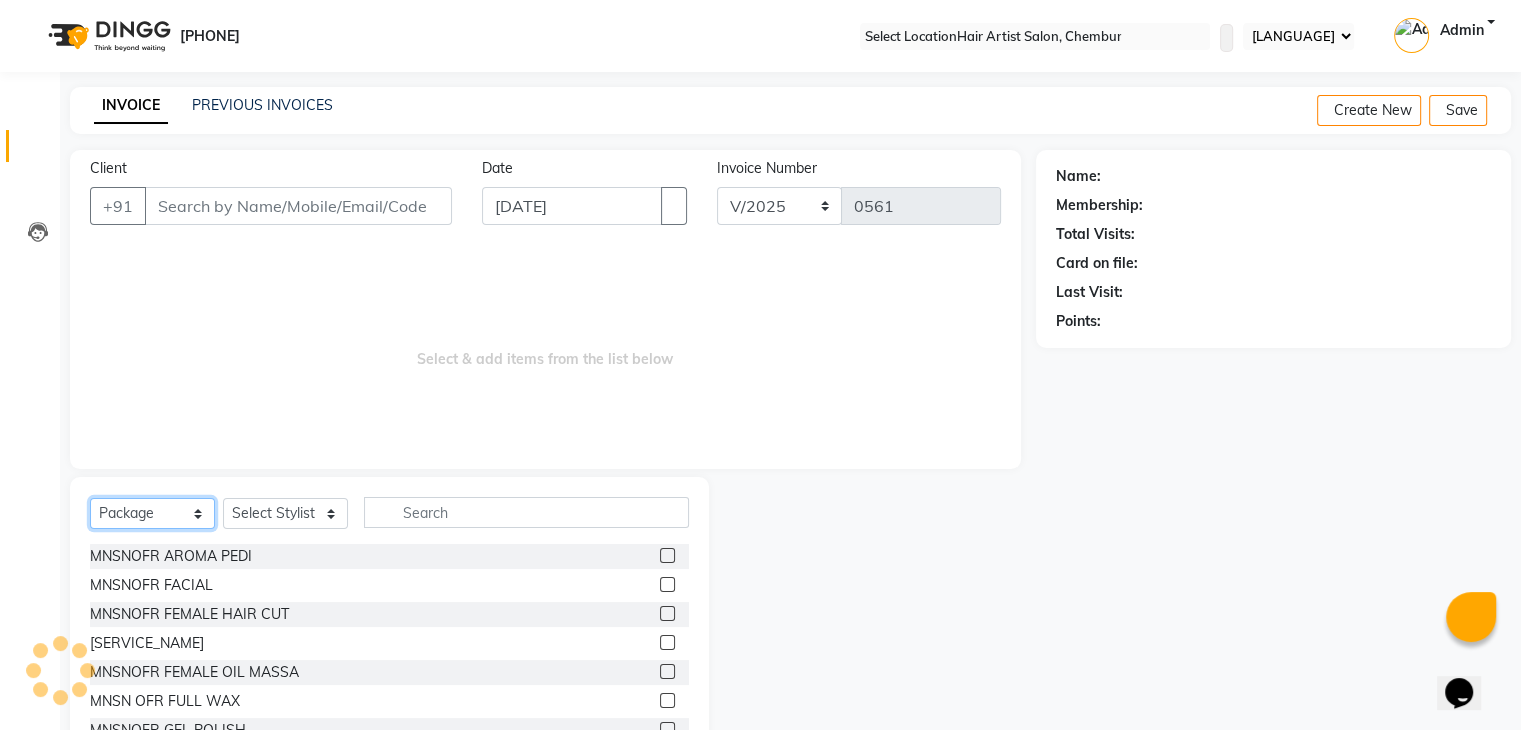 click on "Client +91 Date 30-06-2025 Invoice Number V/2025 V/2025-26 0561 Select & add items from the list below Select Service Product Membership Package Voucher Prepaid Gift Card Select Stylist Alok Aman Jannat Saif SALON Shabbir Sir Sneha Sushila Mam Vishakha MNSNOFR AROMA PEDI MNSNOFR FACIAL MNSNOFR FEMALE HAIR CUT MNSNOFR FEMALE HAIR WASH MNSNOFR FEMALE OIL MASSA MNSN OFR FULL WAX MNSNOFR GEL POLISH MNSNOFR MALE BEARD/SHAVE MNSNOFR MALE OIL MASSAGE MNSNOFR MENS HAIR CUT" at bounding box center (545, 461) 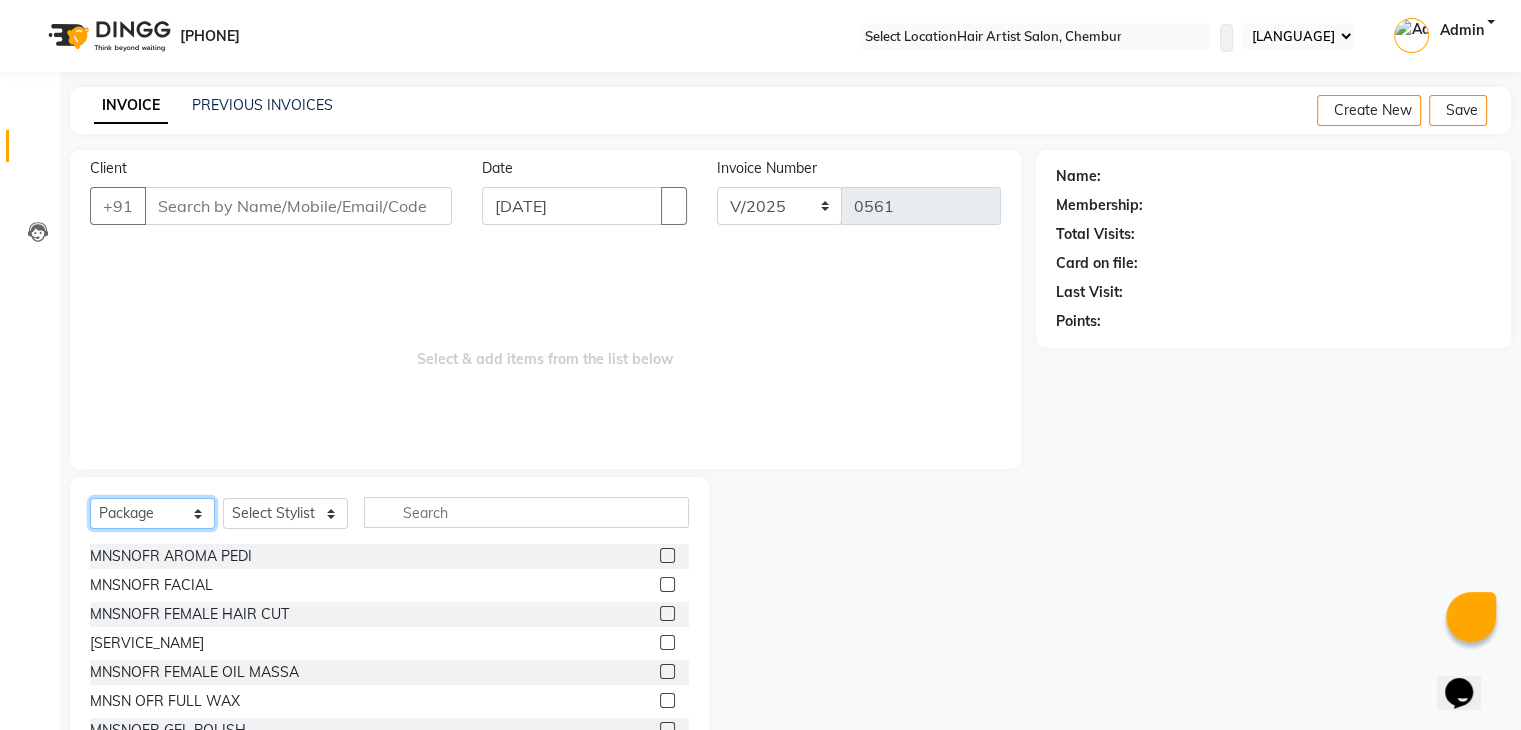 select on "service" 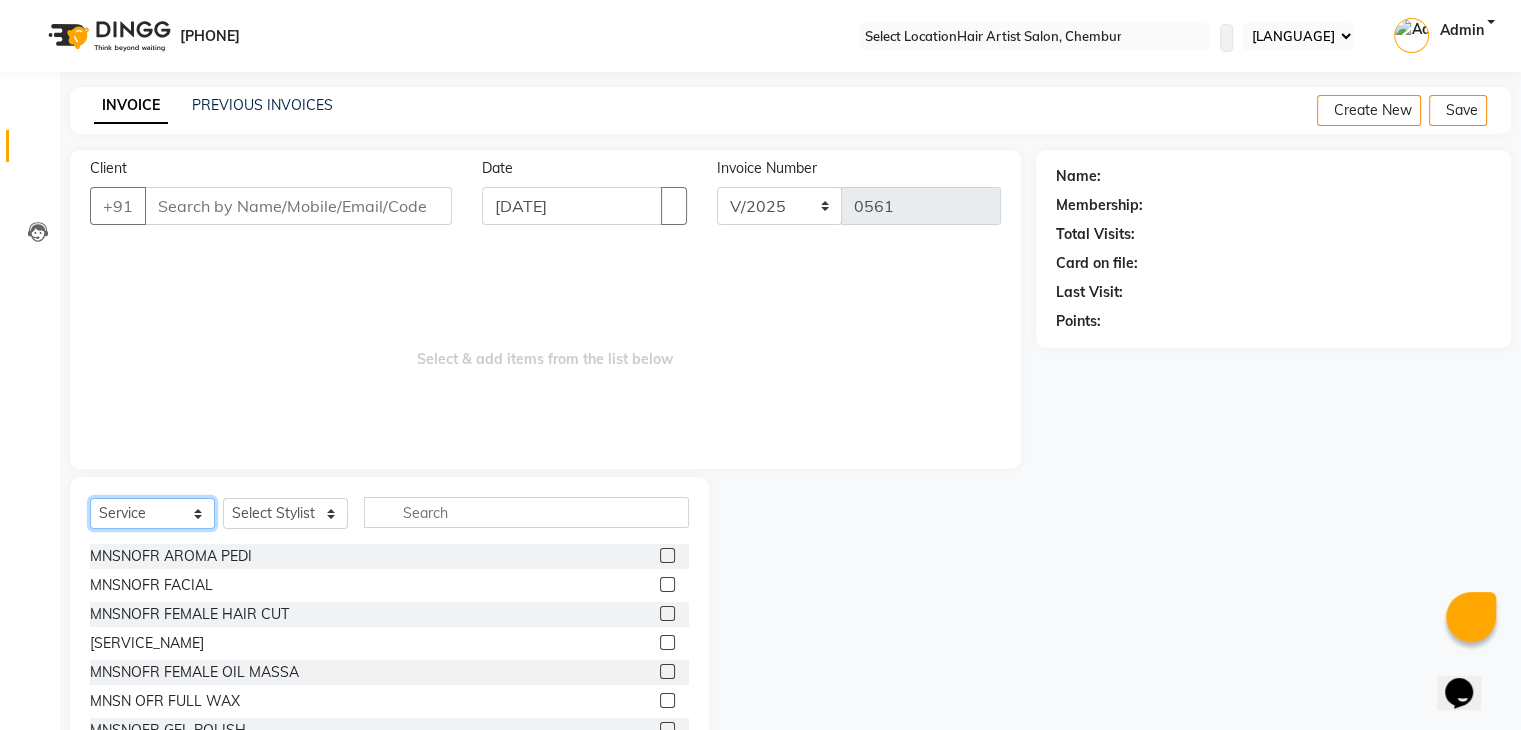click on "Select Service Product Membership Package Voucher Prepaid Gift Card" at bounding box center (152, 513) 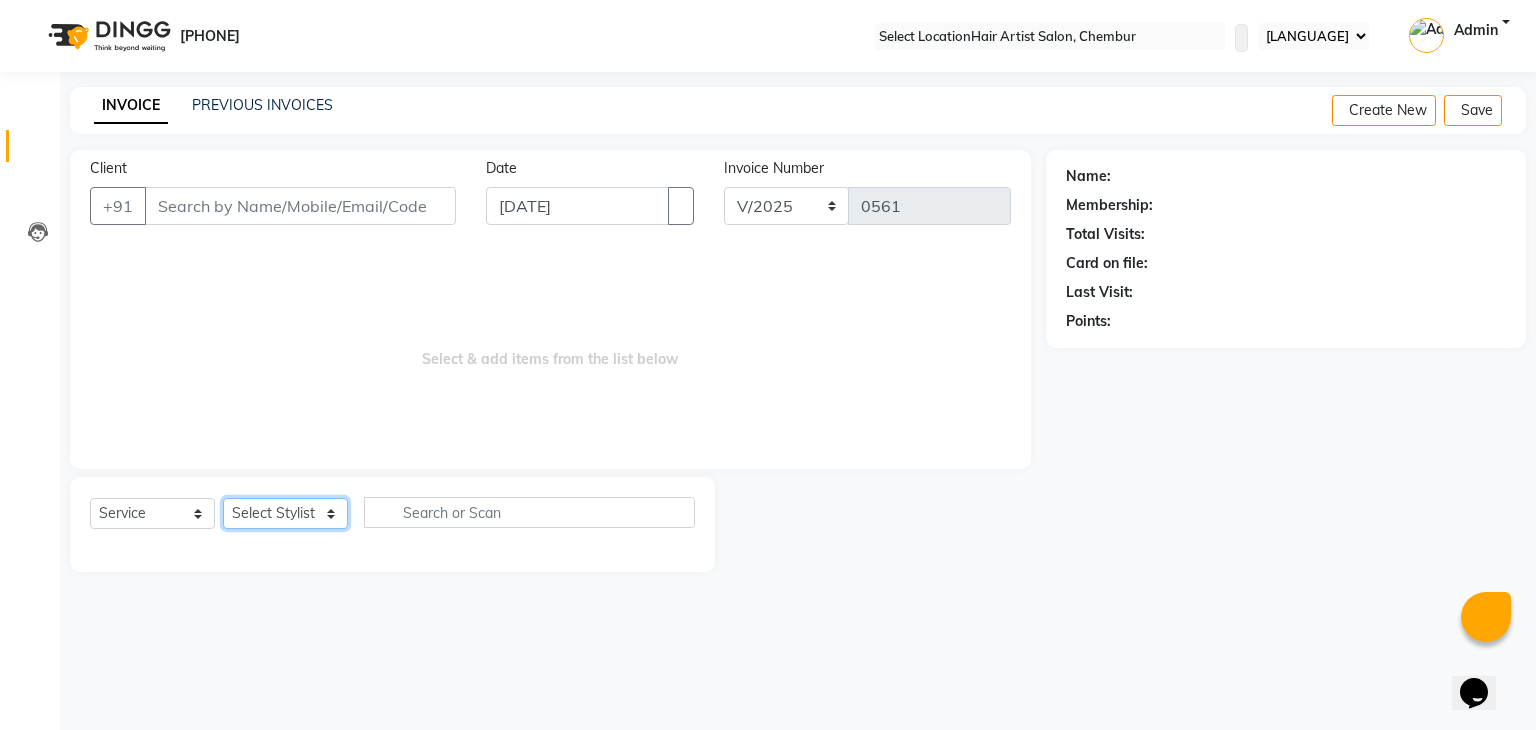 click on "Select Stylist [PERSON] [PERSON] [PERSON] [PERSON] [PERSON] [PERSON] [PERSON] [PERSON]" at bounding box center (285, 513) 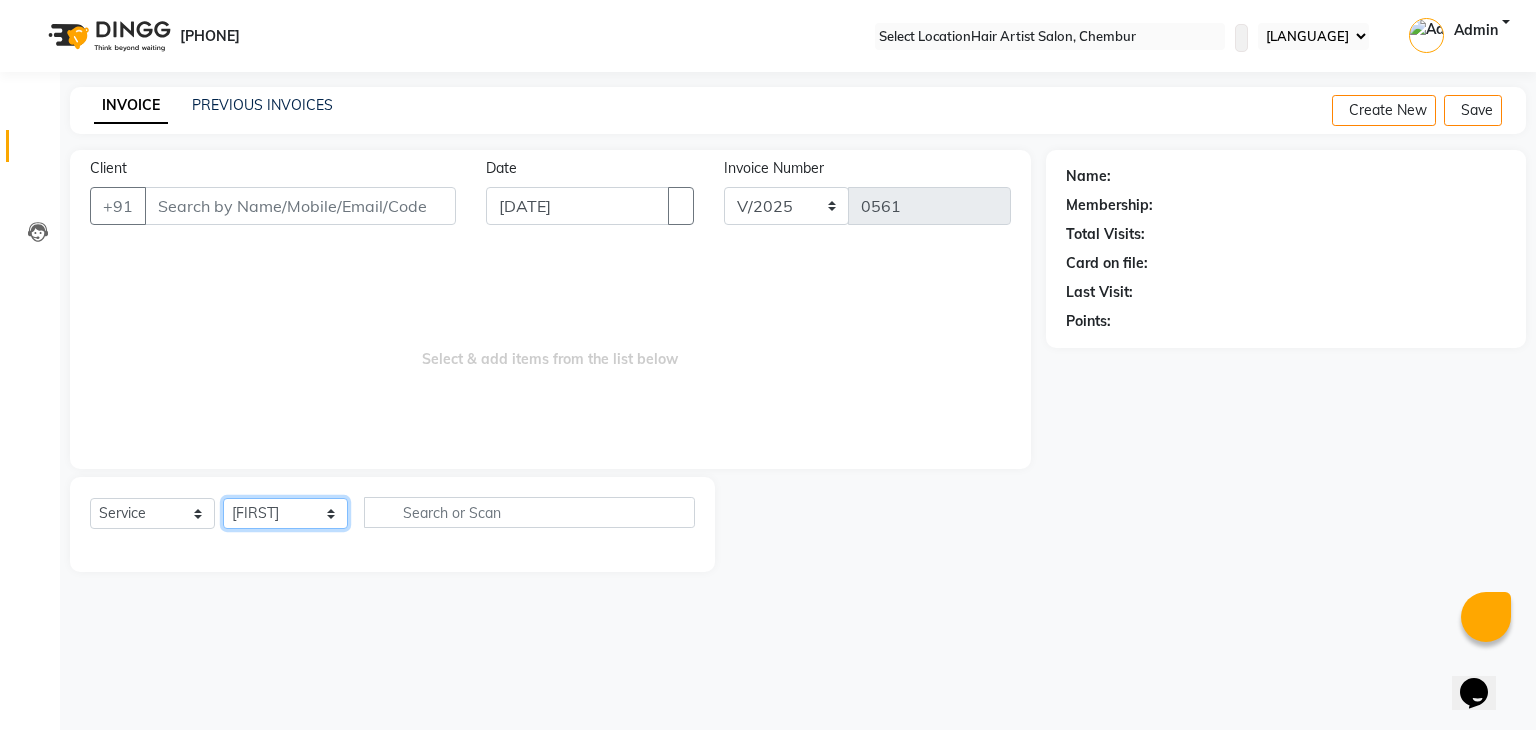 click on "Select Stylist [PERSON] [PERSON] [PERSON] [PERSON] [PERSON] [PERSON] [PERSON] [PERSON]" at bounding box center [285, 513] 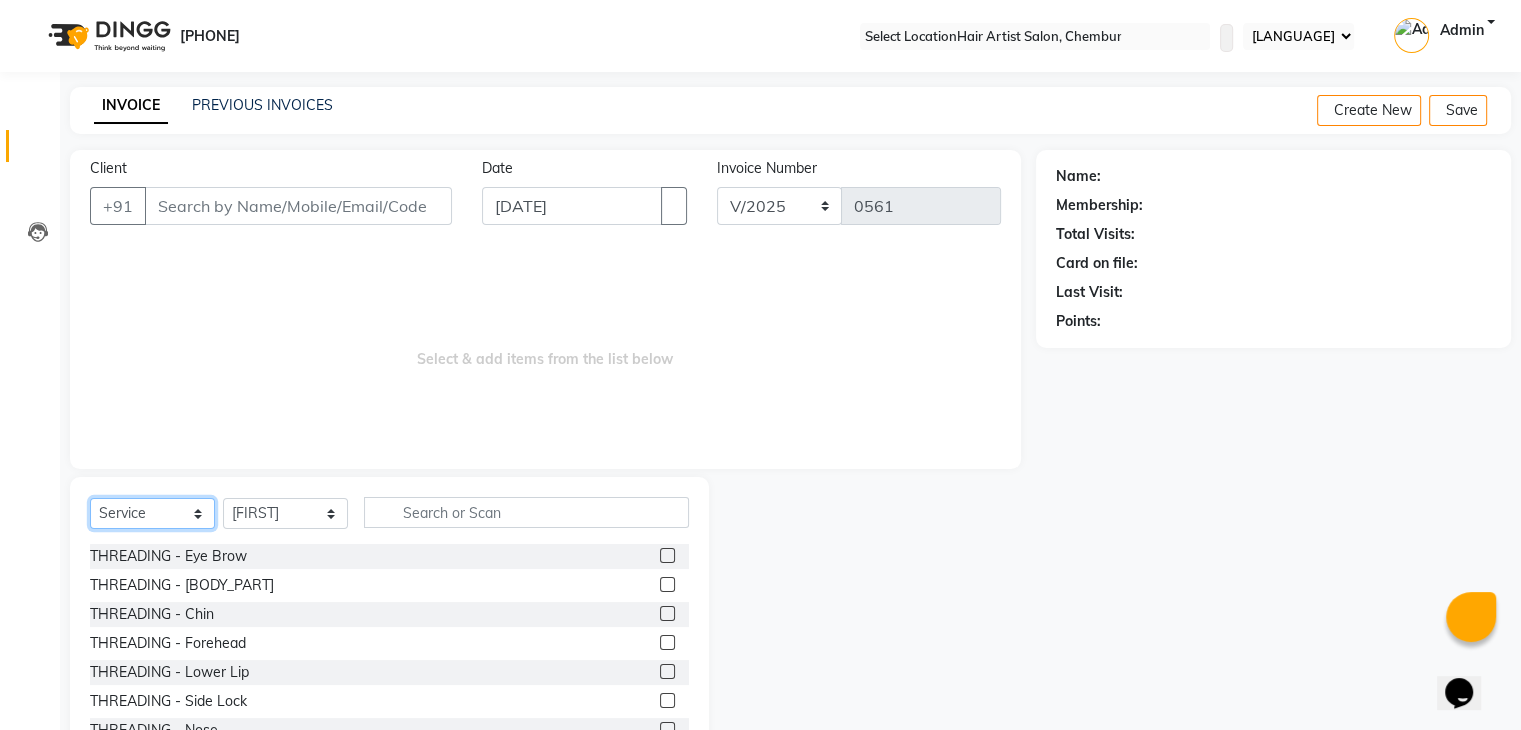 click on "Select Service Product Membership Package Voucher Prepaid Gift Card" at bounding box center (152, 513) 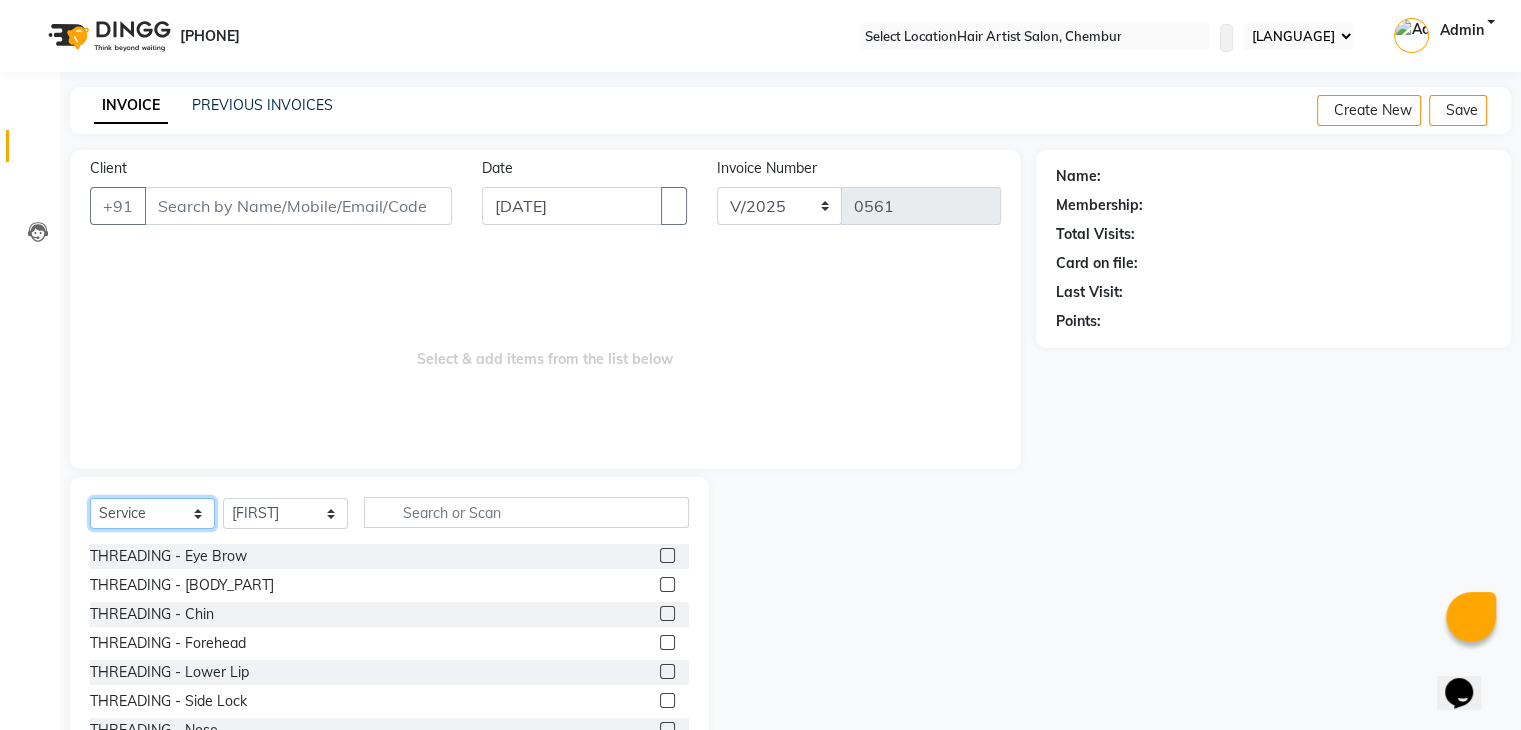 click on "Select Service Product Membership Package Voucher Prepaid Gift Card" at bounding box center (152, 513) 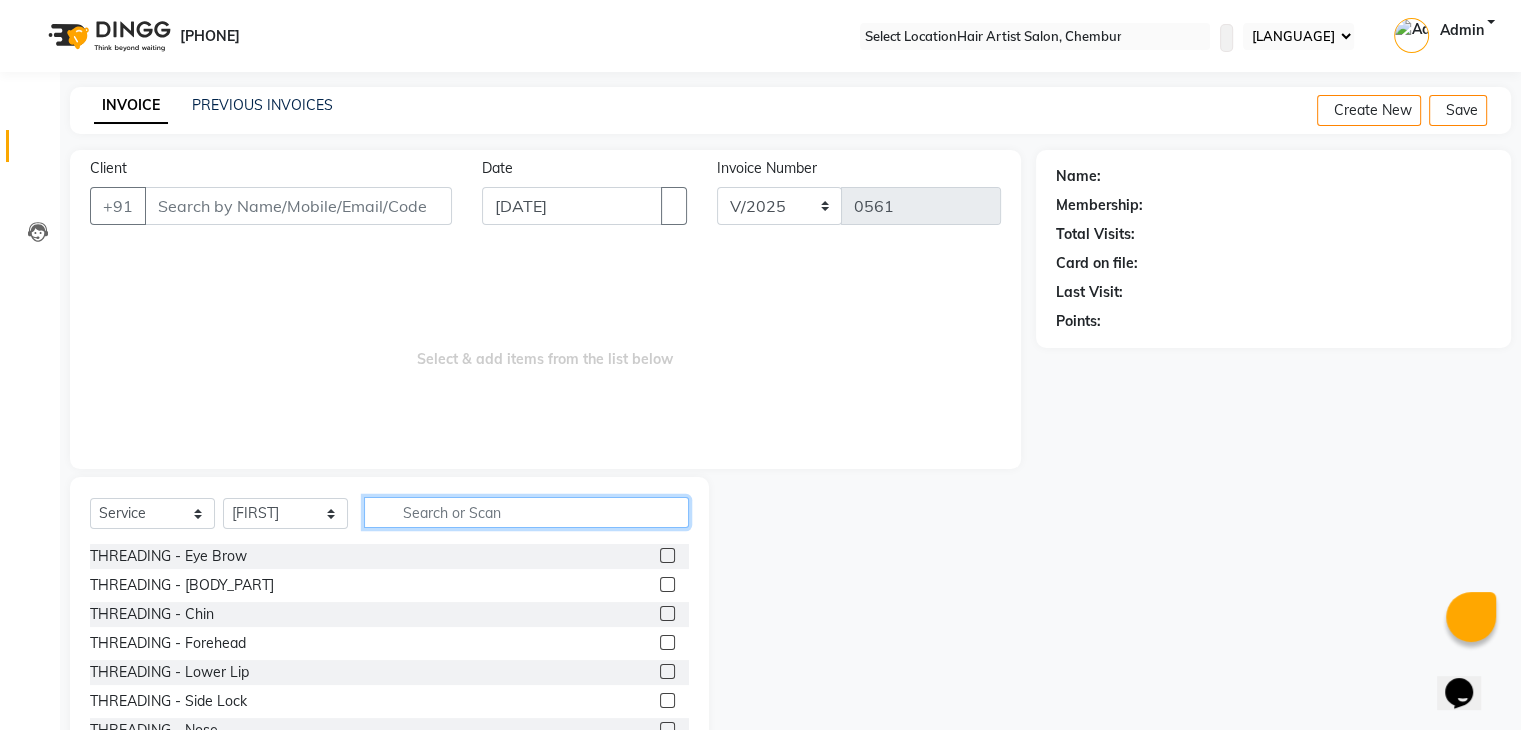 click at bounding box center [526, 512] 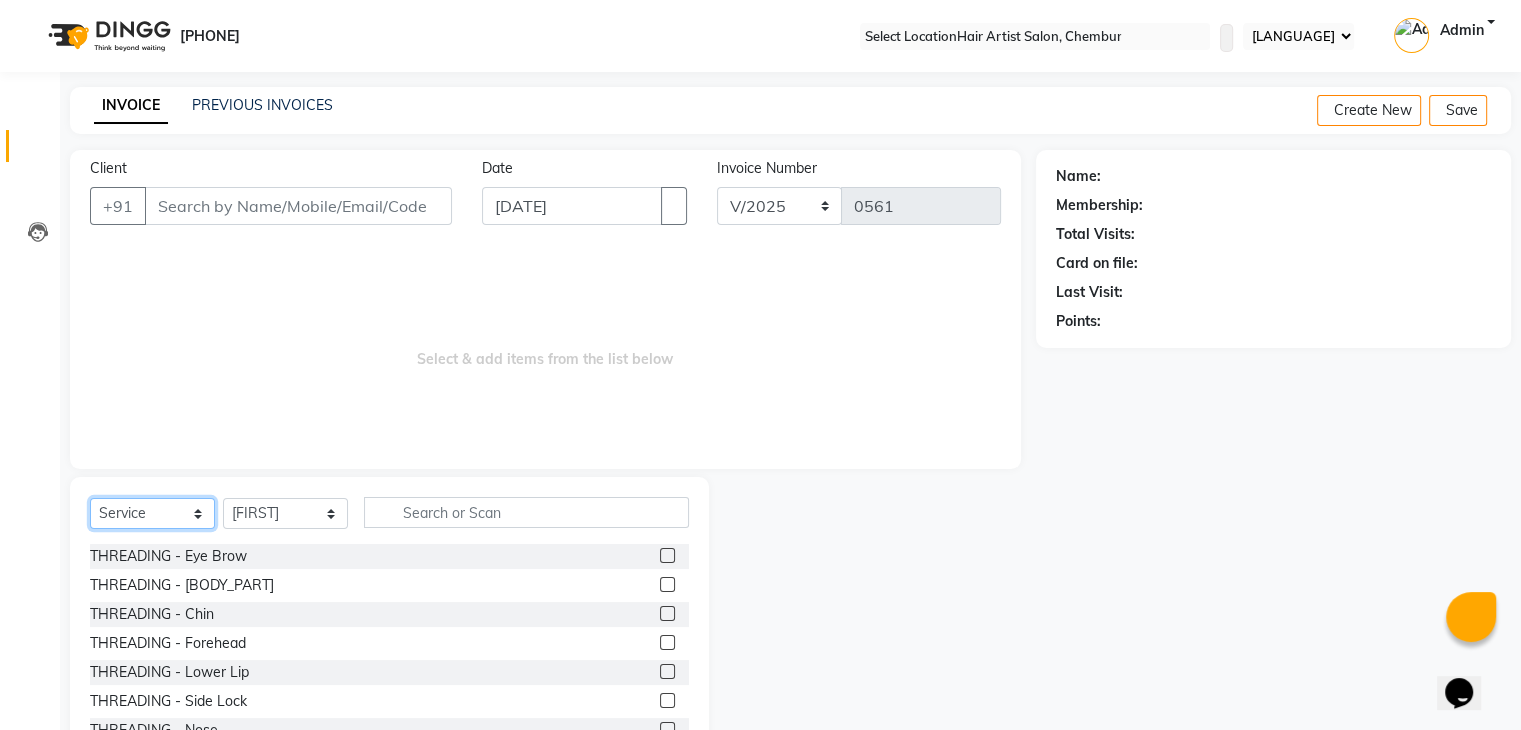click on "Select Service Product Membership Package Voucher Prepaid Gift Card" at bounding box center [152, 513] 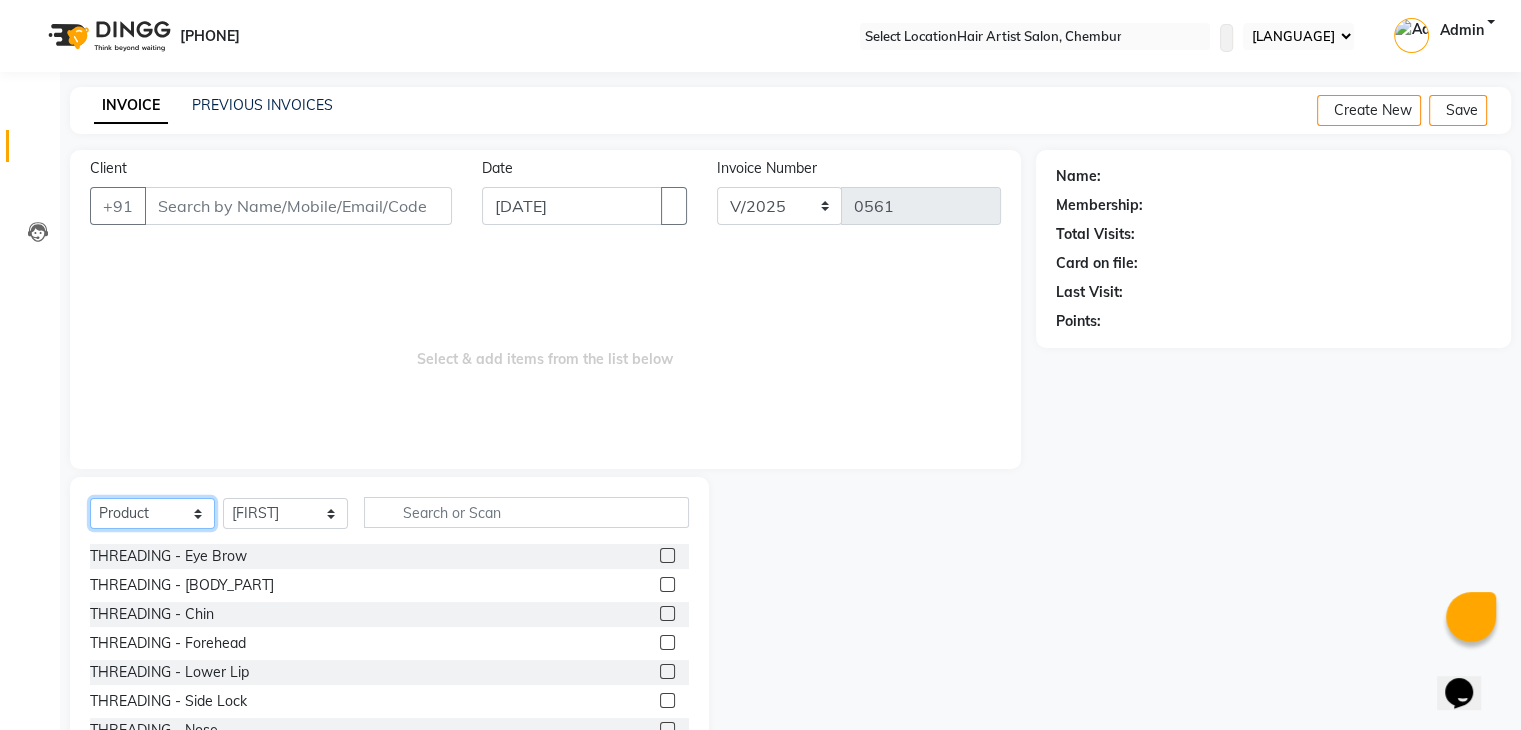 click on "Select Service Product Membership Package Voucher Prepaid Gift Card" at bounding box center [152, 513] 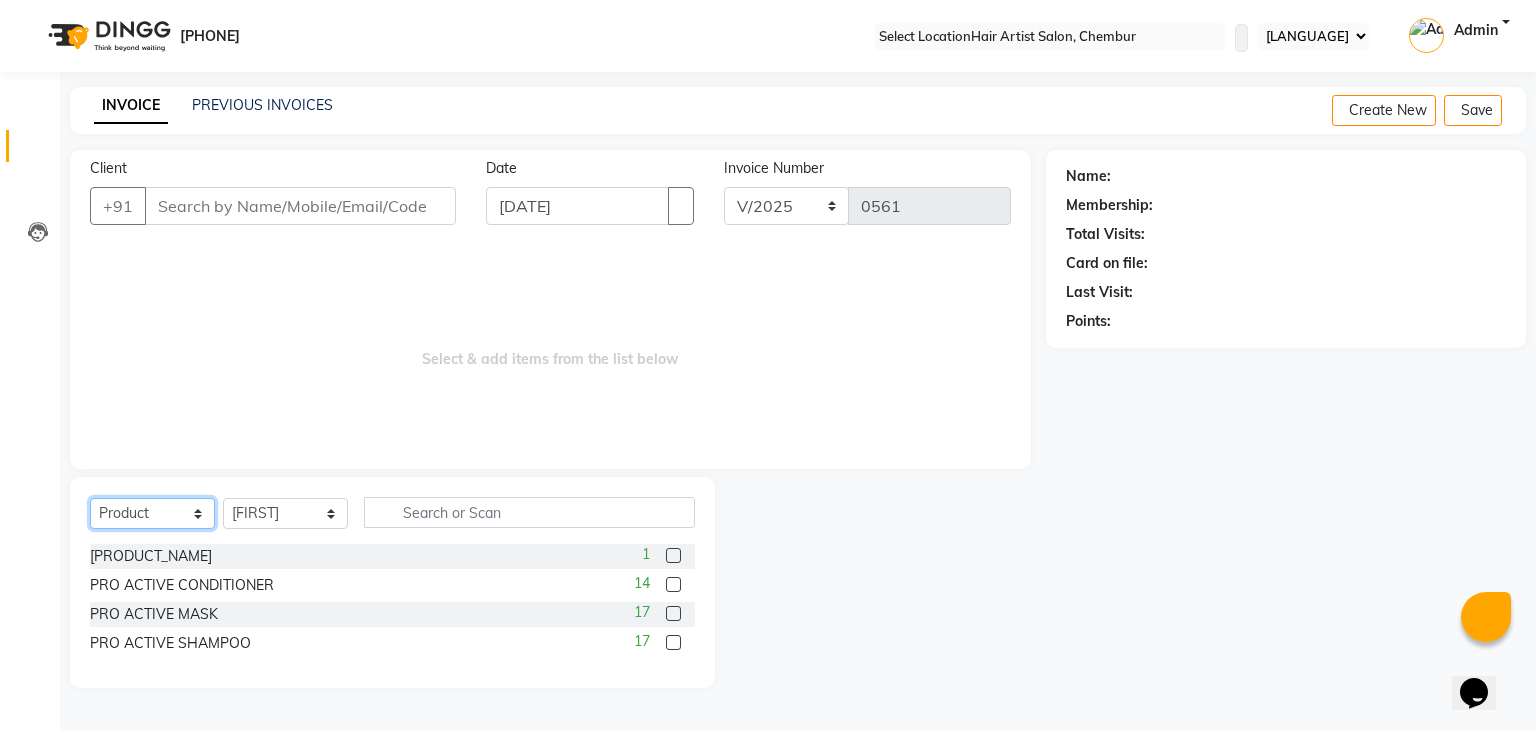 click on "Select Service Product Membership Package Voucher Prepaid Gift Card" at bounding box center (152, 513) 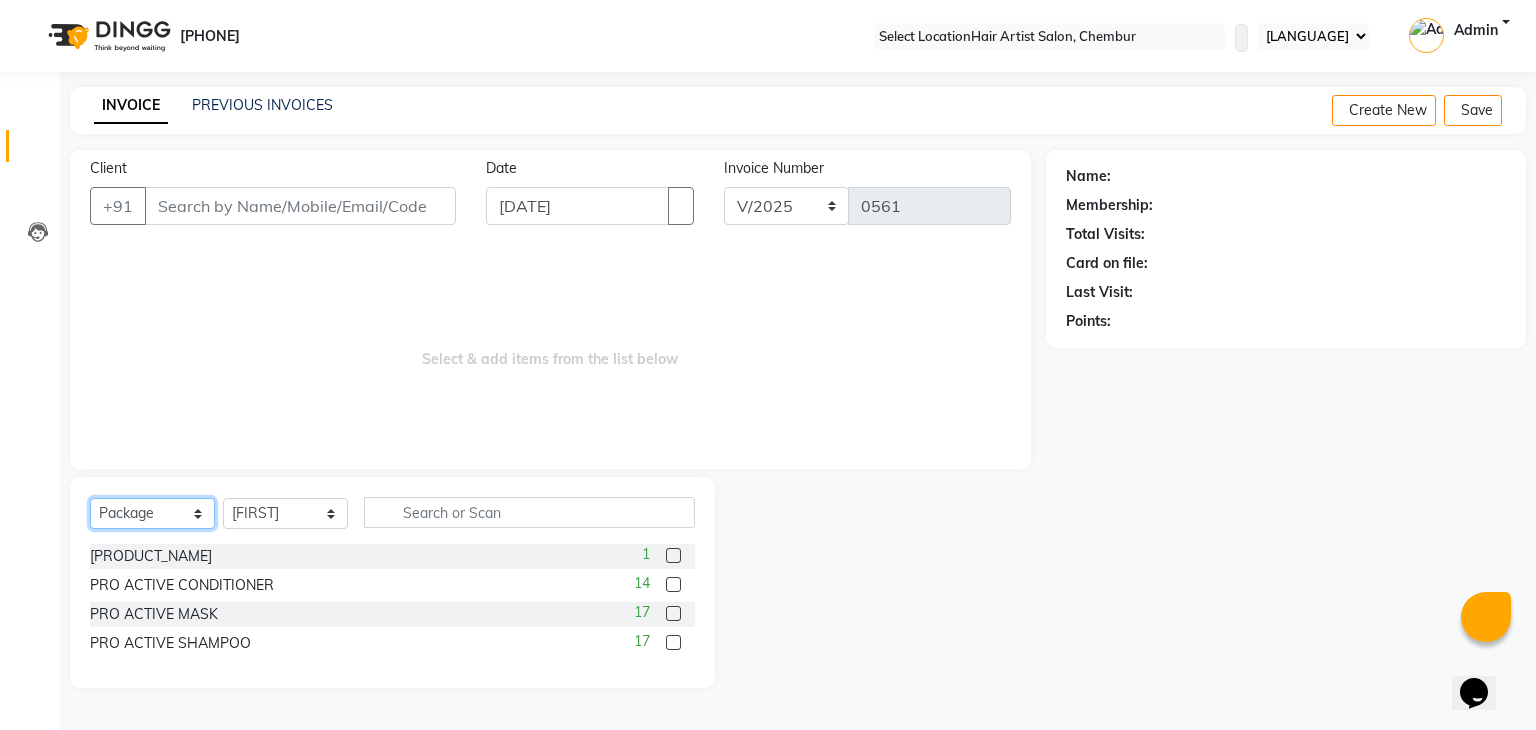 click on "Select Service Product Membership Package Voucher Prepaid Gift Card" at bounding box center [152, 513] 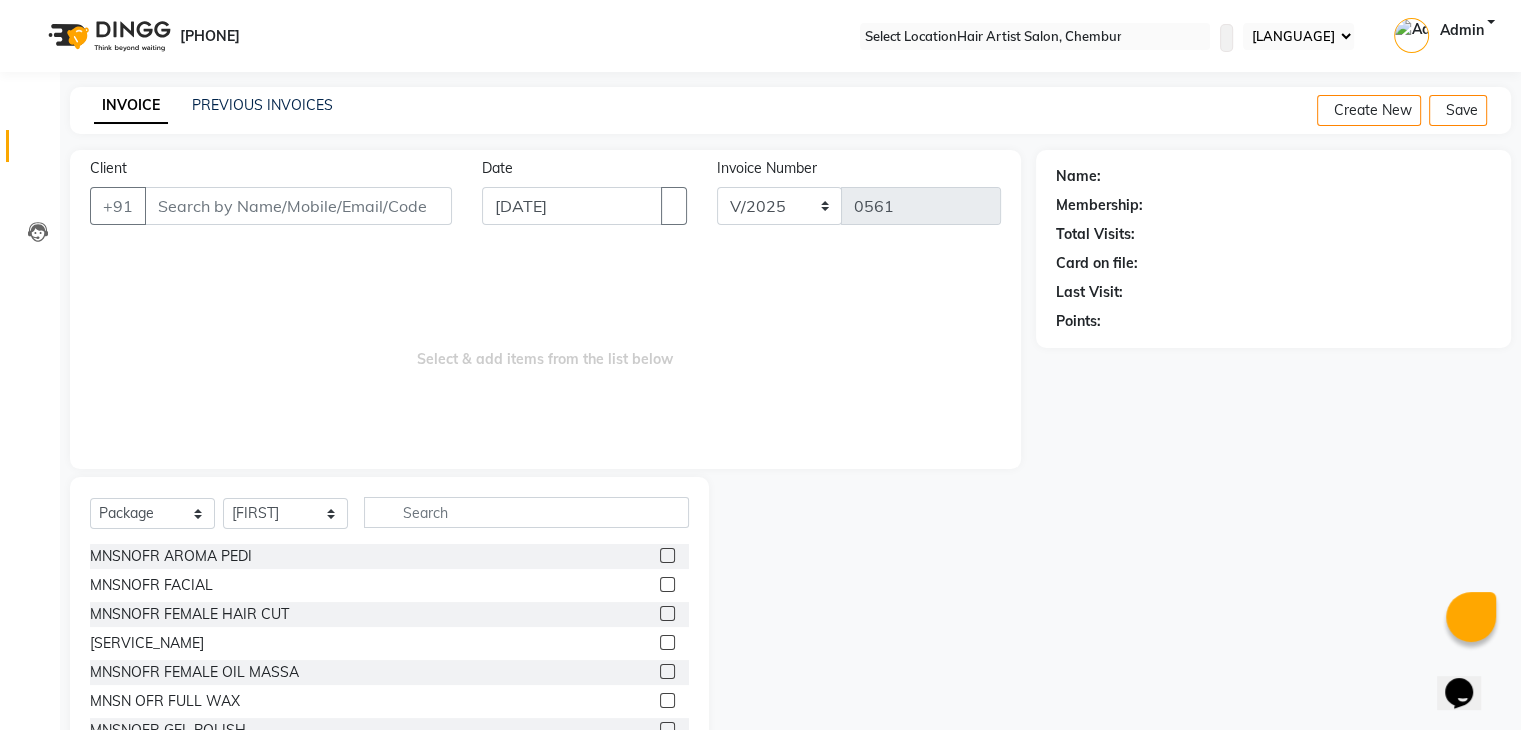 click at bounding box center [667, 613] 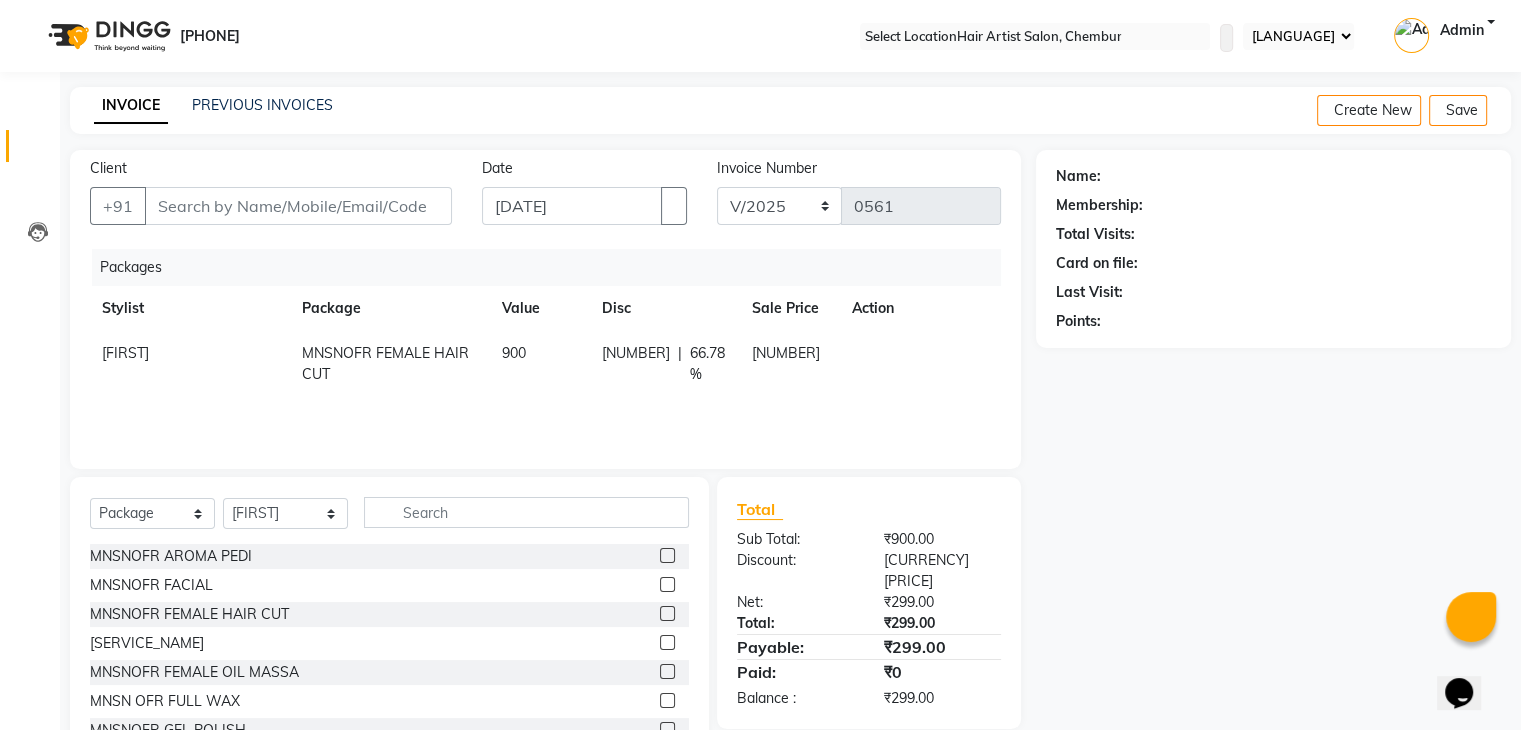 scroll, scrollTop: 89, scrollLeft: 0, axis: vertical 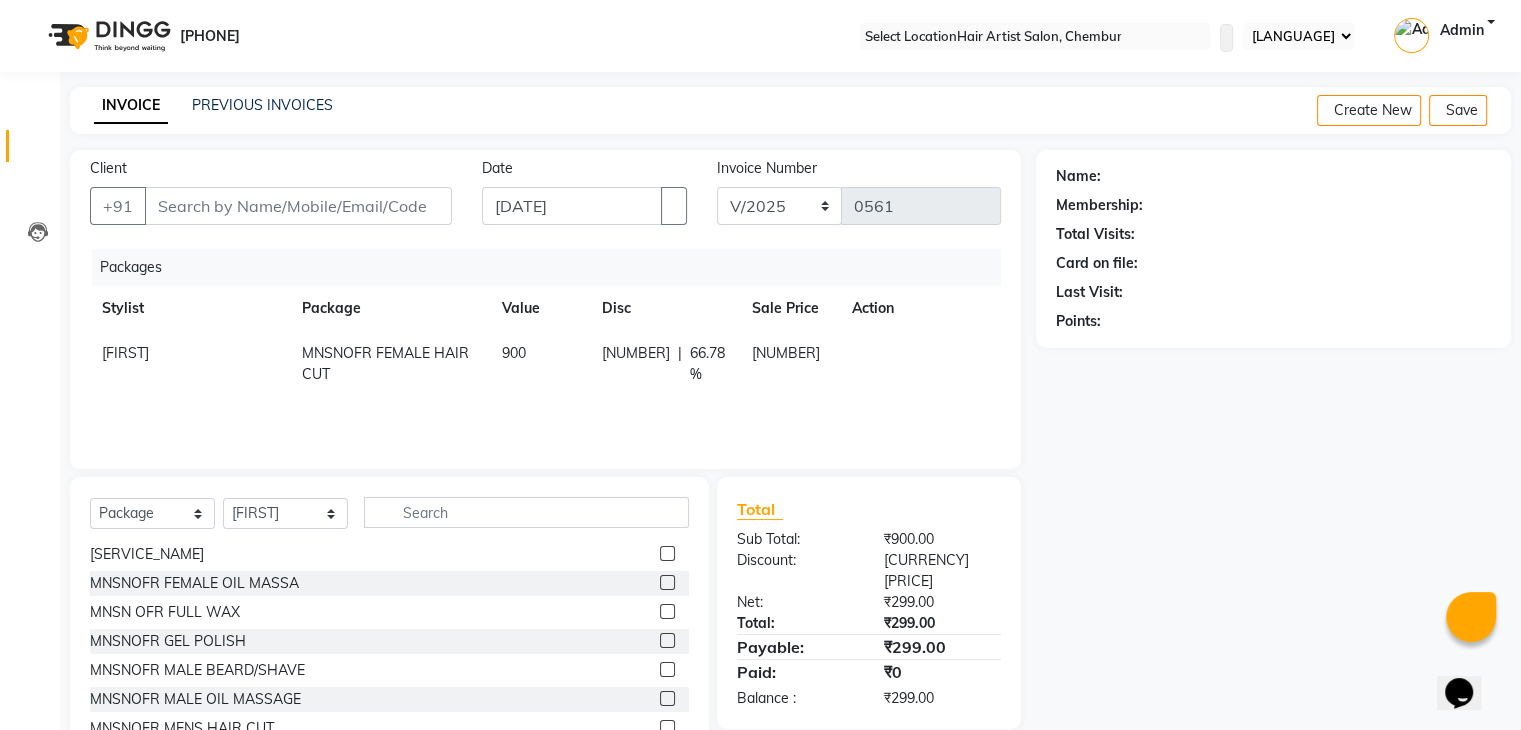 click at bounding box center [667, 669] 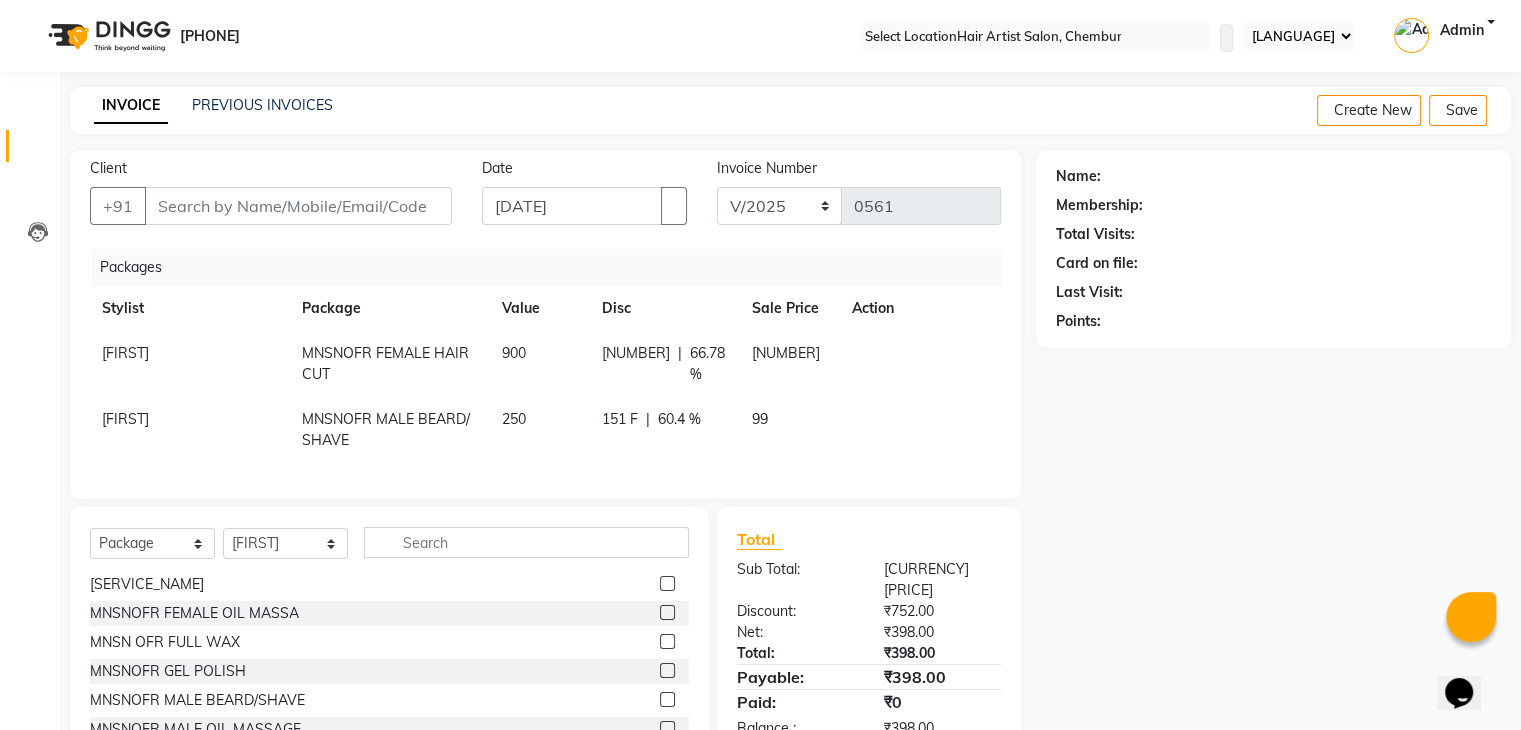click at bounding box center [860, 343] 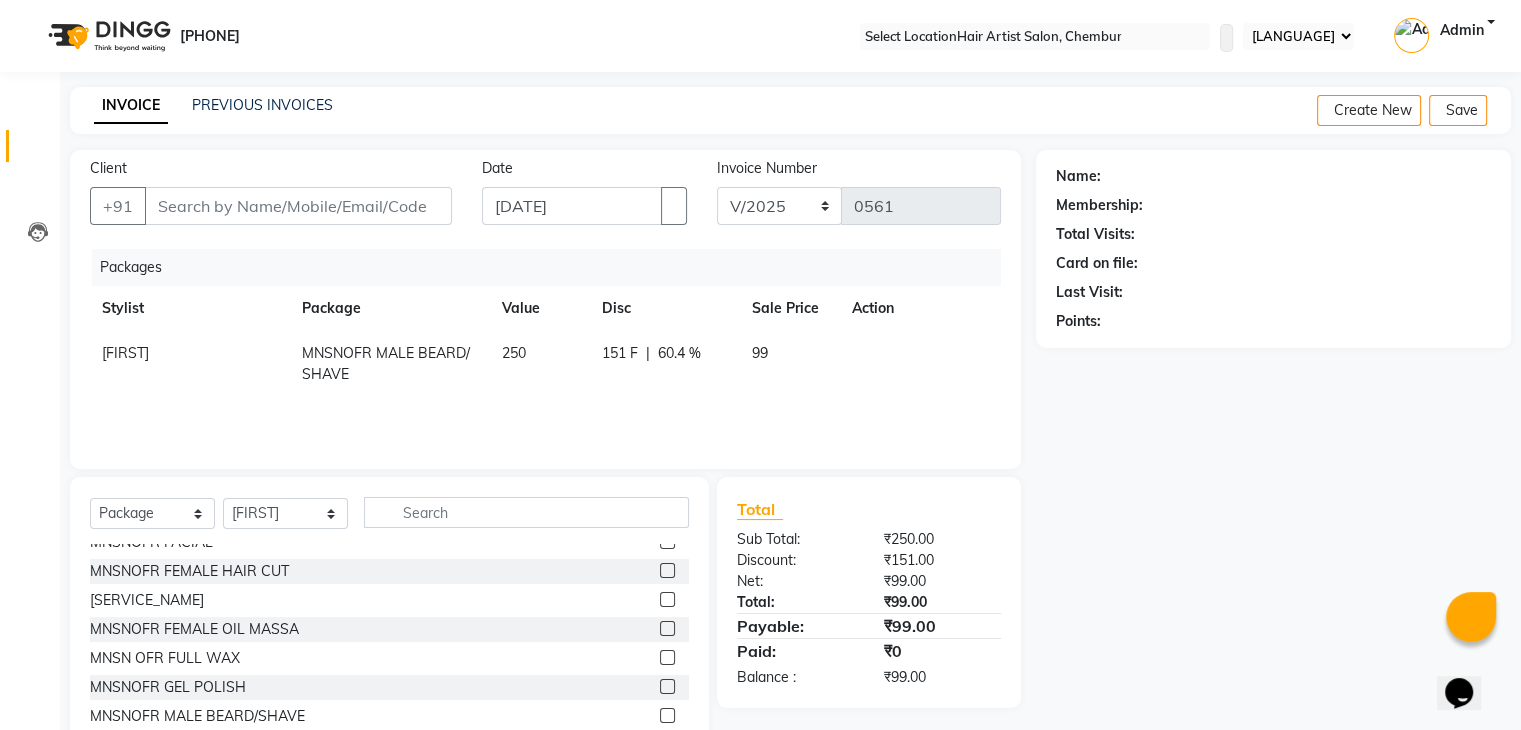 scroll, scrollTop: 5, scrollLeft: 0, axis: vertical 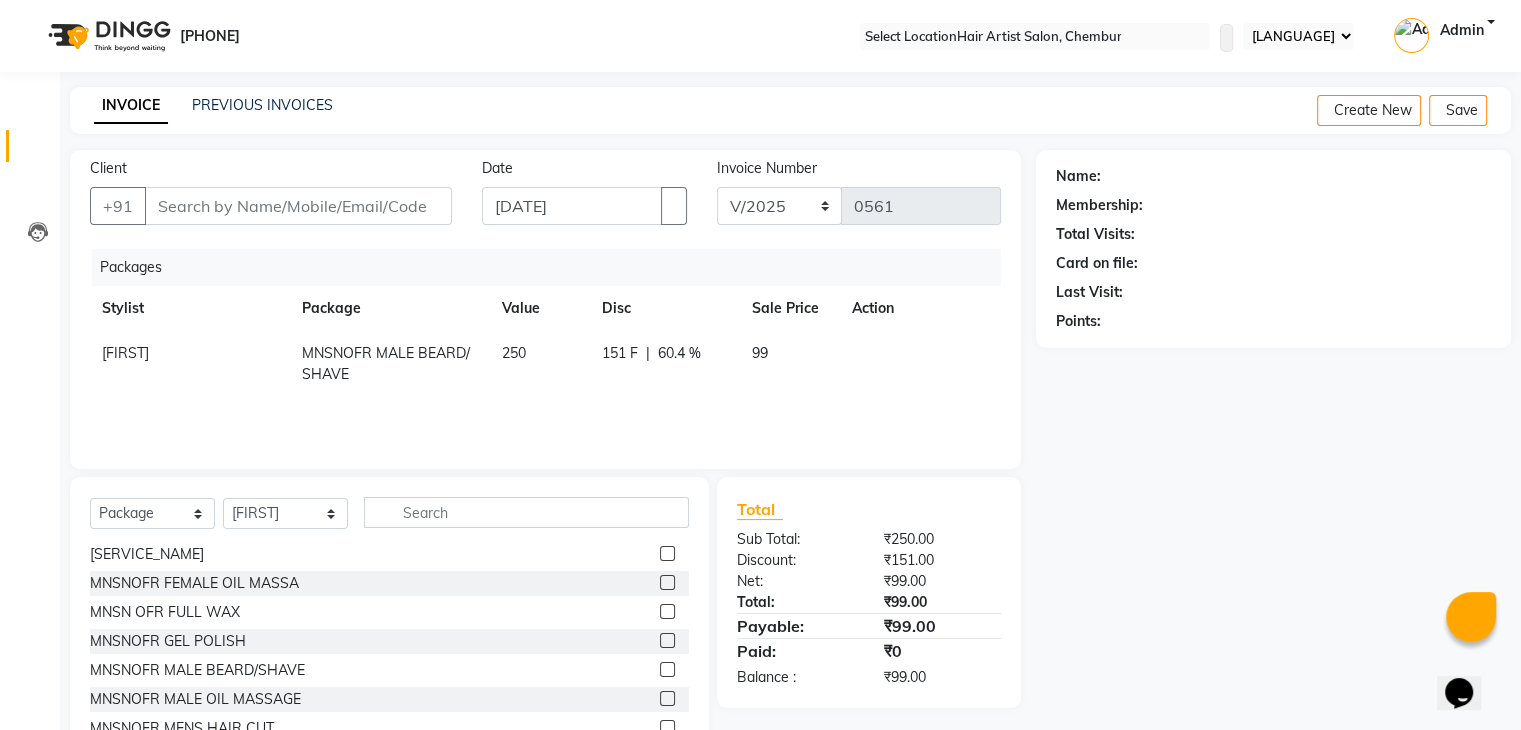click at bounding box center [667, 727] 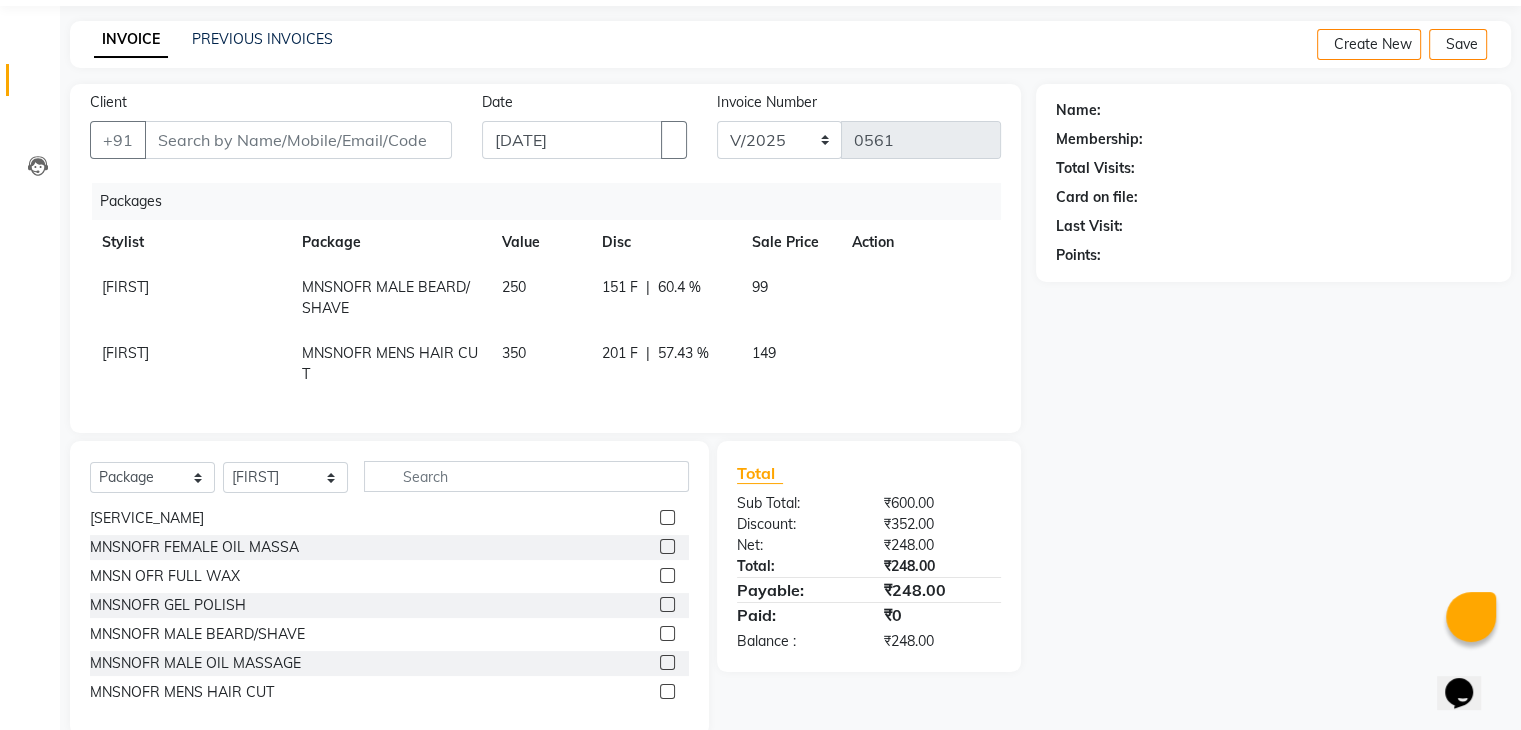 scroll, scrollTop: 117, scrollLeft: 0, axis: vertical 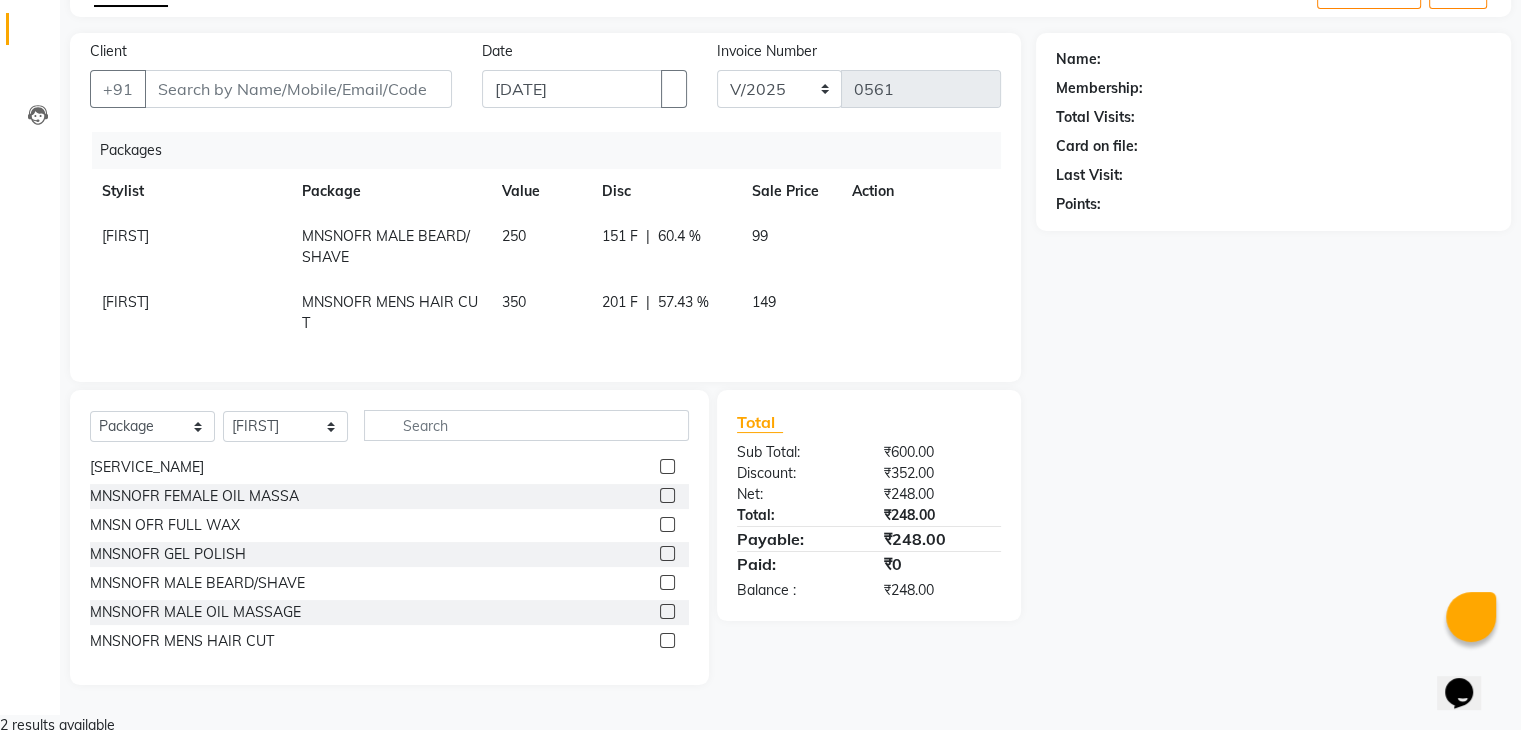 click on "Action" at bounding box center (920, 191) 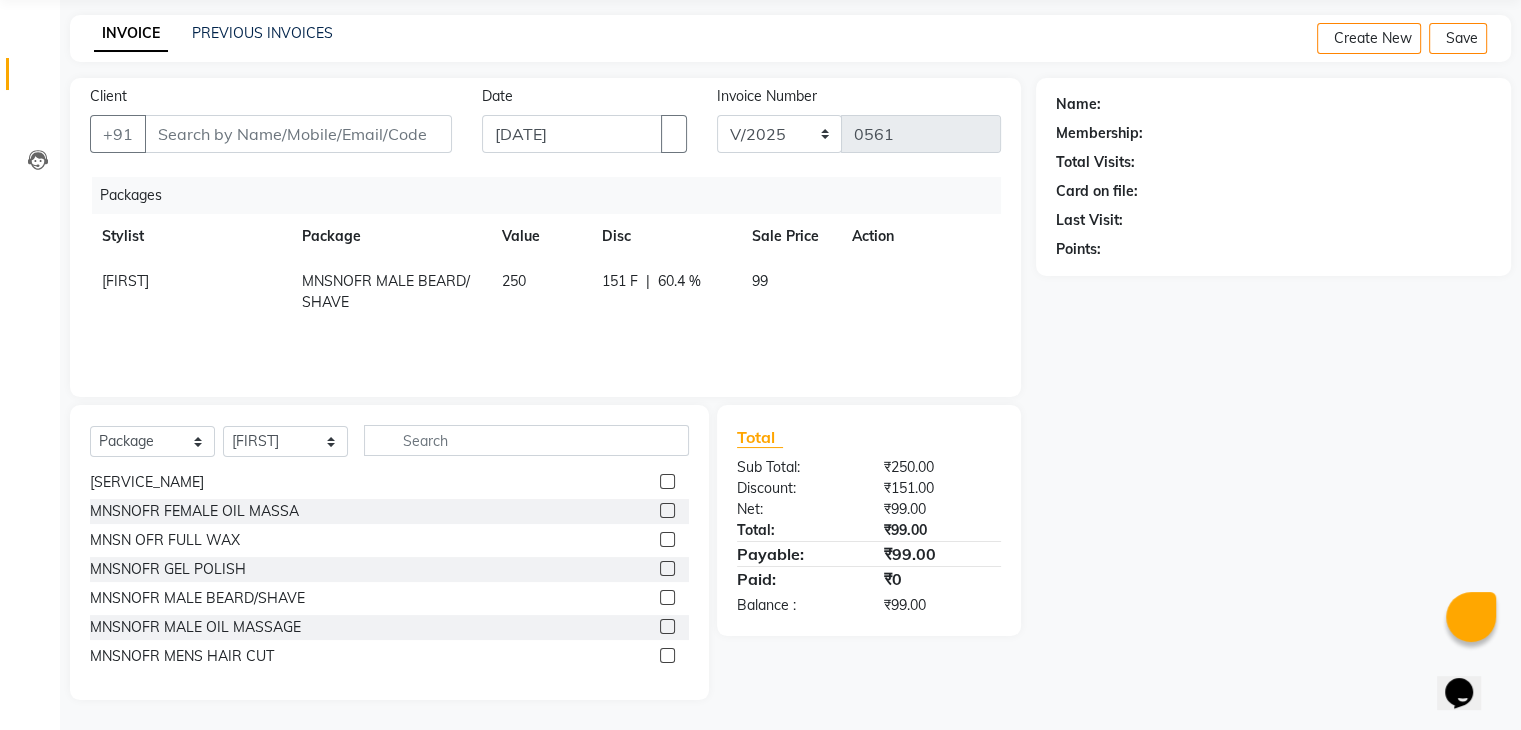 click at bounding box center (860, 271) 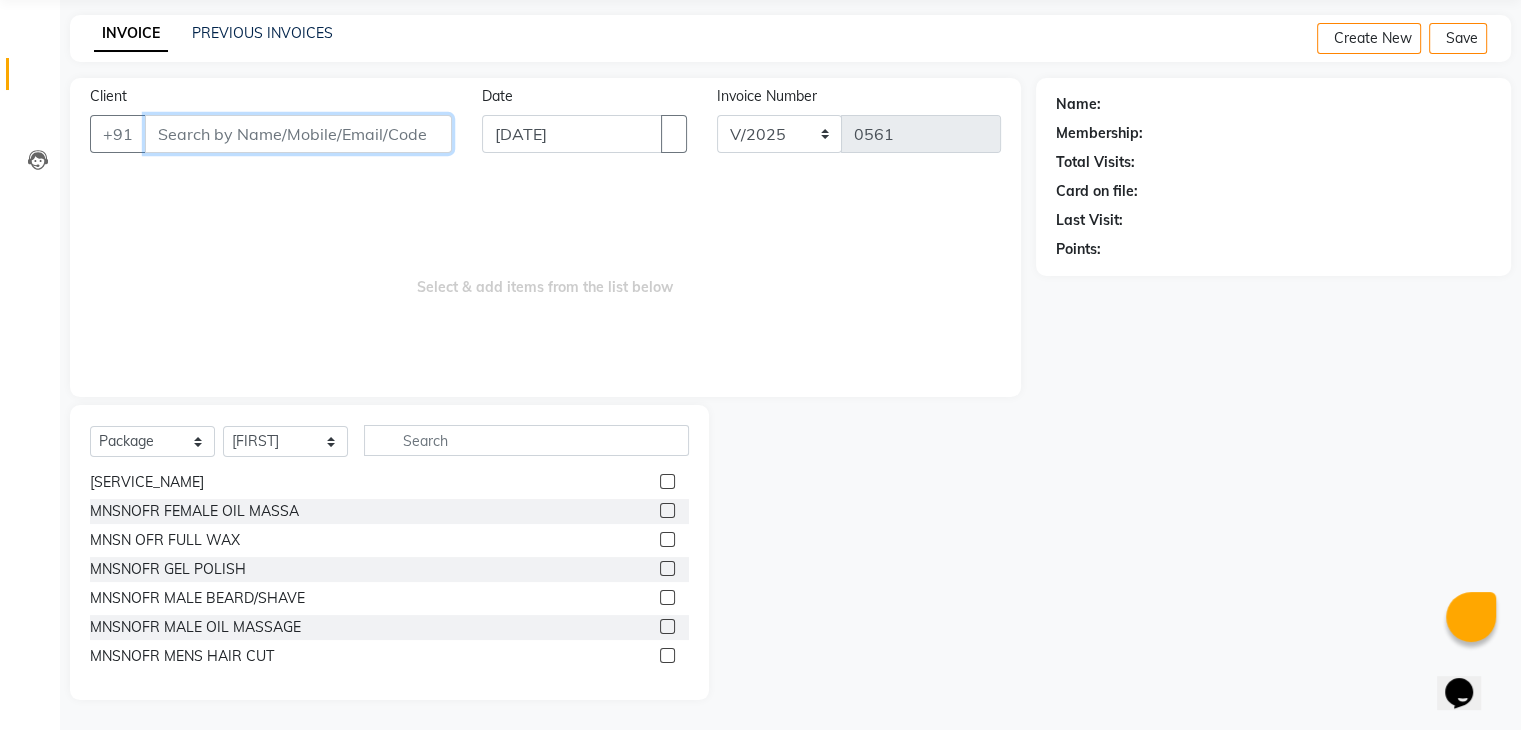 click on "Client" at bounding box center (298, 134) 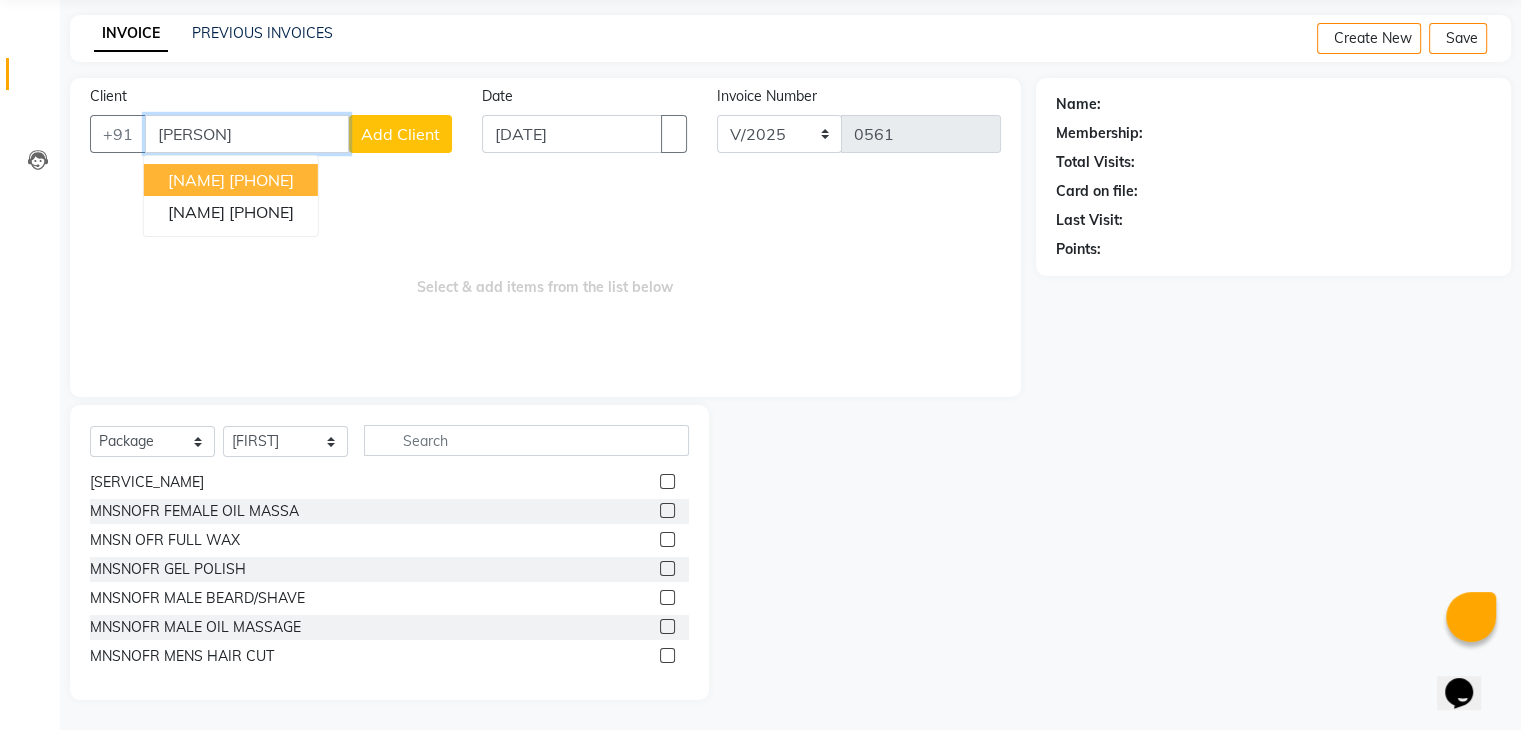 click on "[PERSON] [PHONE] [PERSON] [PHONE]" at bounding box center [231, 196] 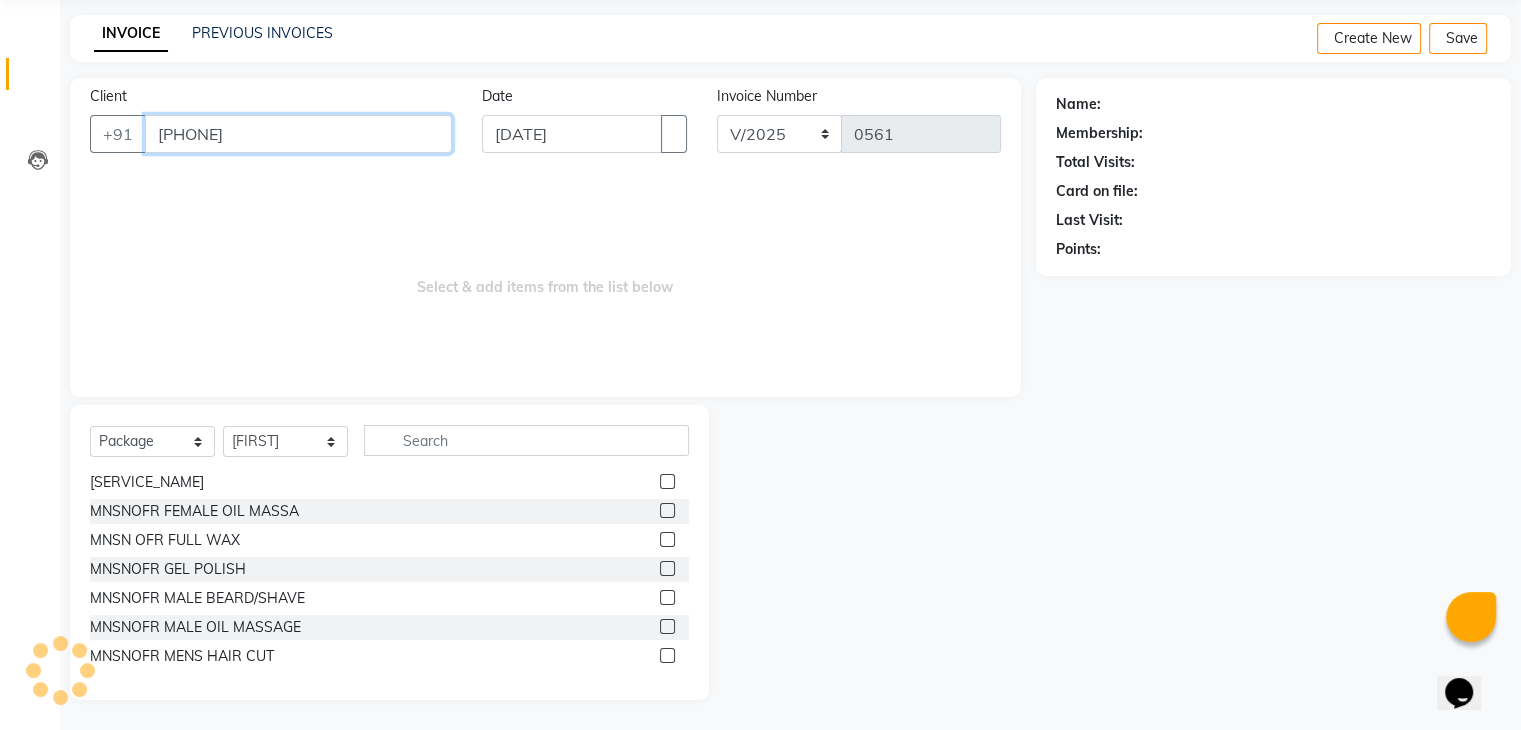 type on "[PHONE]" 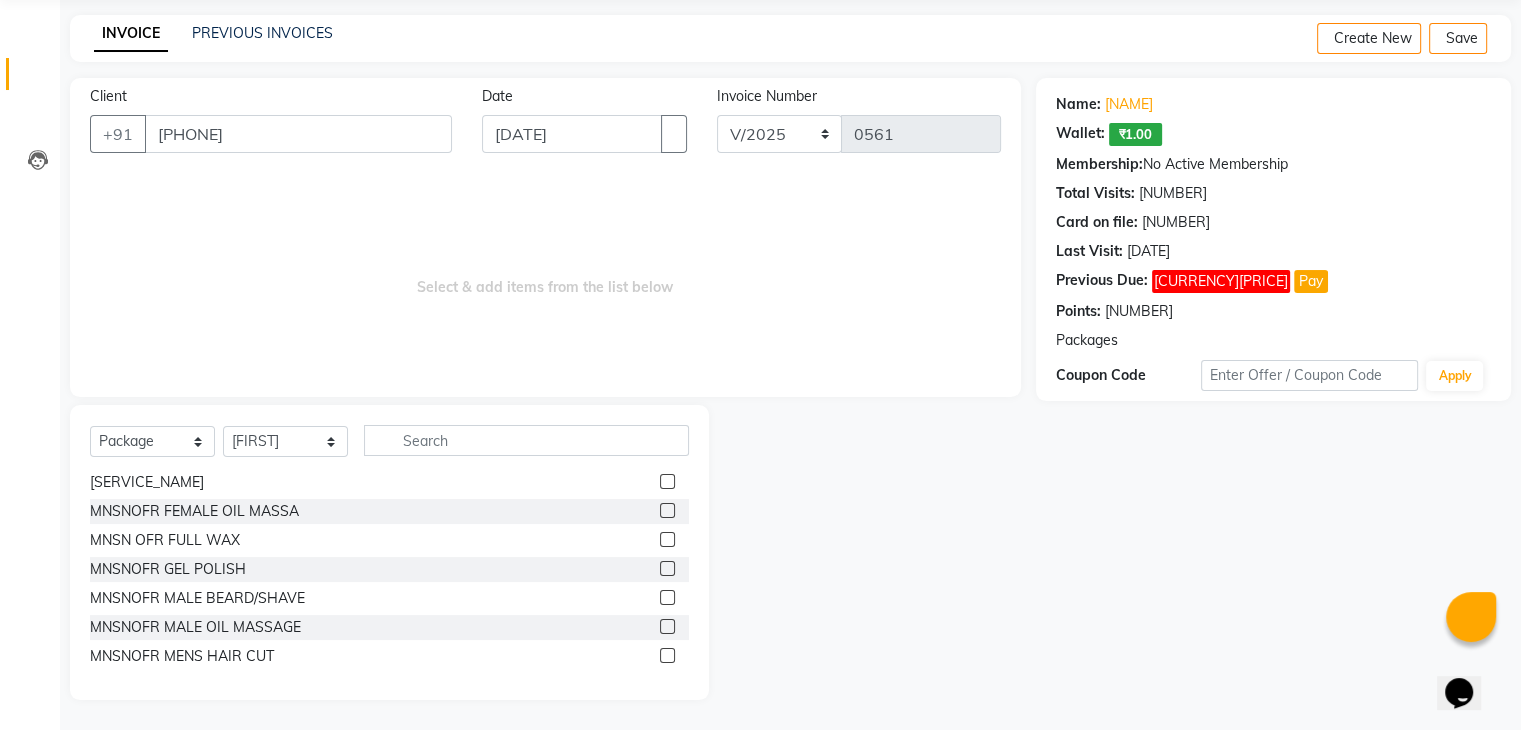 click at bounding box center (667, 655) 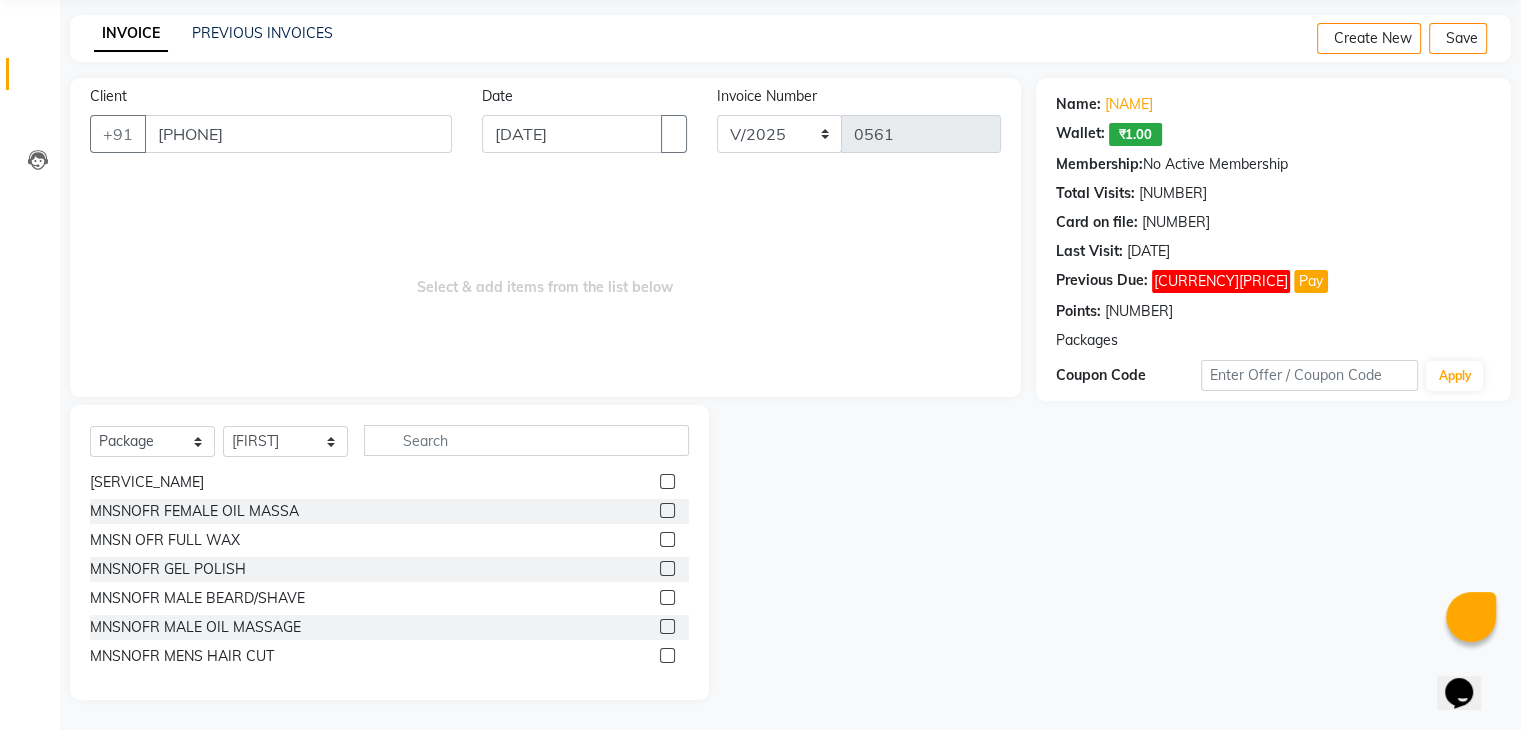 click at bounding box center [666, 656] 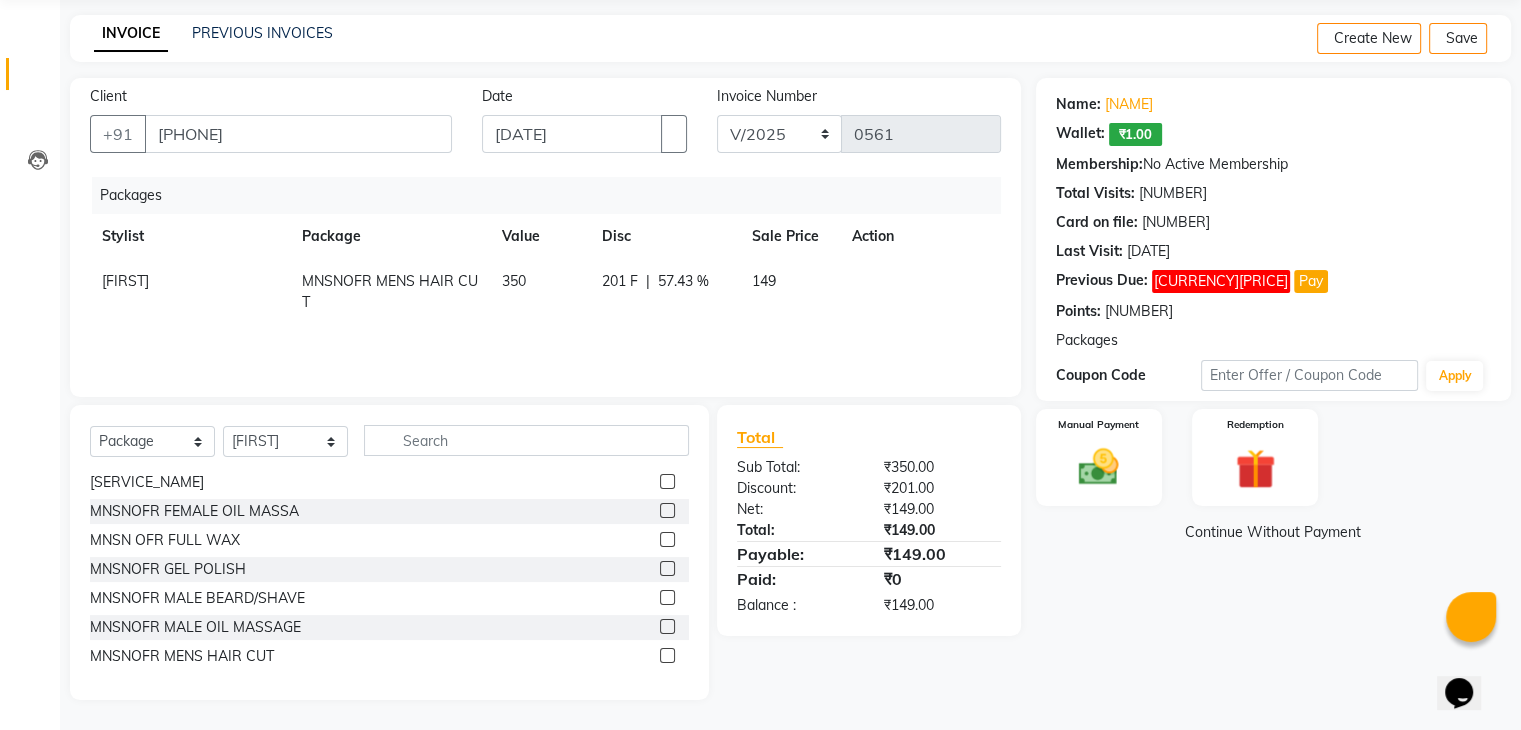 click at bounding box center (667, 597) 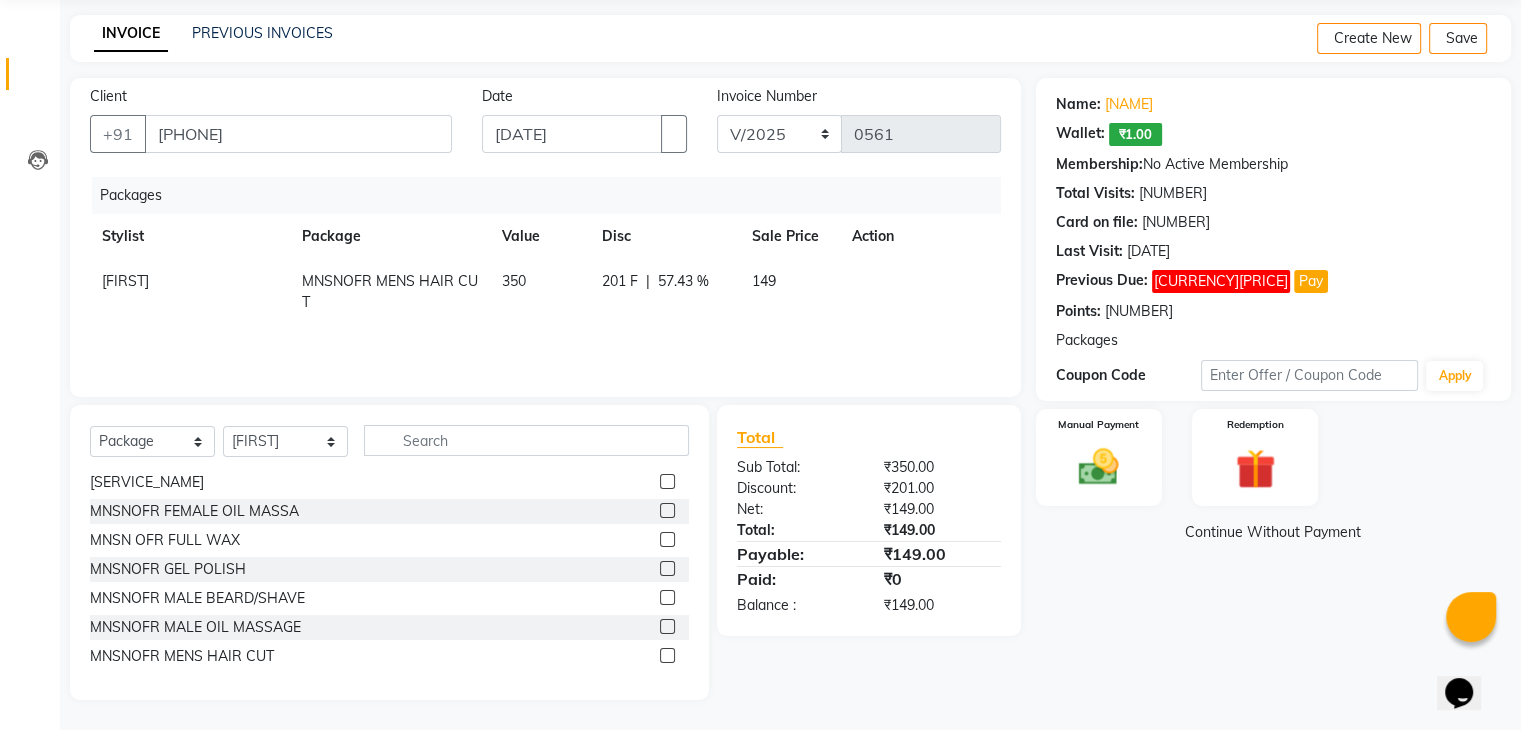 click at bounding box center [666, 598] 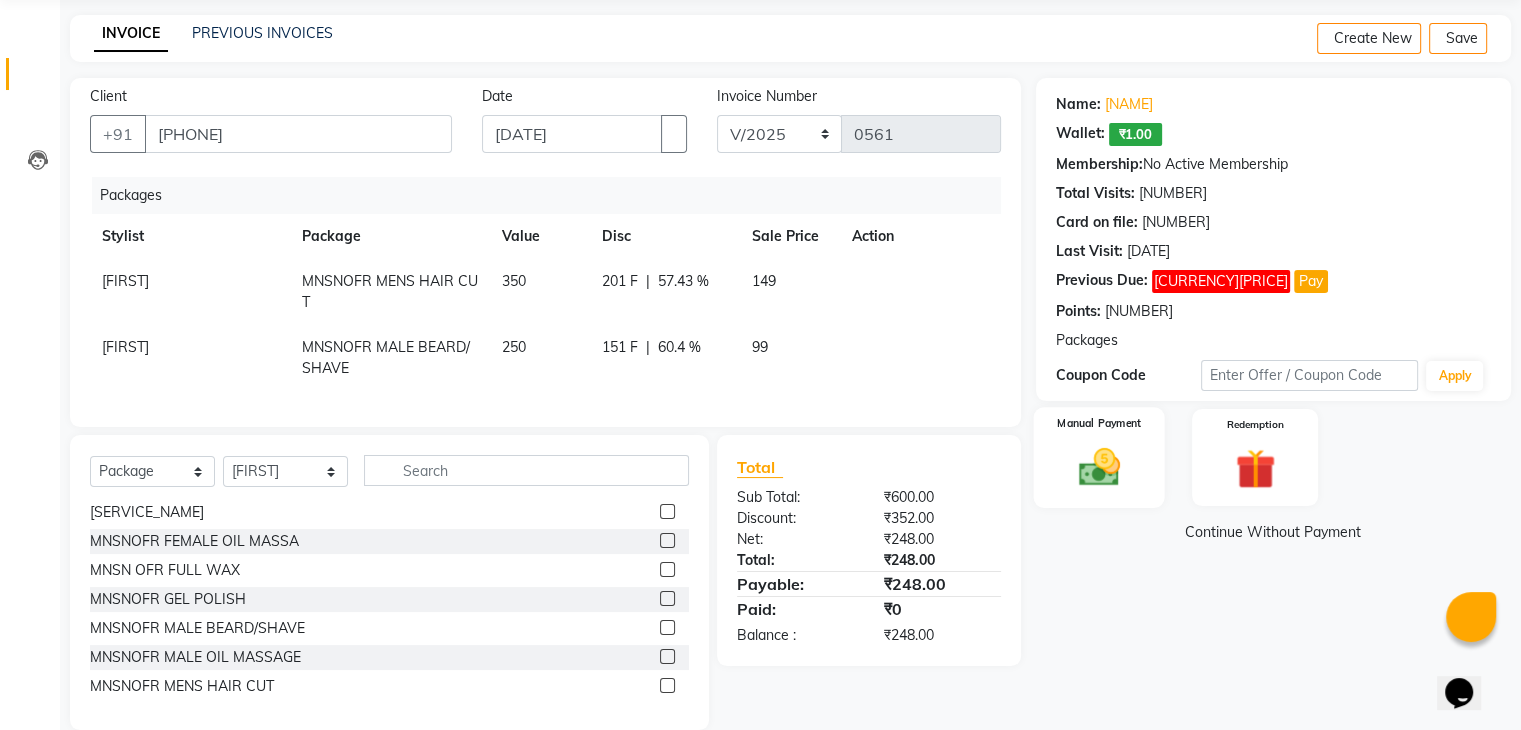 click at bounding box center (1098, 467) 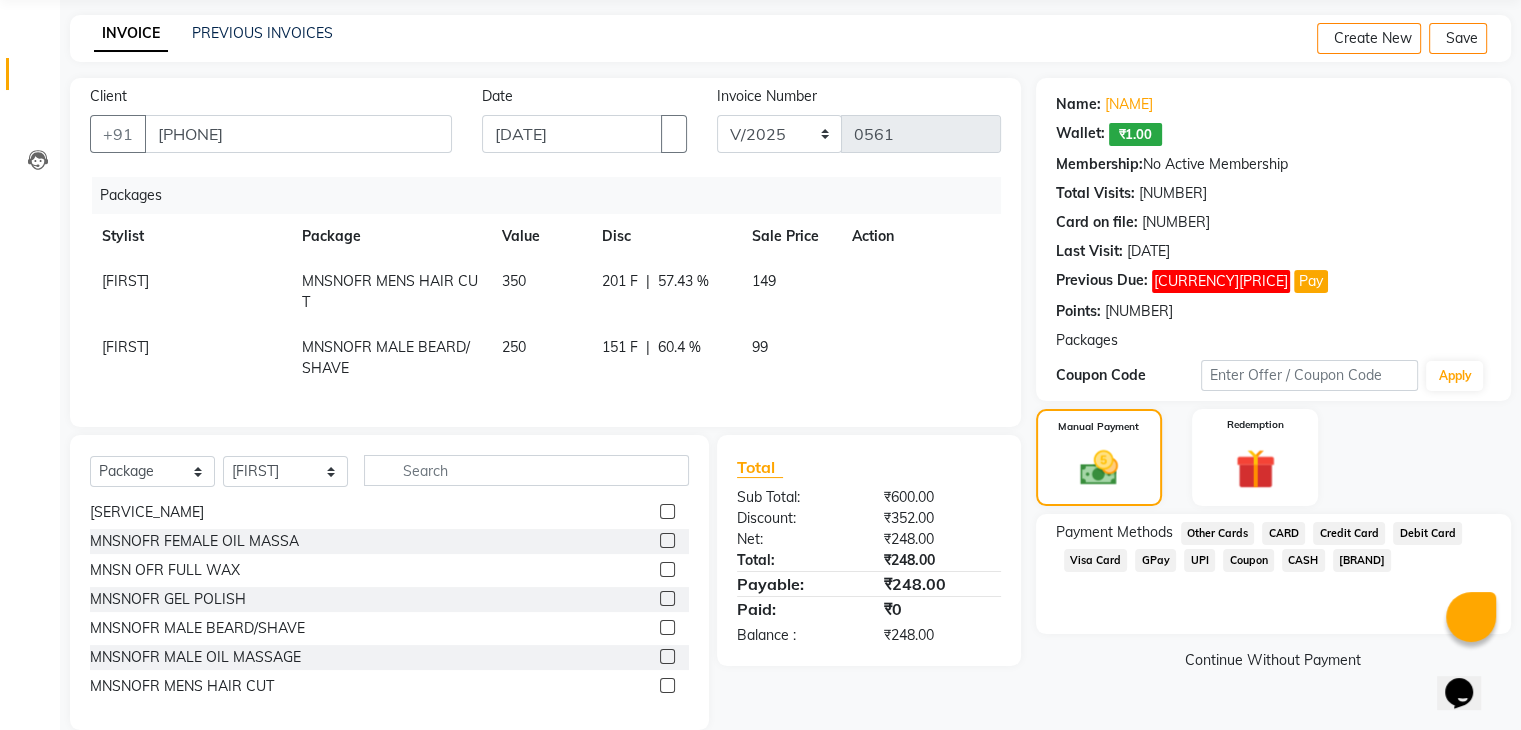 click on "CASH" at bounding box center [1218, 533] 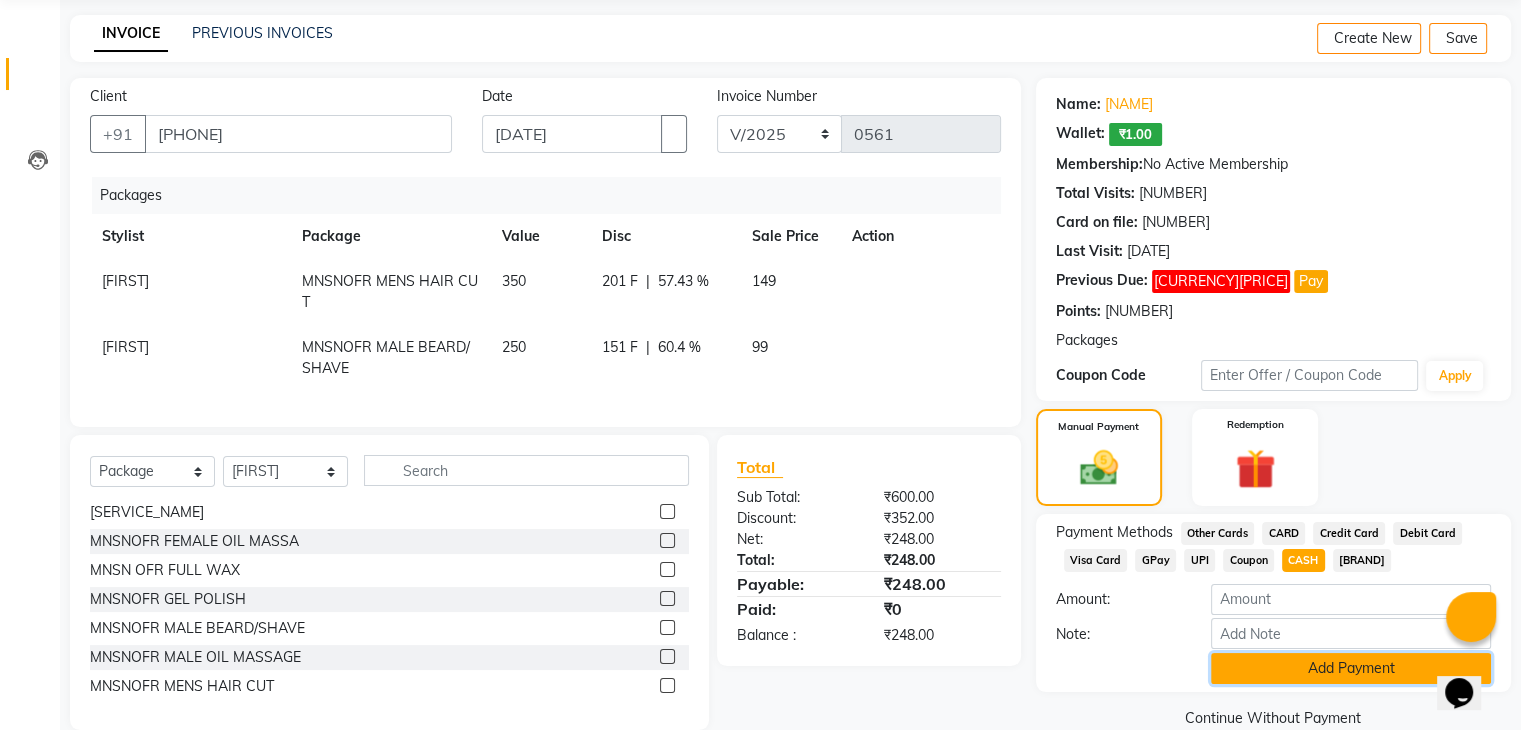 click on "Add Payment" at bounding box center [1351, 668] 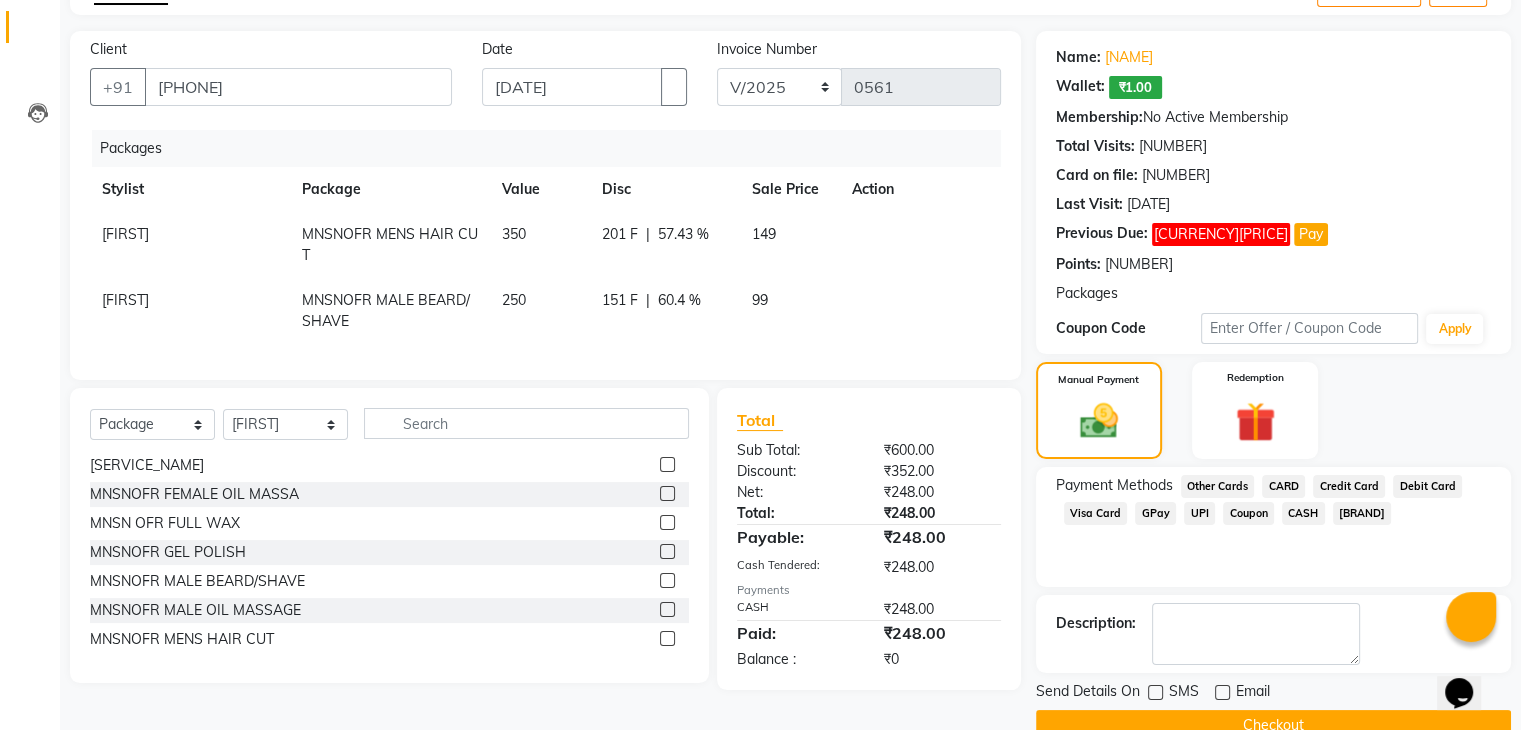 scroll, scrollTop: 161, scrollLeft: 0, axis: vertical 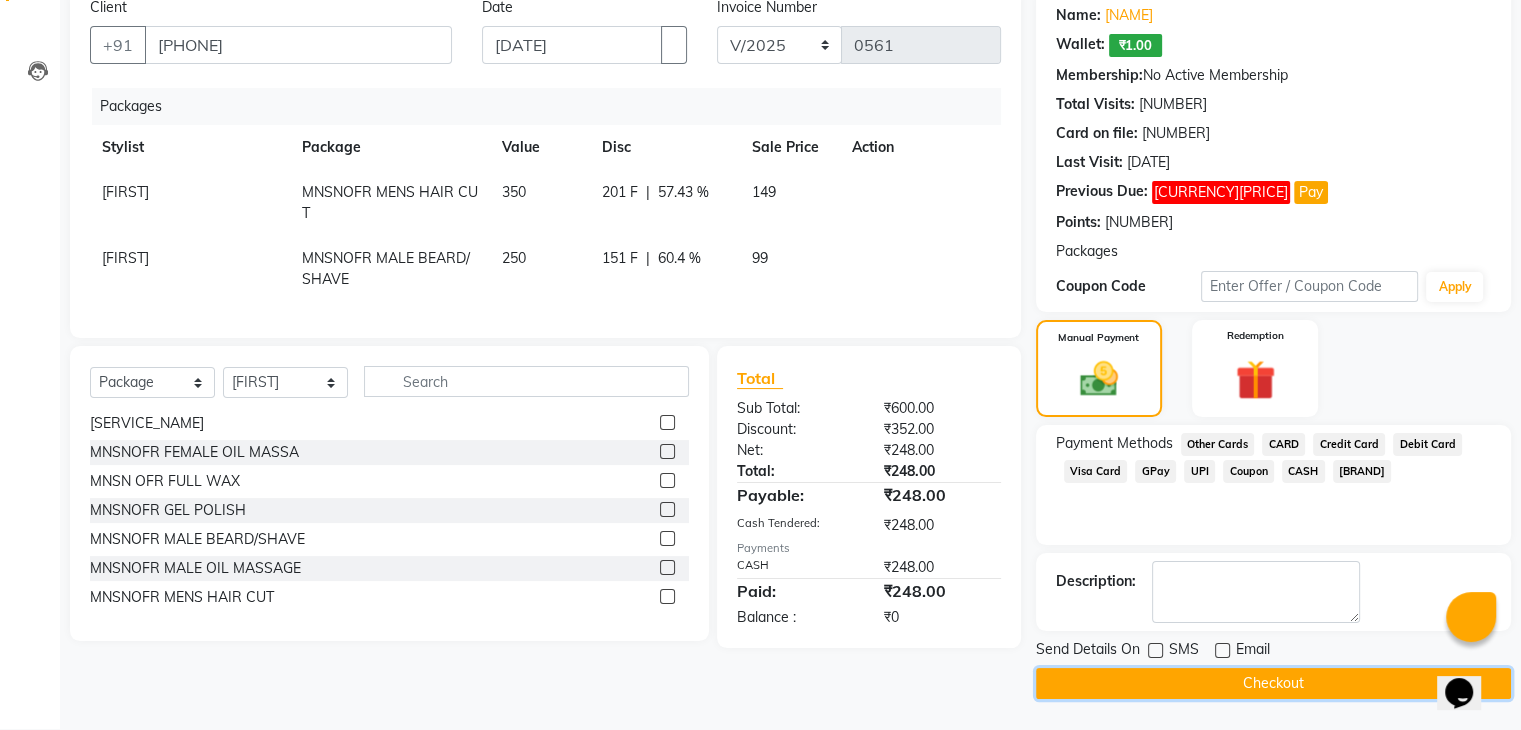 click on "Checkout" at bounding box center (1273, 683) 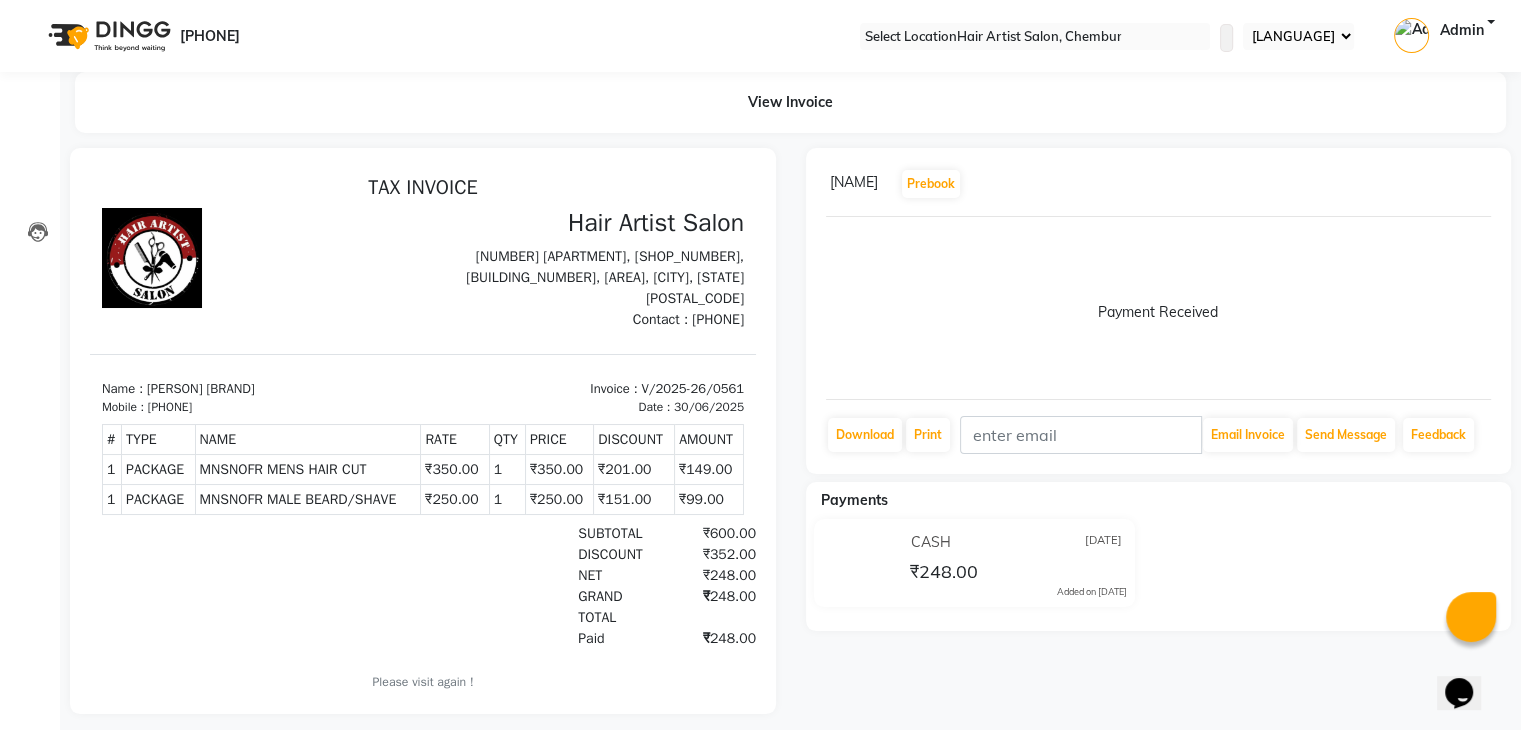 scroll, scrollTop: 0, scrollLeft: 0, axis: both 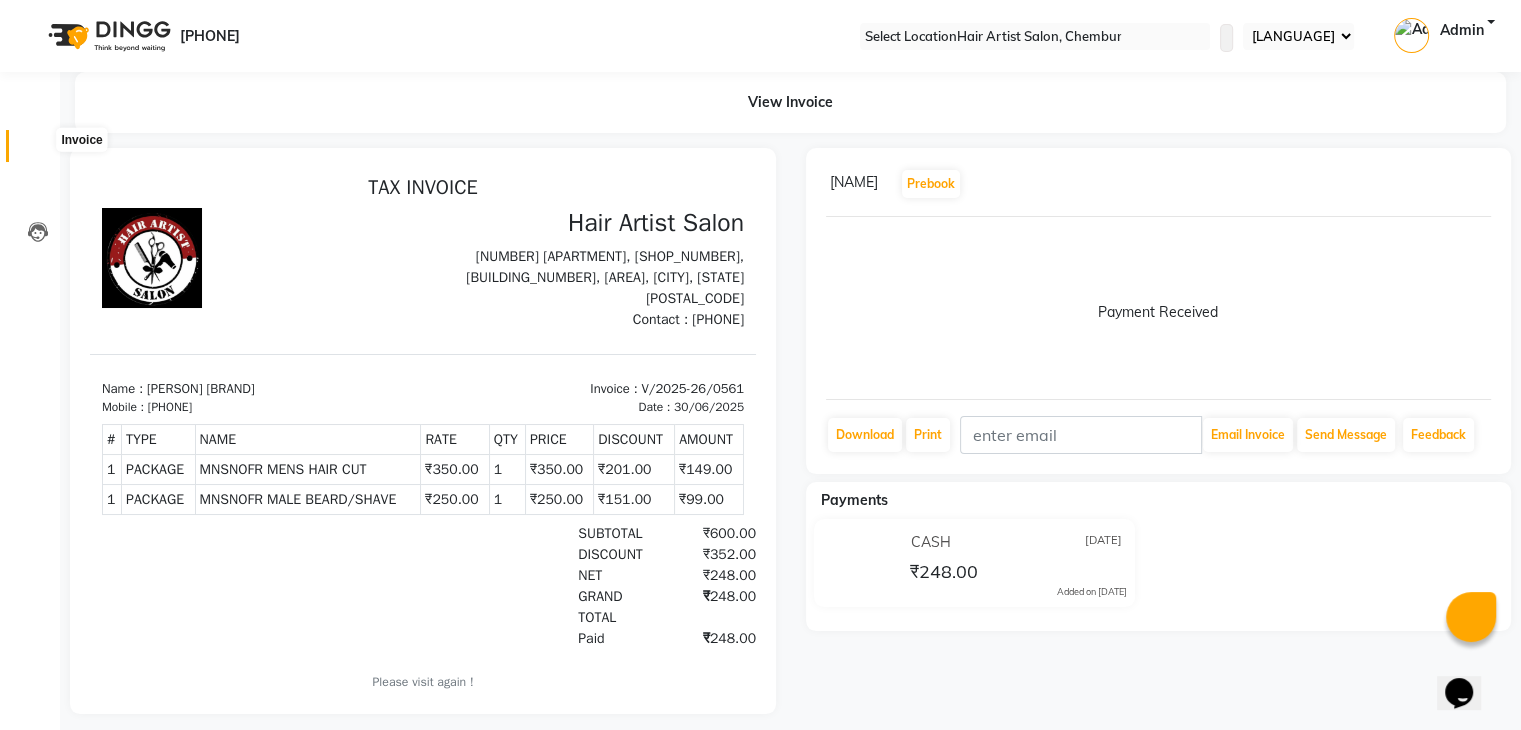 click at bounding box center [38, 151] 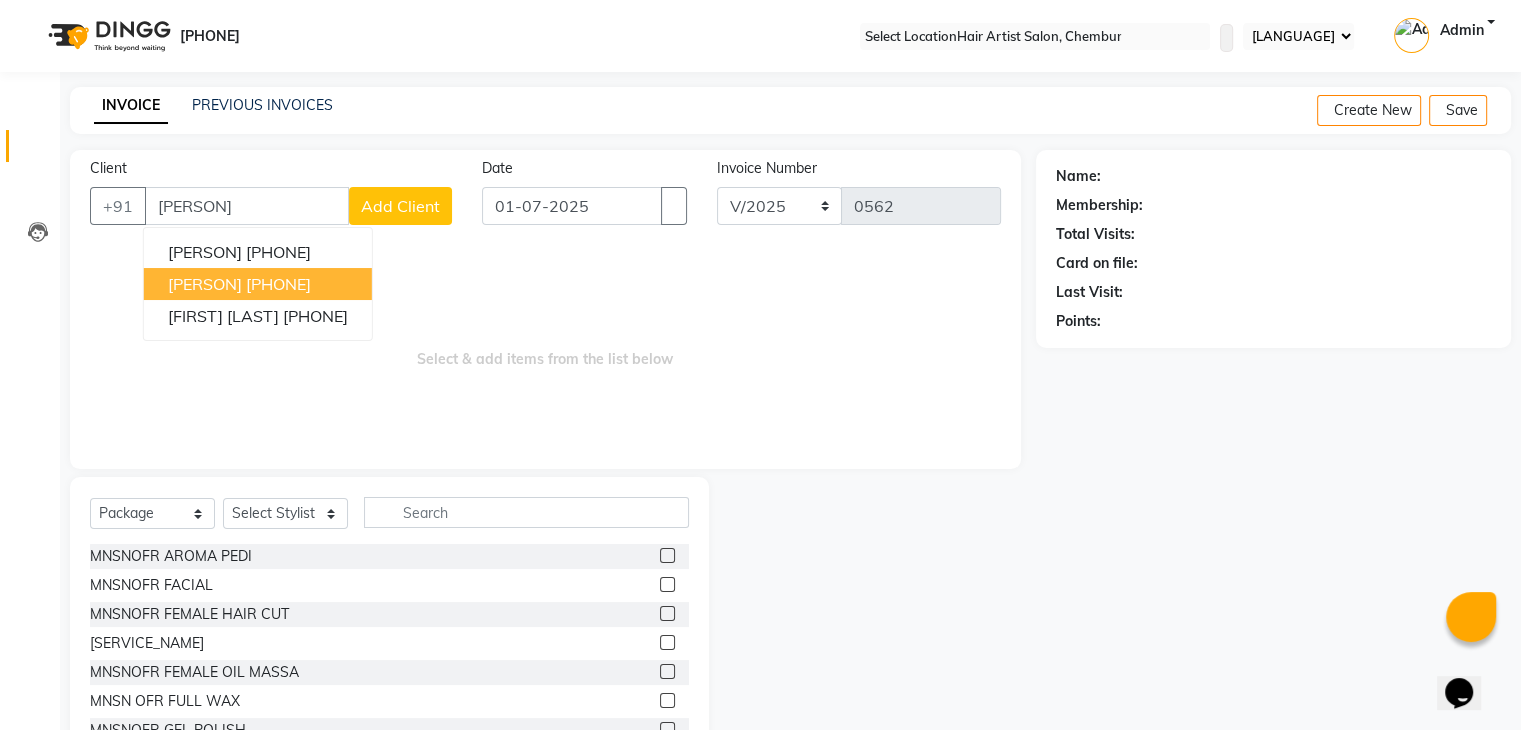 click on "[PERSON]" at bounding box center [205, 284] 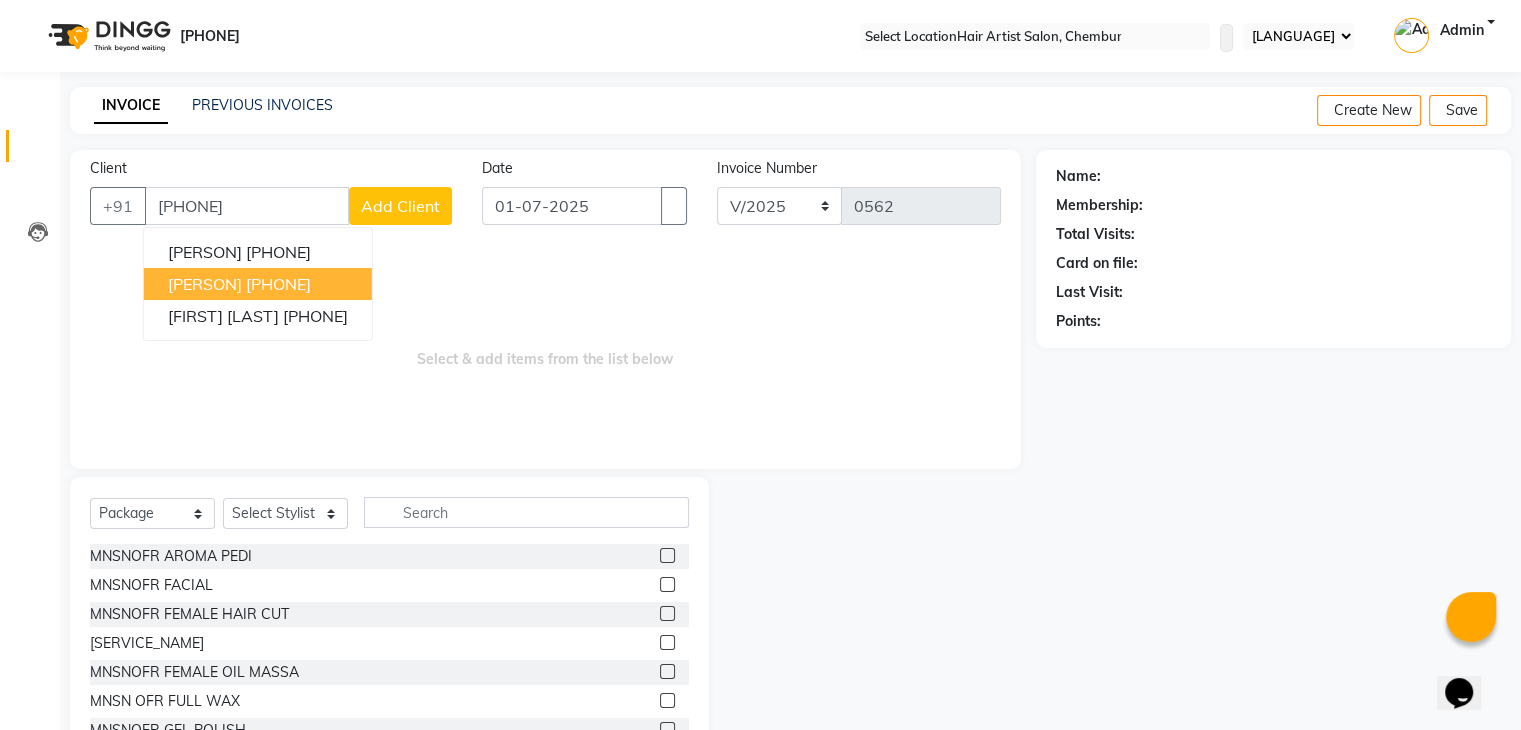 type on "[PHONE]" 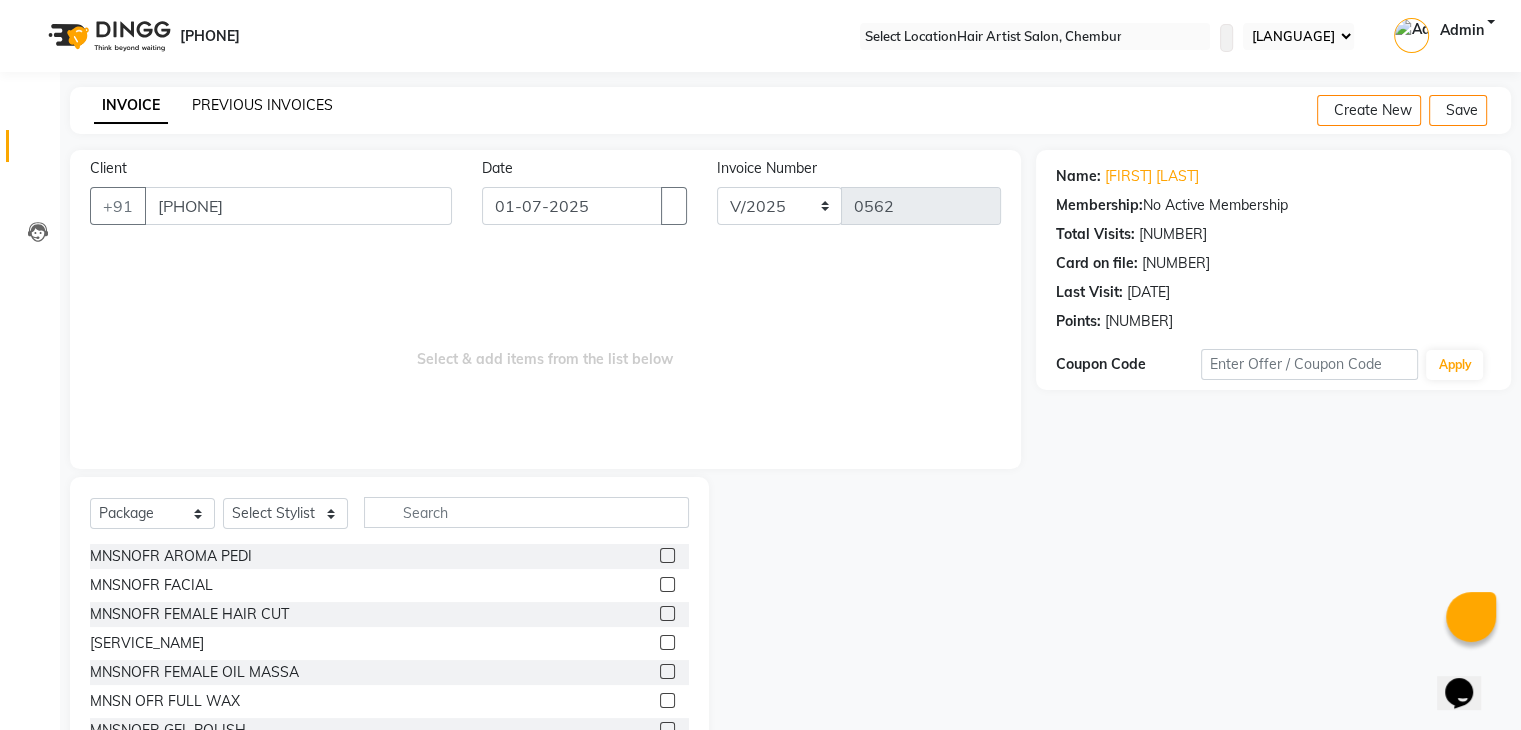 click on "PREVIOUS INVOICES" at bounding box center (262, 105) 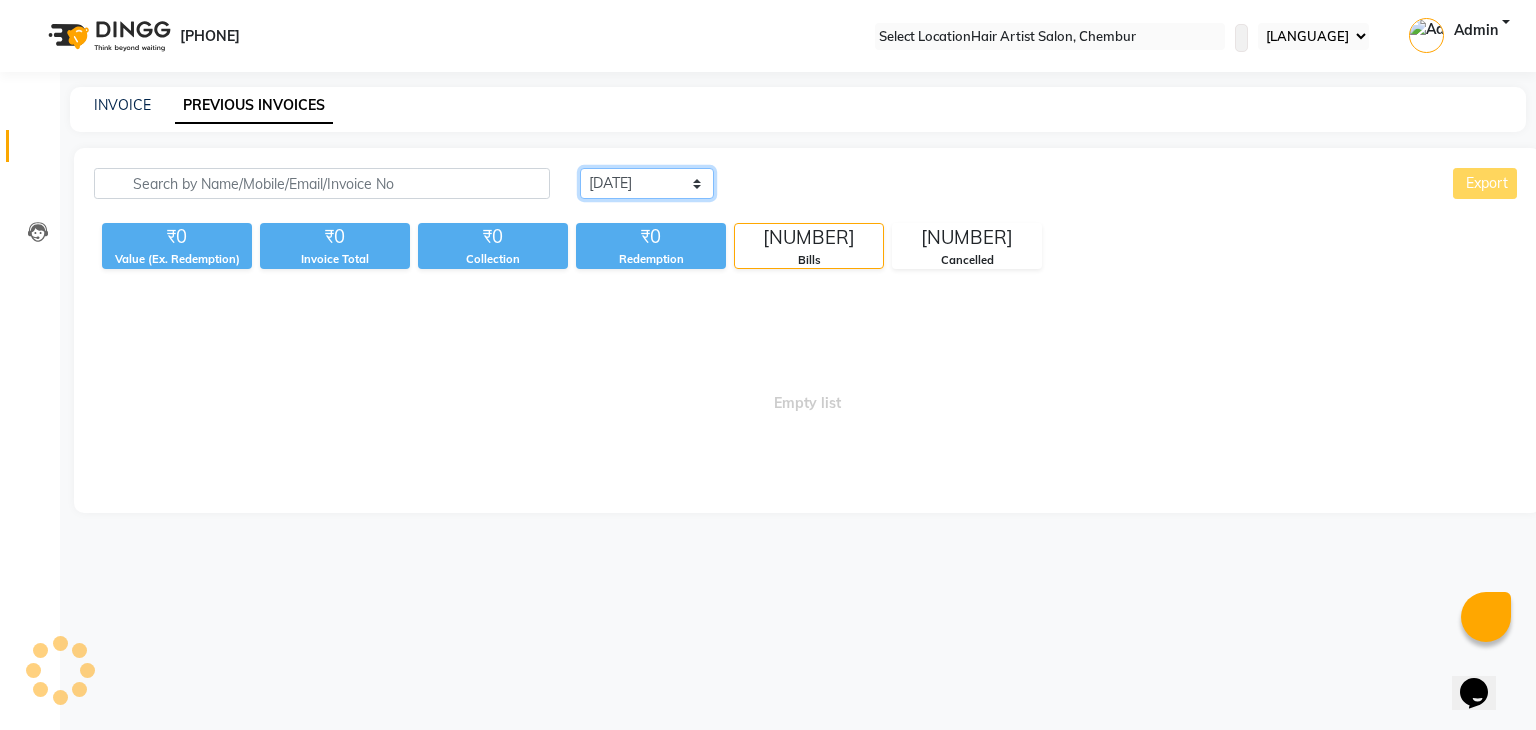 drag, startPoint x: 668, startPoint y: 175, endPoint x: 635, endPoint y: 243, distance: 75.58439 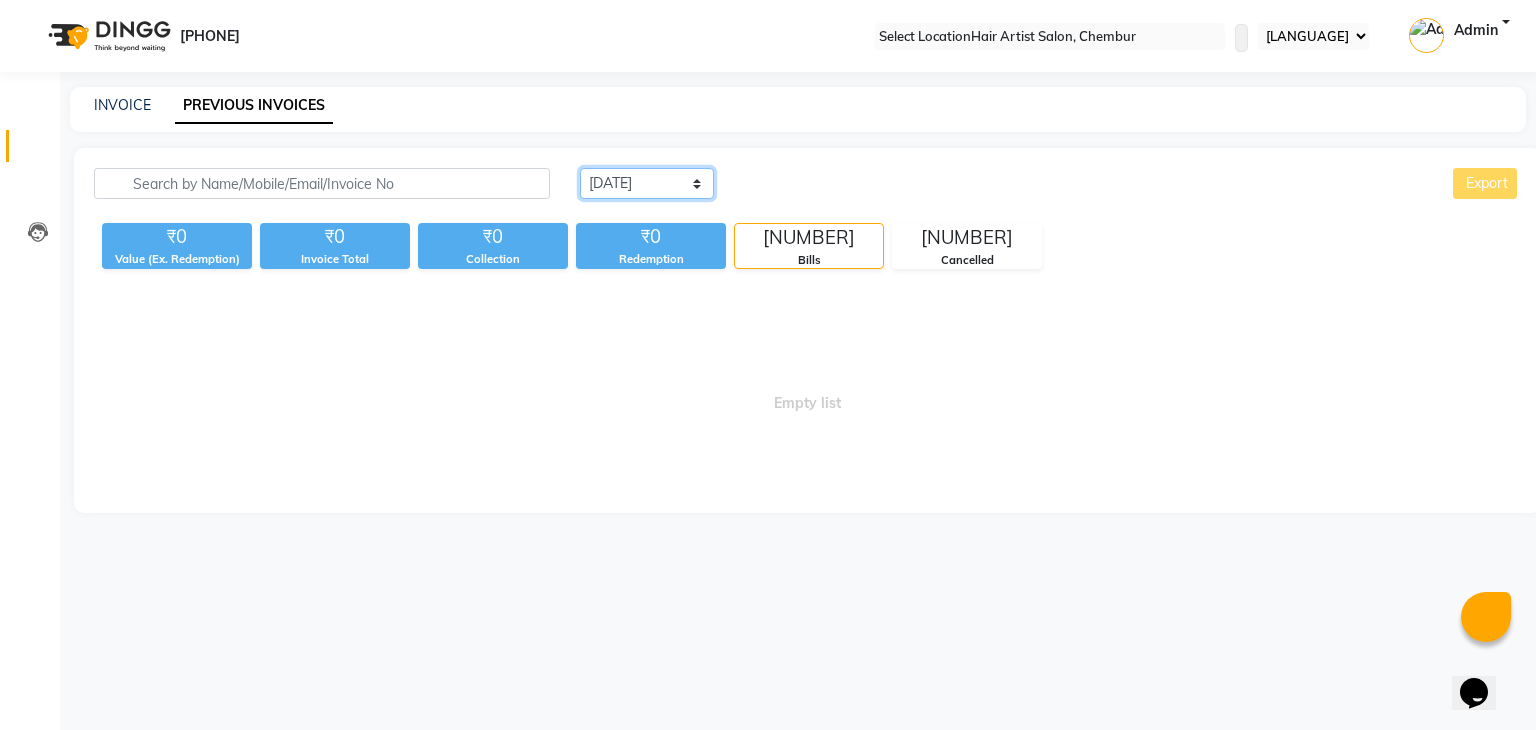 select on "yesterday" 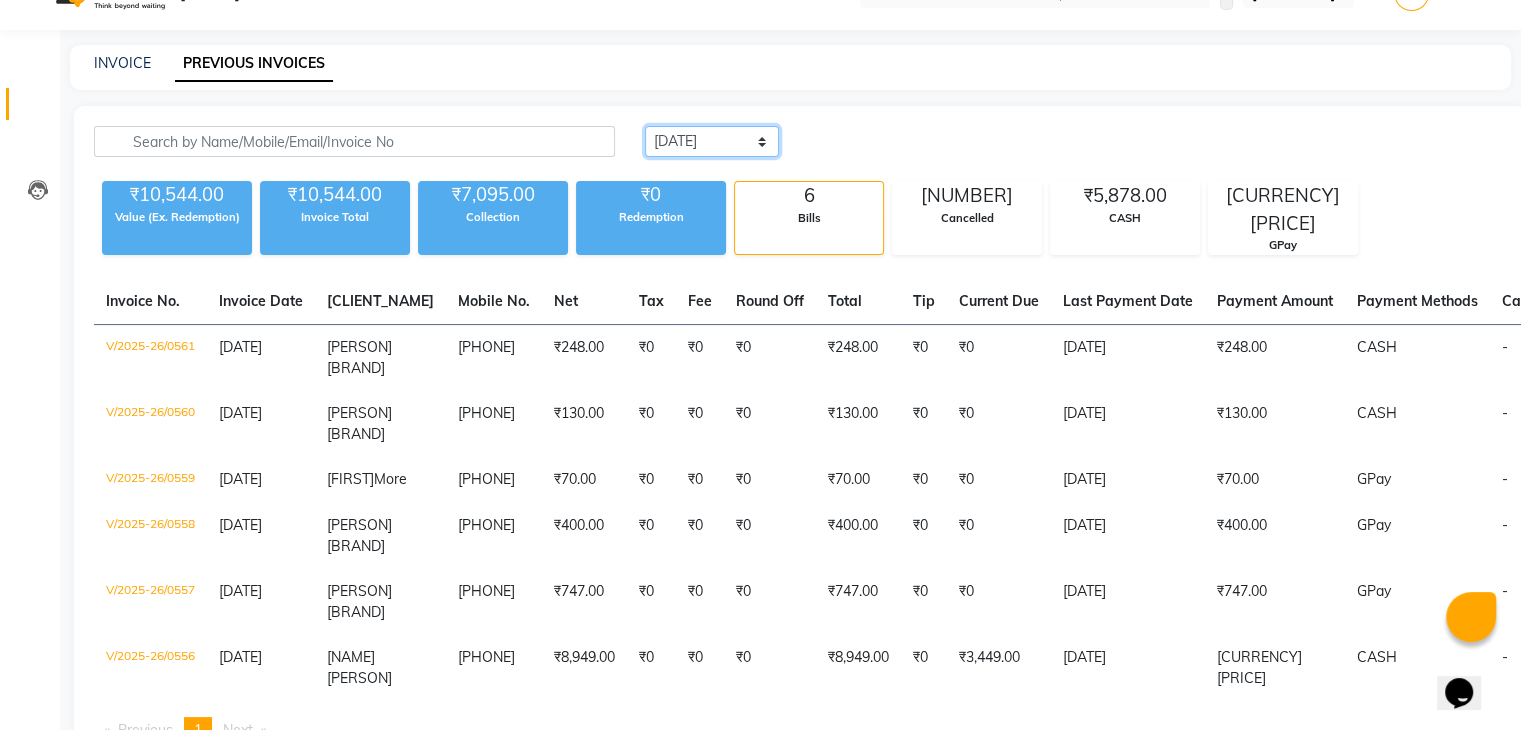 scroll, scrollTop: 50, scrollLeft: 0, axis: vertical 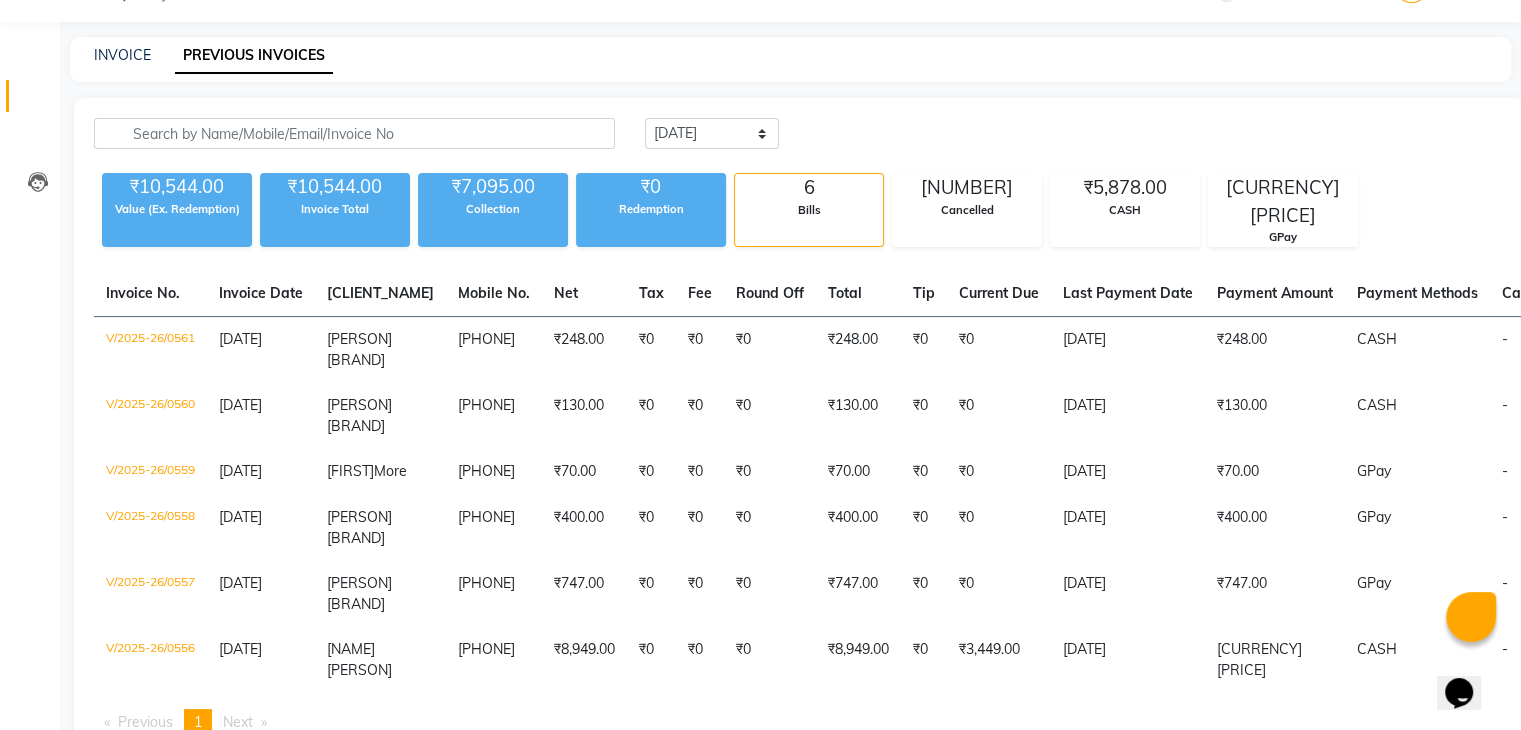 click on "INVOICE PREVIOUS INVOICES" at bounding box center [790, 59] 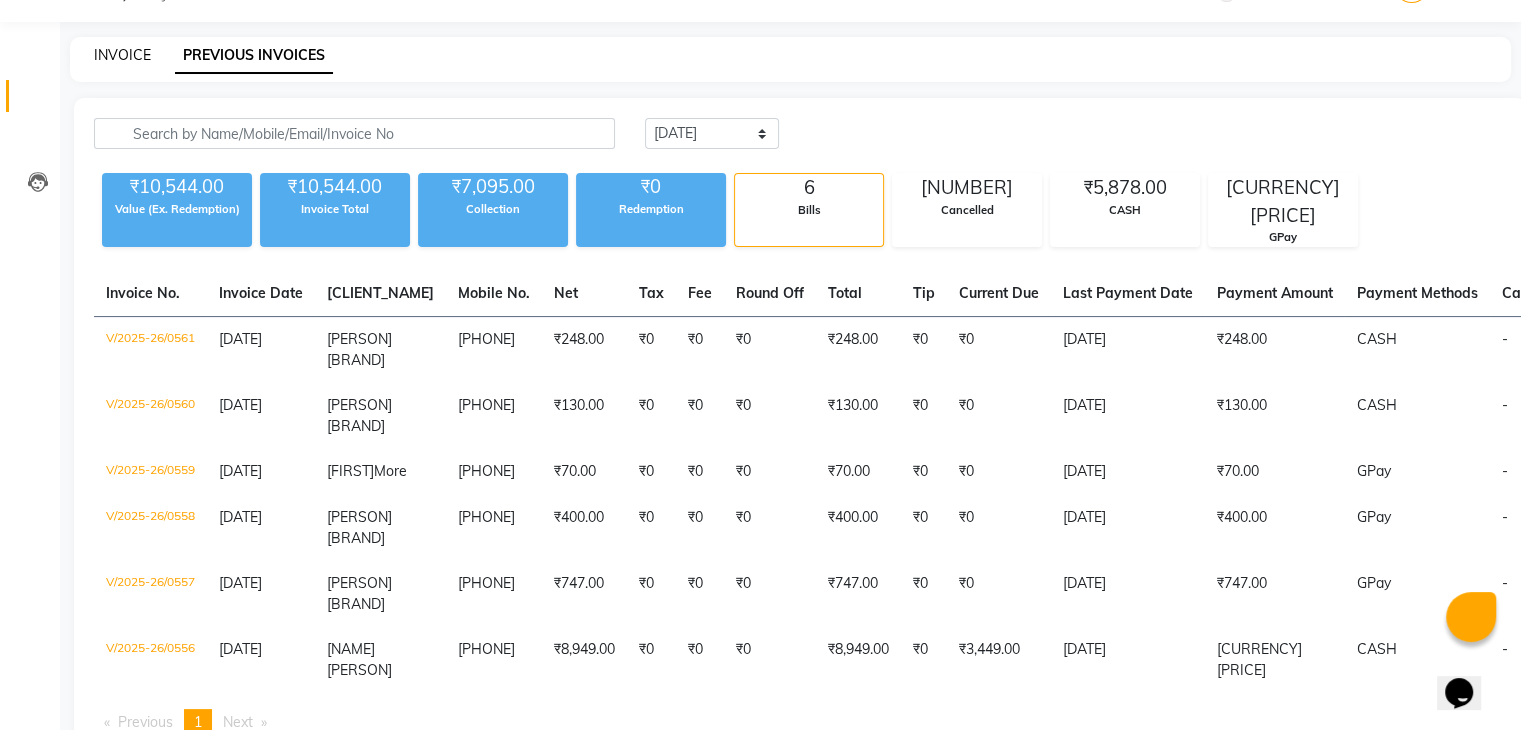 click on "INVOICE" at bounding box center (122, 55) 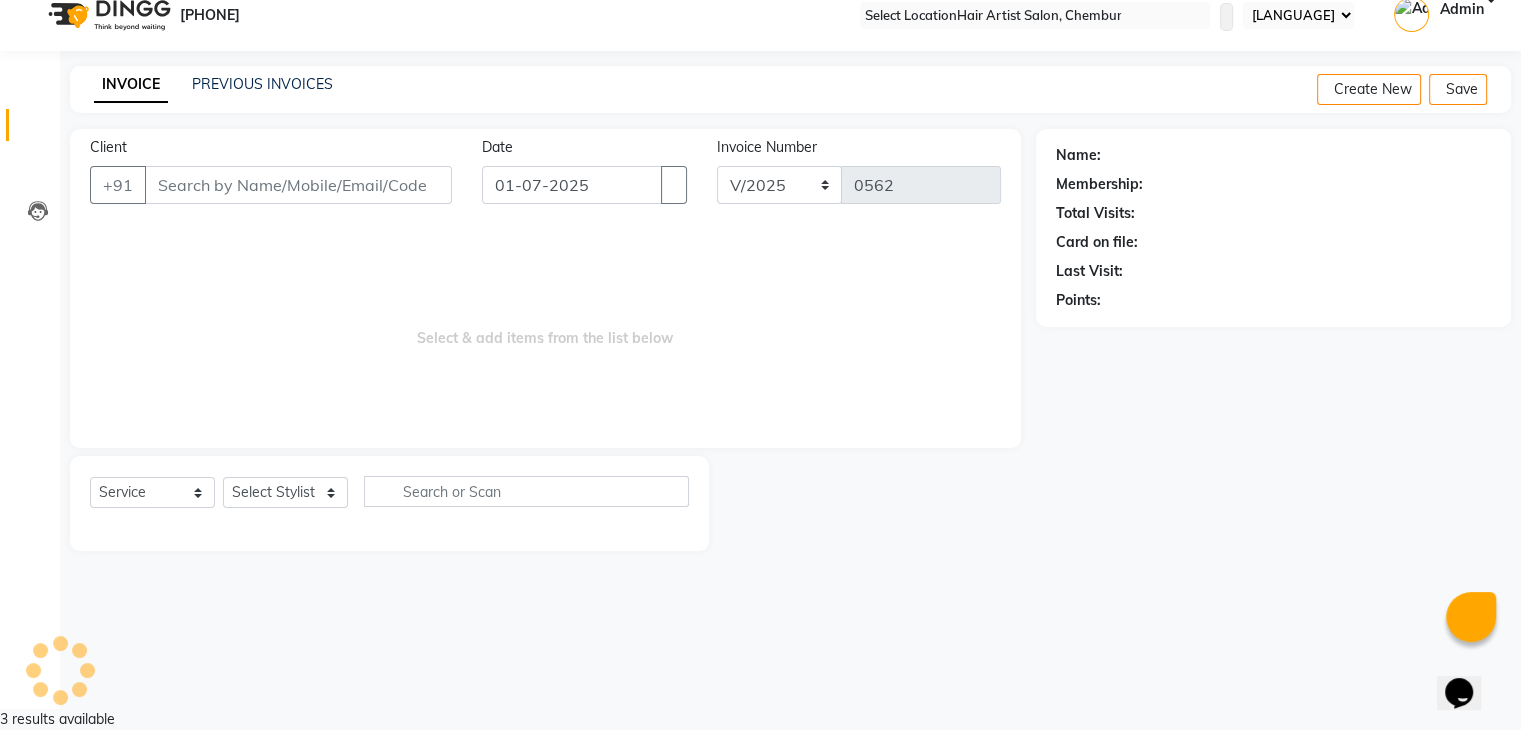 scroll, scrollTop: 0, scrollLeft: 0, axis: both 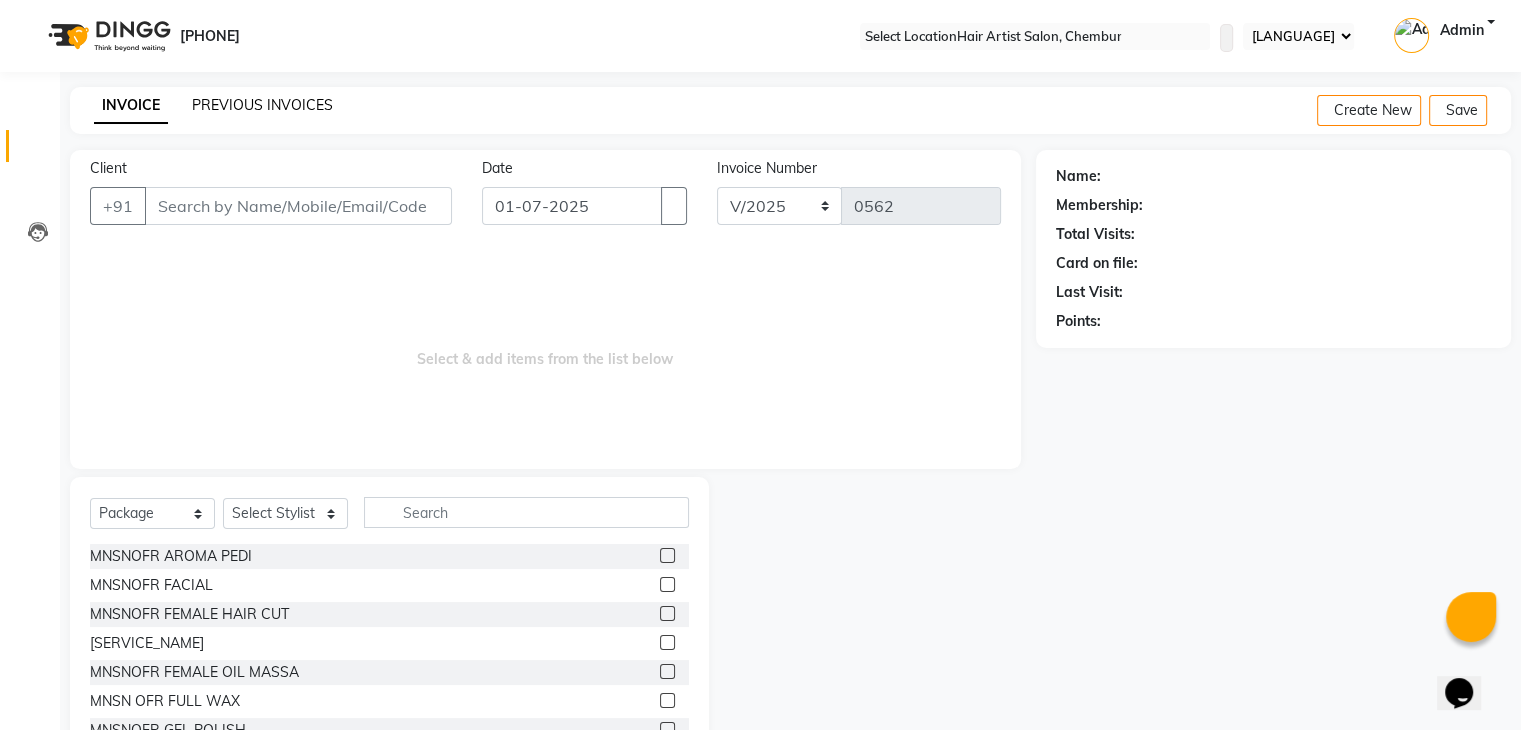 click on "PREVIOUS INVOICES" at bounding box center [262, 105] 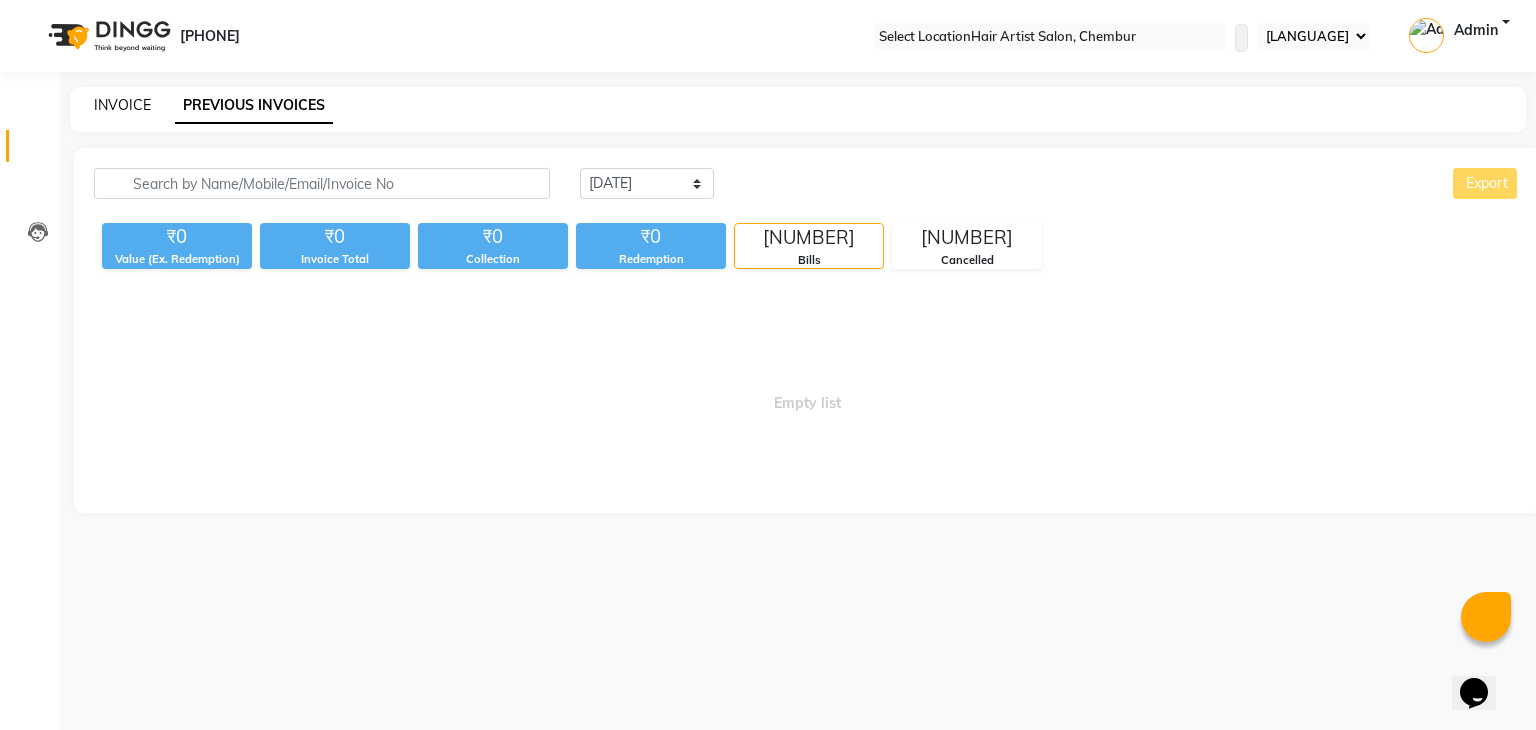click on "INVOICE" at bounding box center [122, 105] 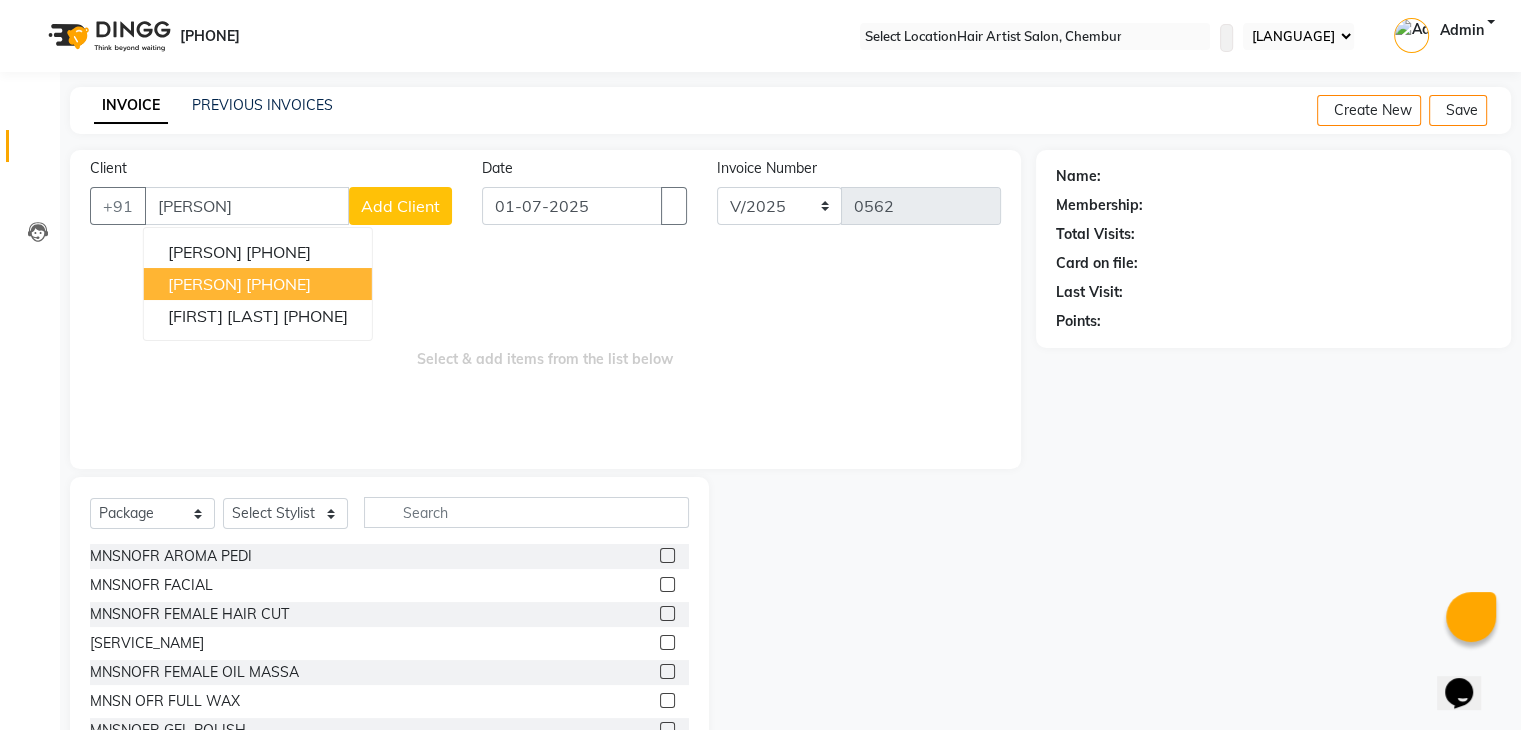 click on "[PERSON]" at bounding box center [205, 284] 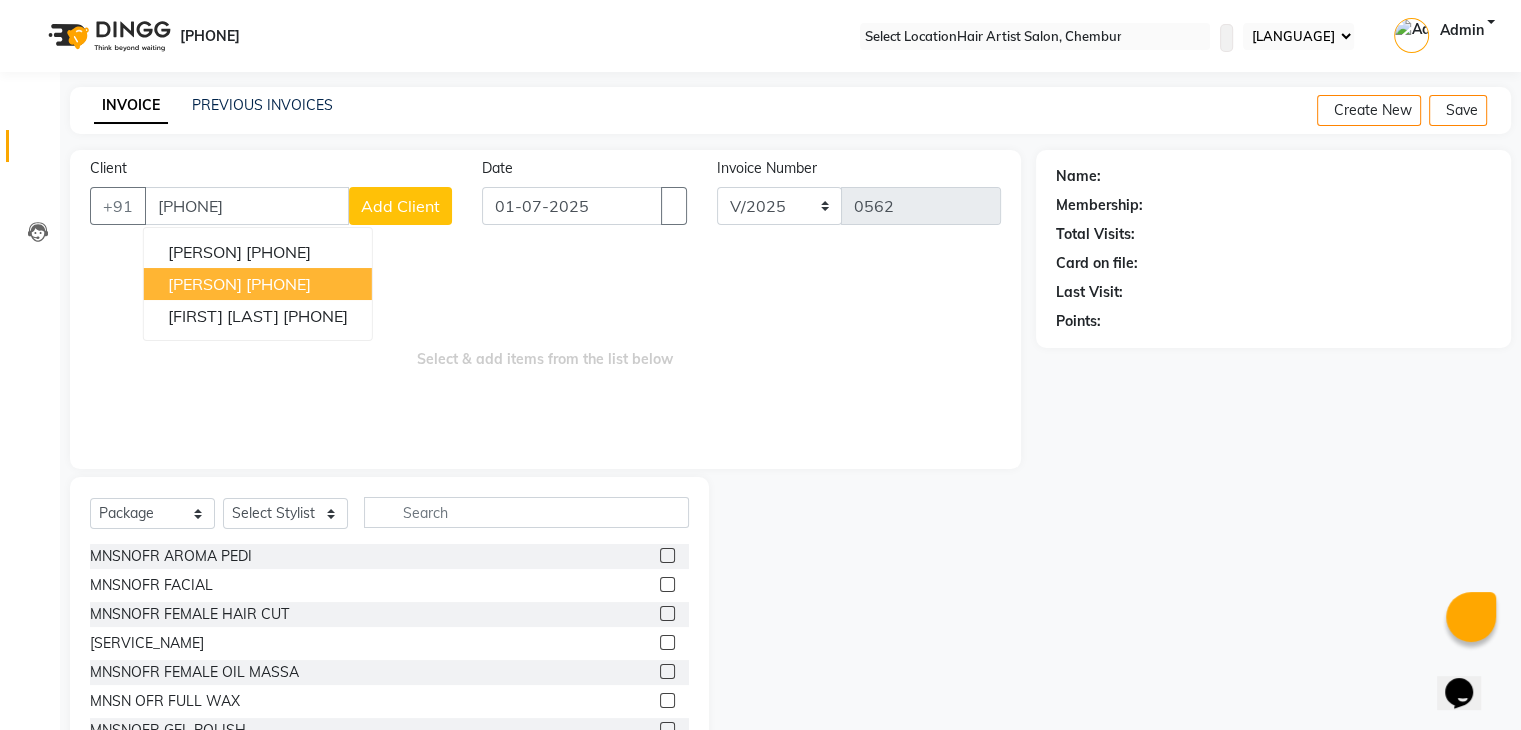 type on "[PHONE]" 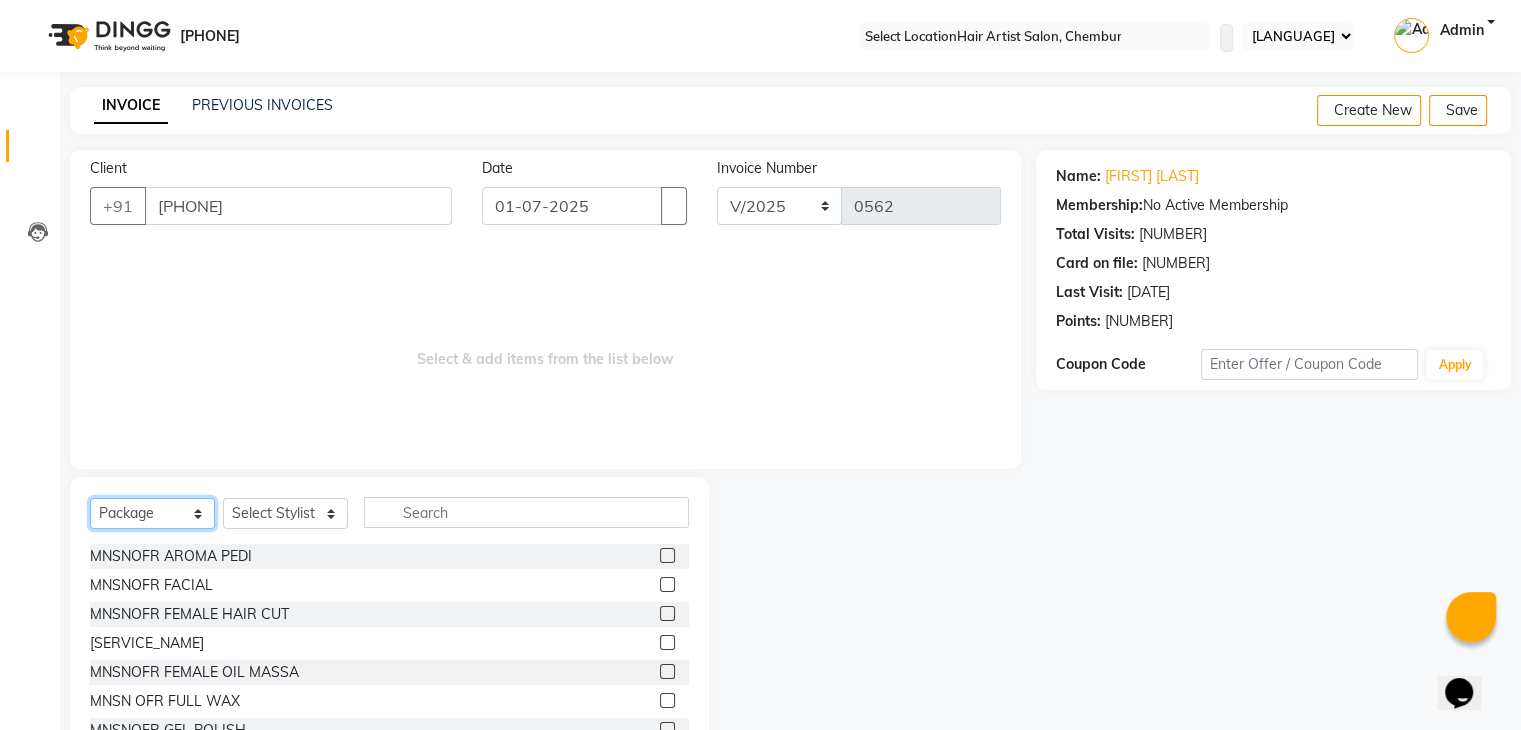 click on "Select Service Product Membership Package Voucher Prepaid Gift Card" at bounding box center [152, 513] 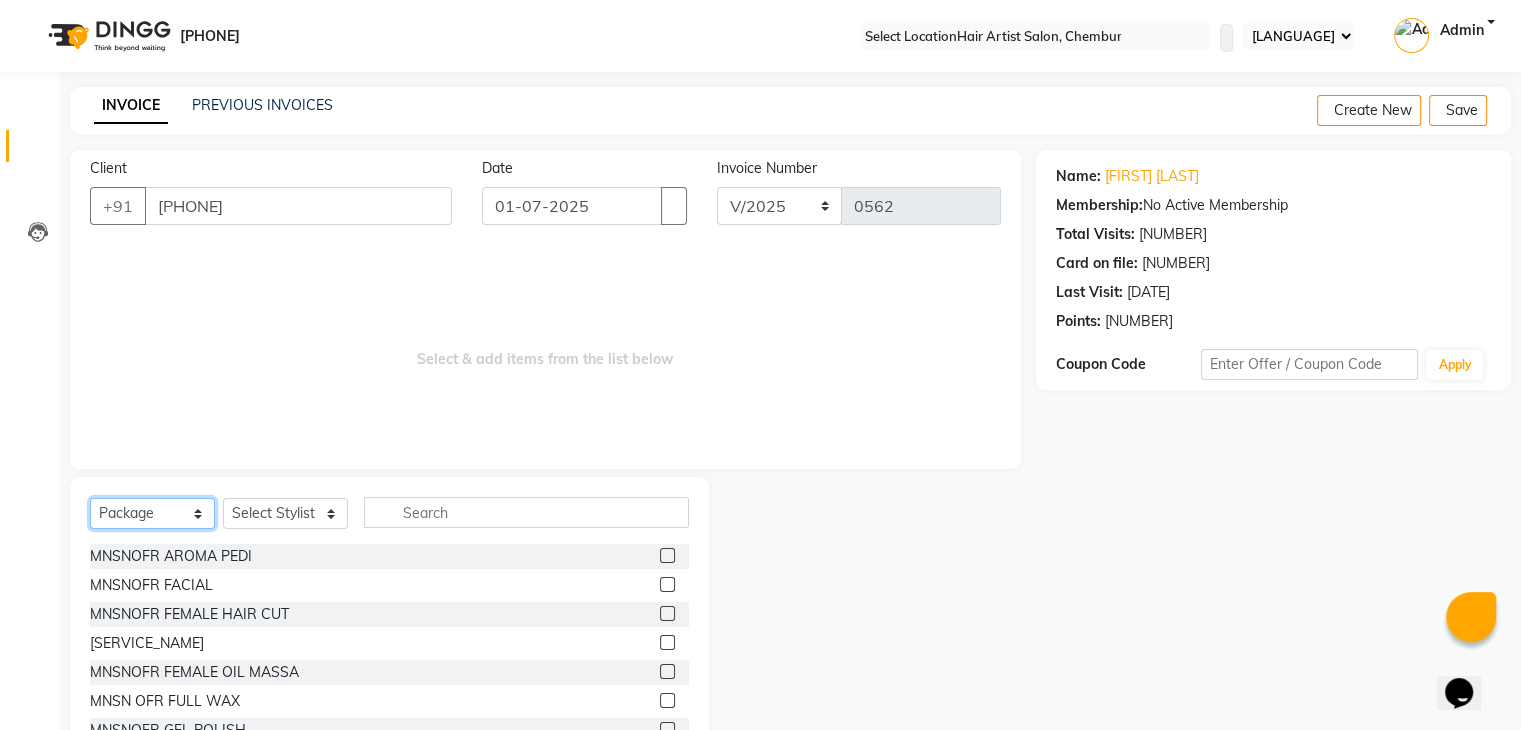 select on "service" 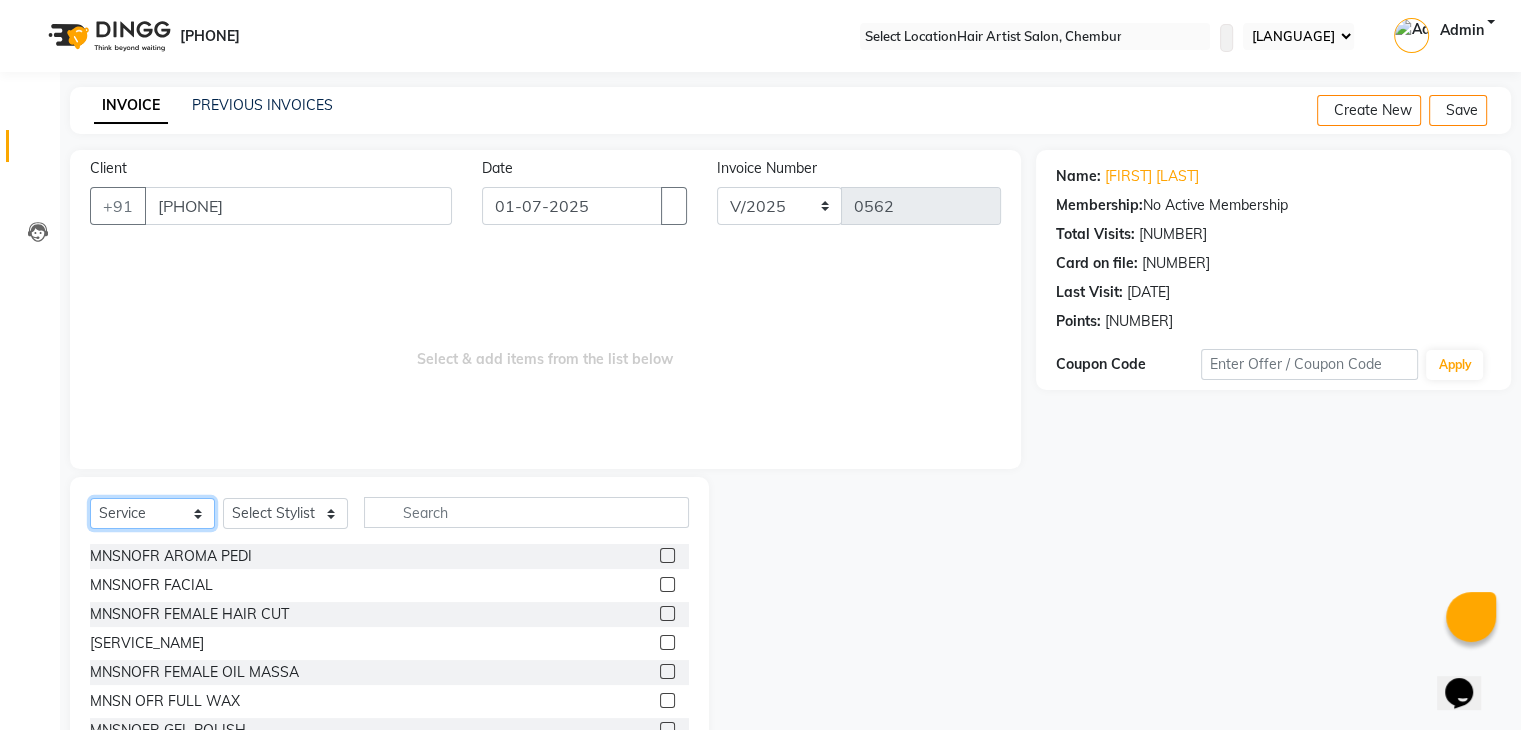 click on "Select Service Product Membership Package Voucher Prepaid Gift Card" at bounding box center (152, 513) 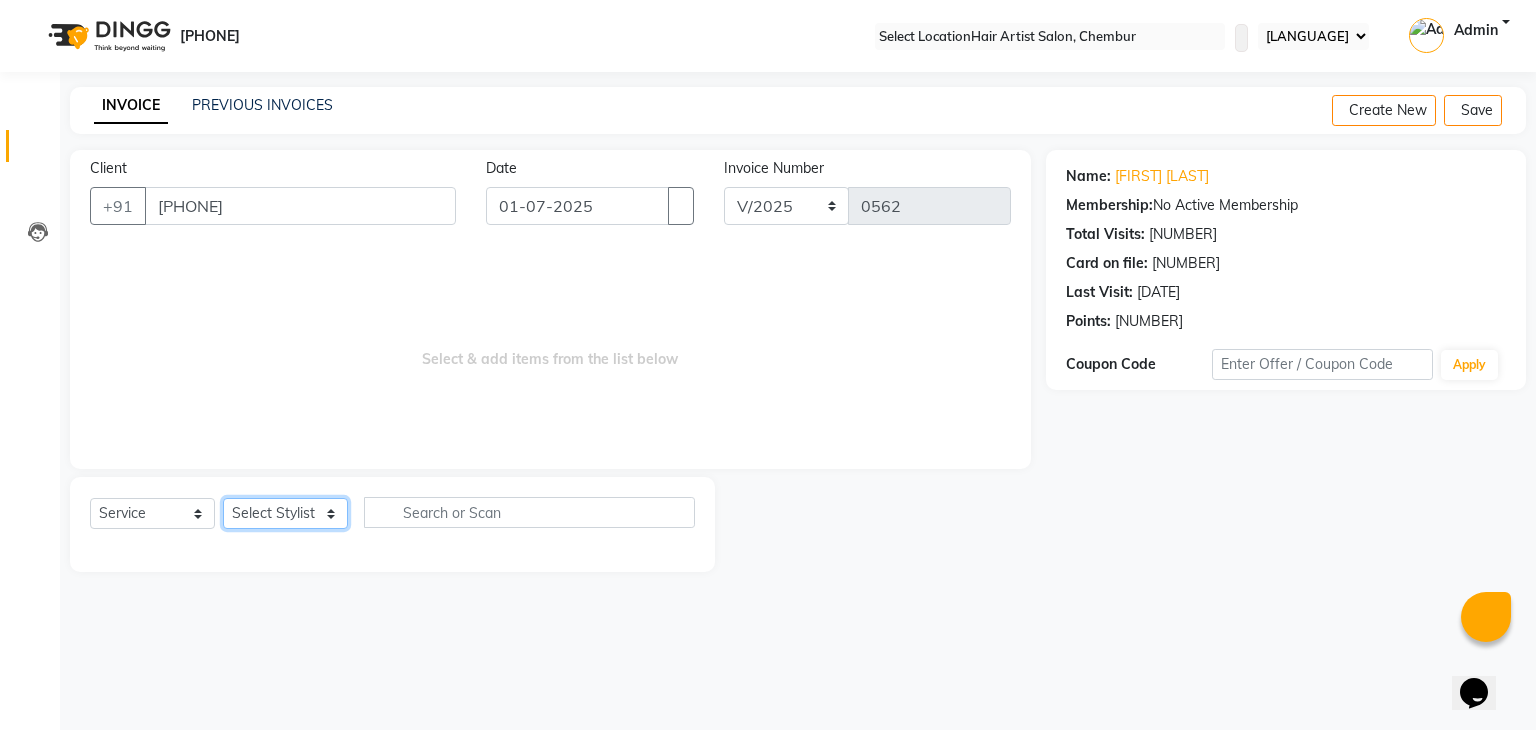 click on "Select Stylist [PERSON] [PERSON] [PERSON] [PERSON] [PERSON] [PERSON] [PERSON] [PERSON]" at bounding box center (285, 513) 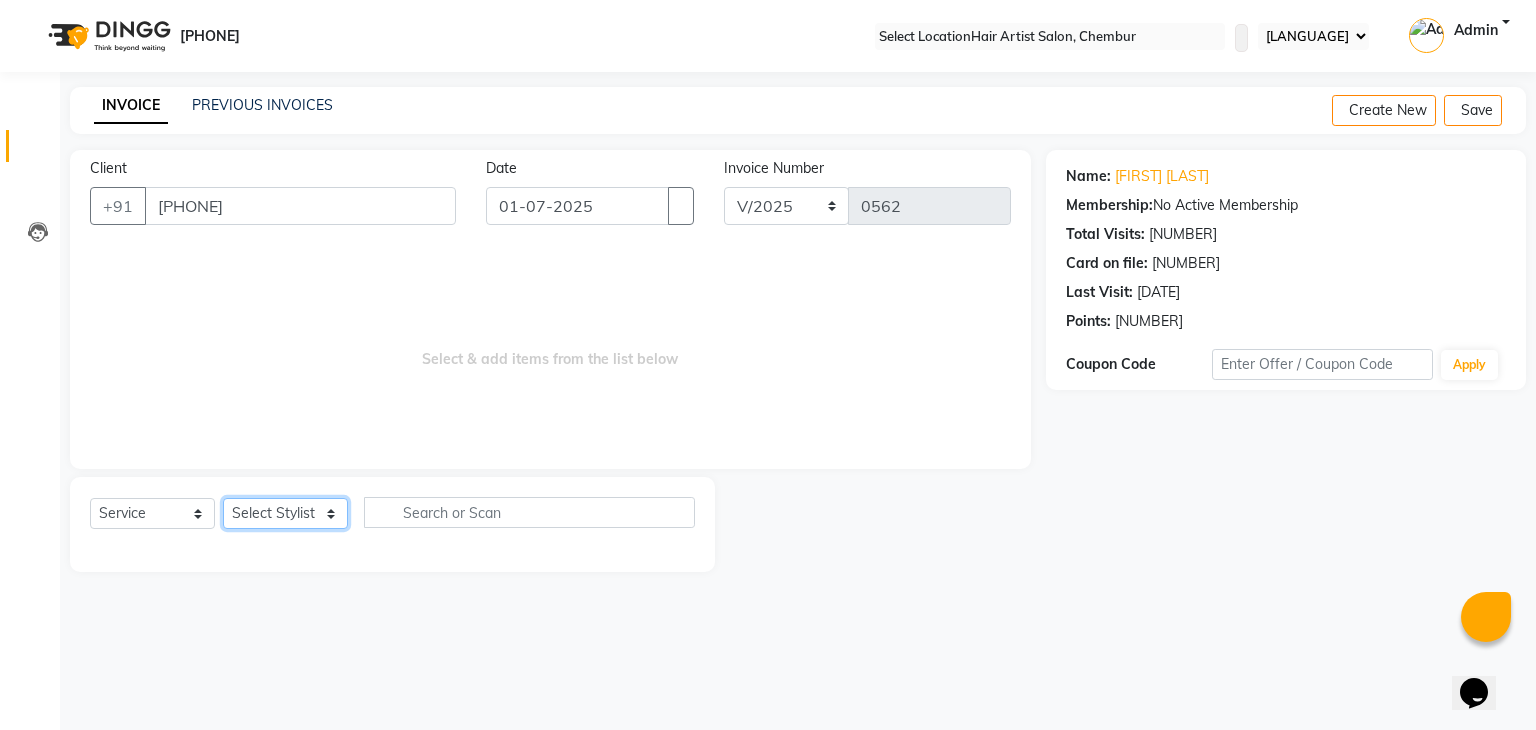 select on "69567" 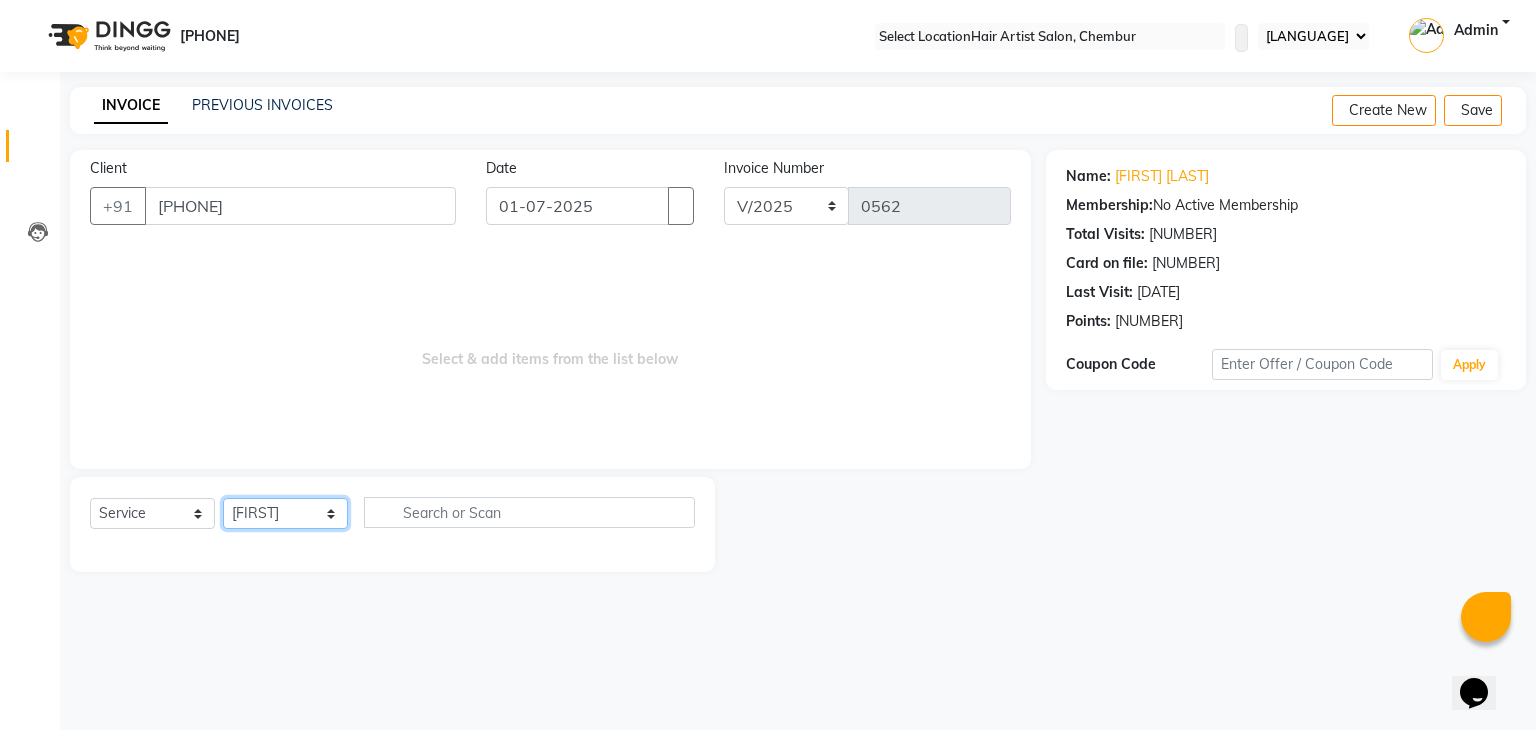click on "Select Stylist [PERSON] [PERSON] [PERSON] [PERSON] [PERSON] [PERSON] [PERSON] [PERSON]" at bounding box center (285, 513) 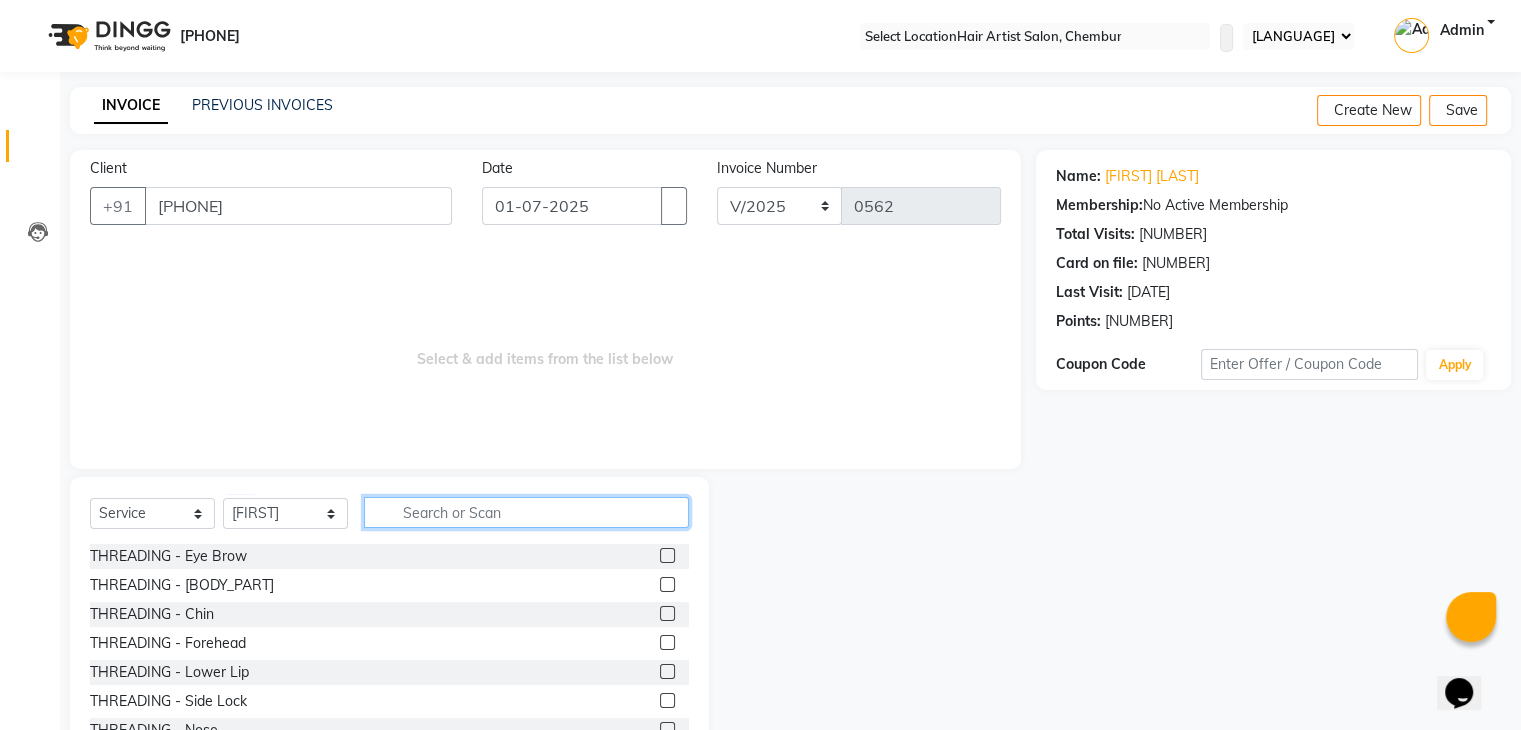 click at bounding box center [526, 512] 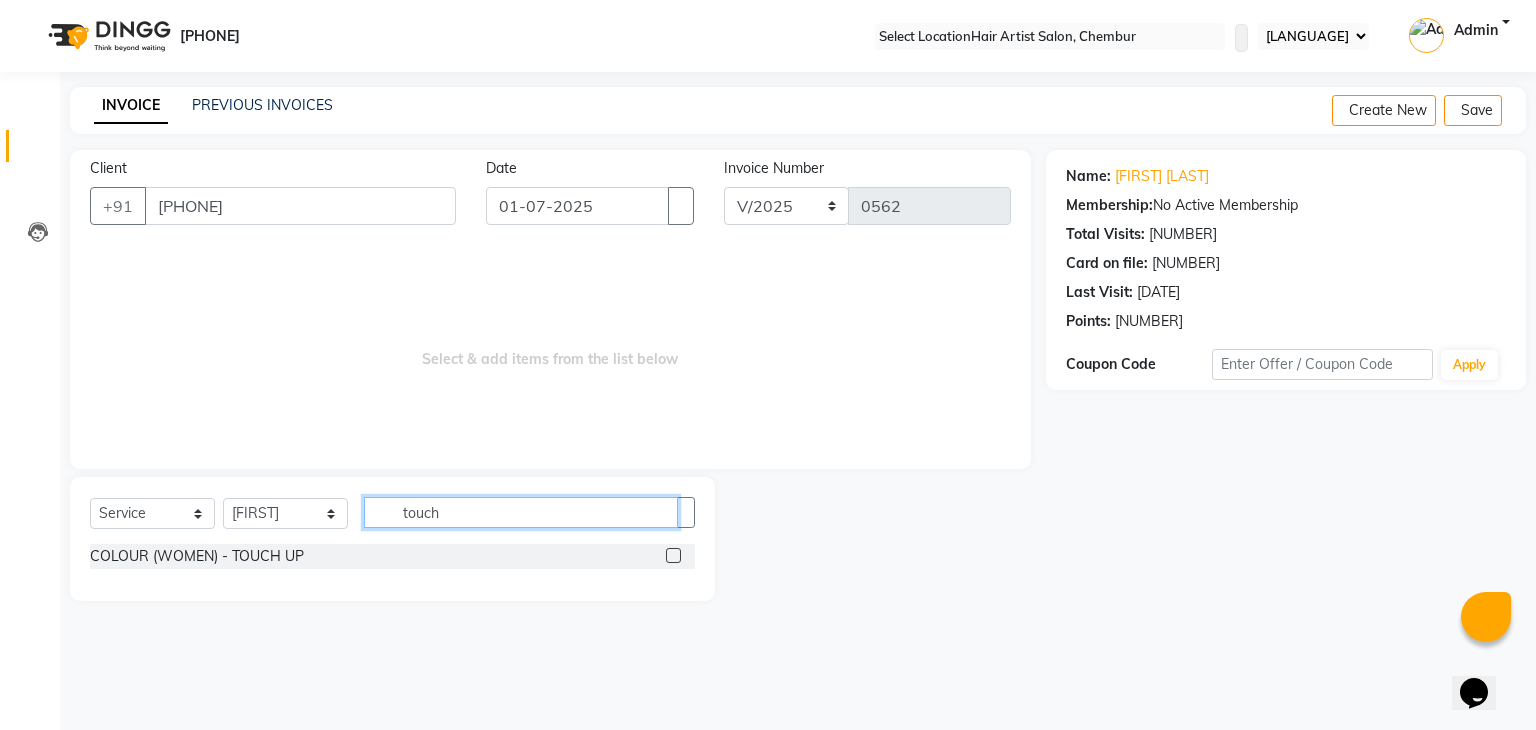 type on "touch" 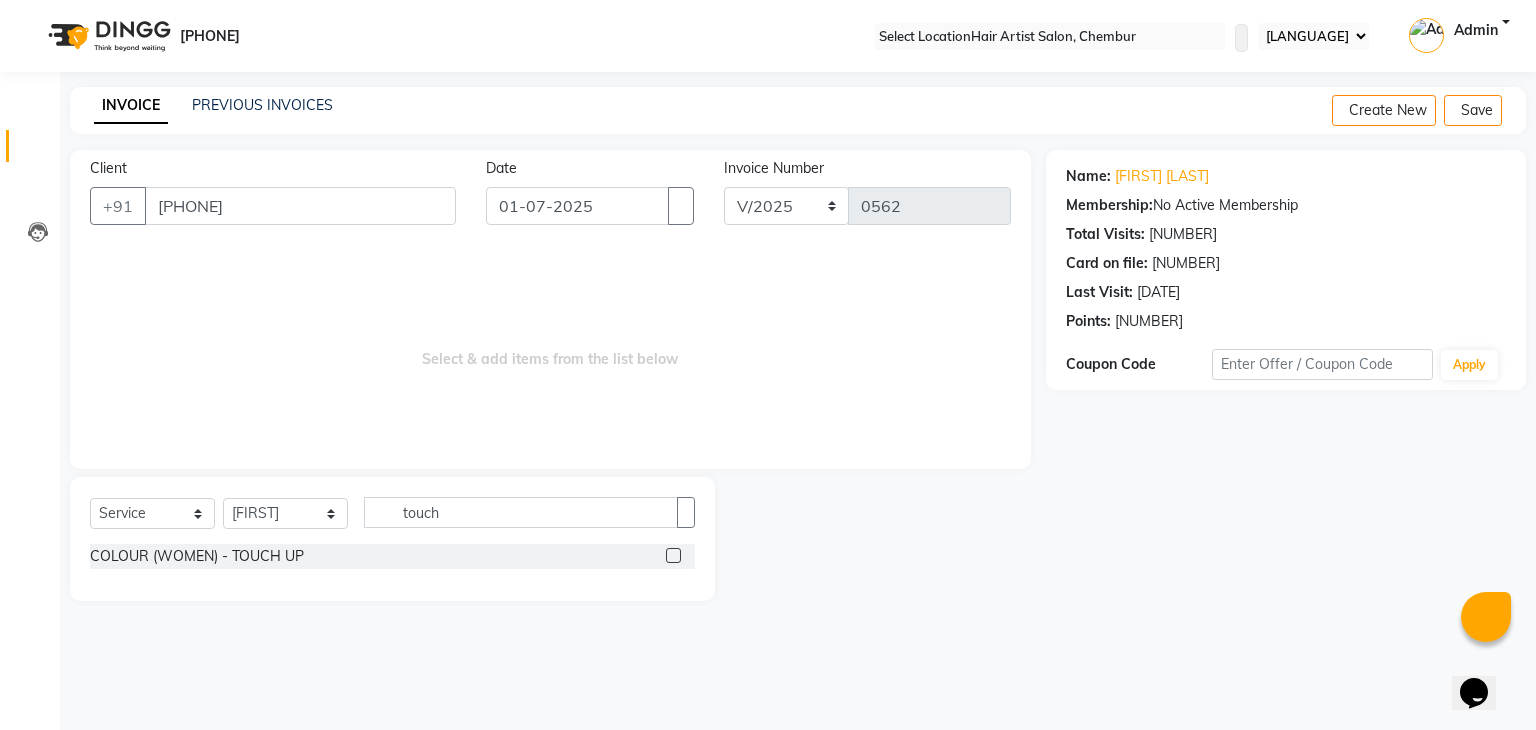 click at bounding box center [673, 555] 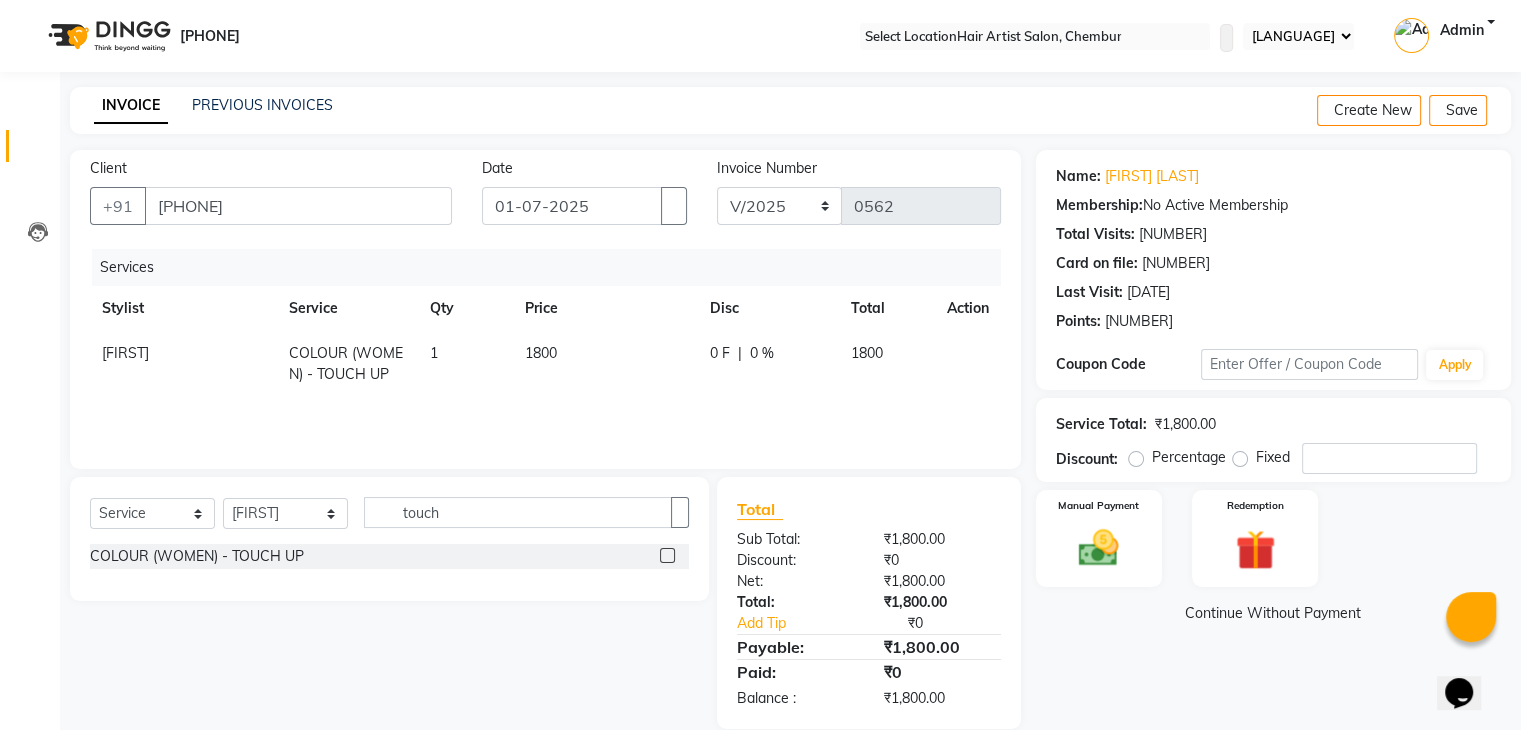 click on "1800" at bounding box center [125, 353] 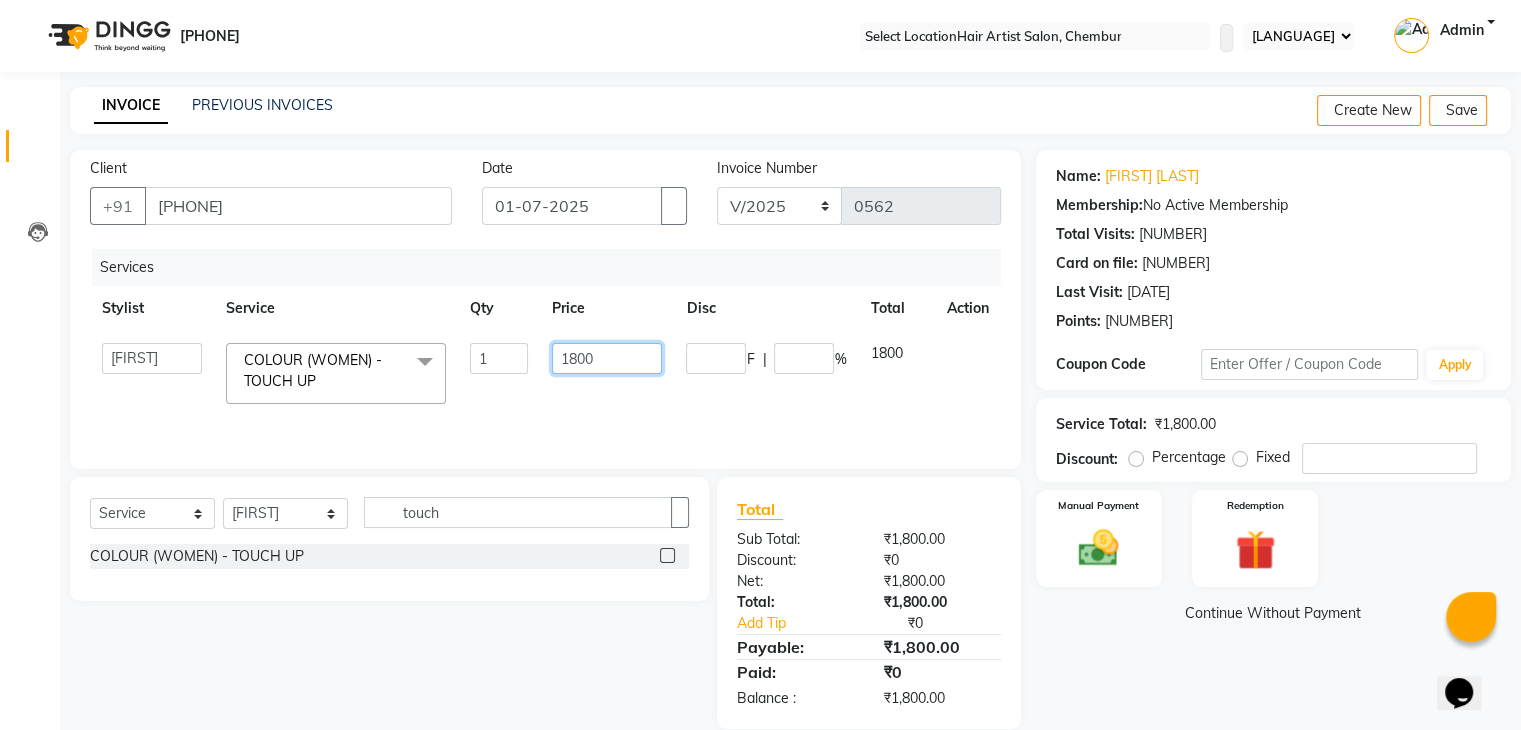 click on "1800" at bounding box center [499, 358] 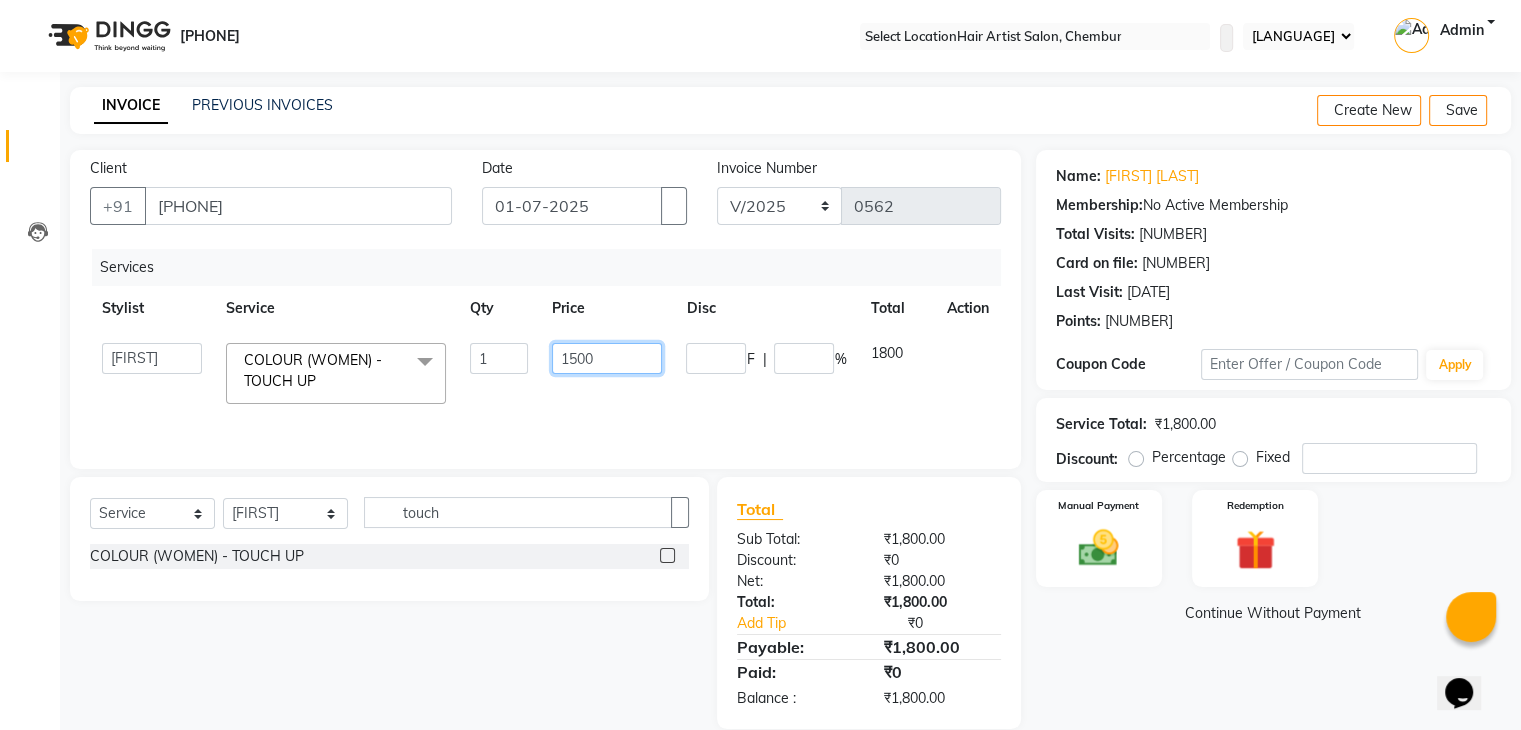 click on "1500" at bounding box center (499, 358) 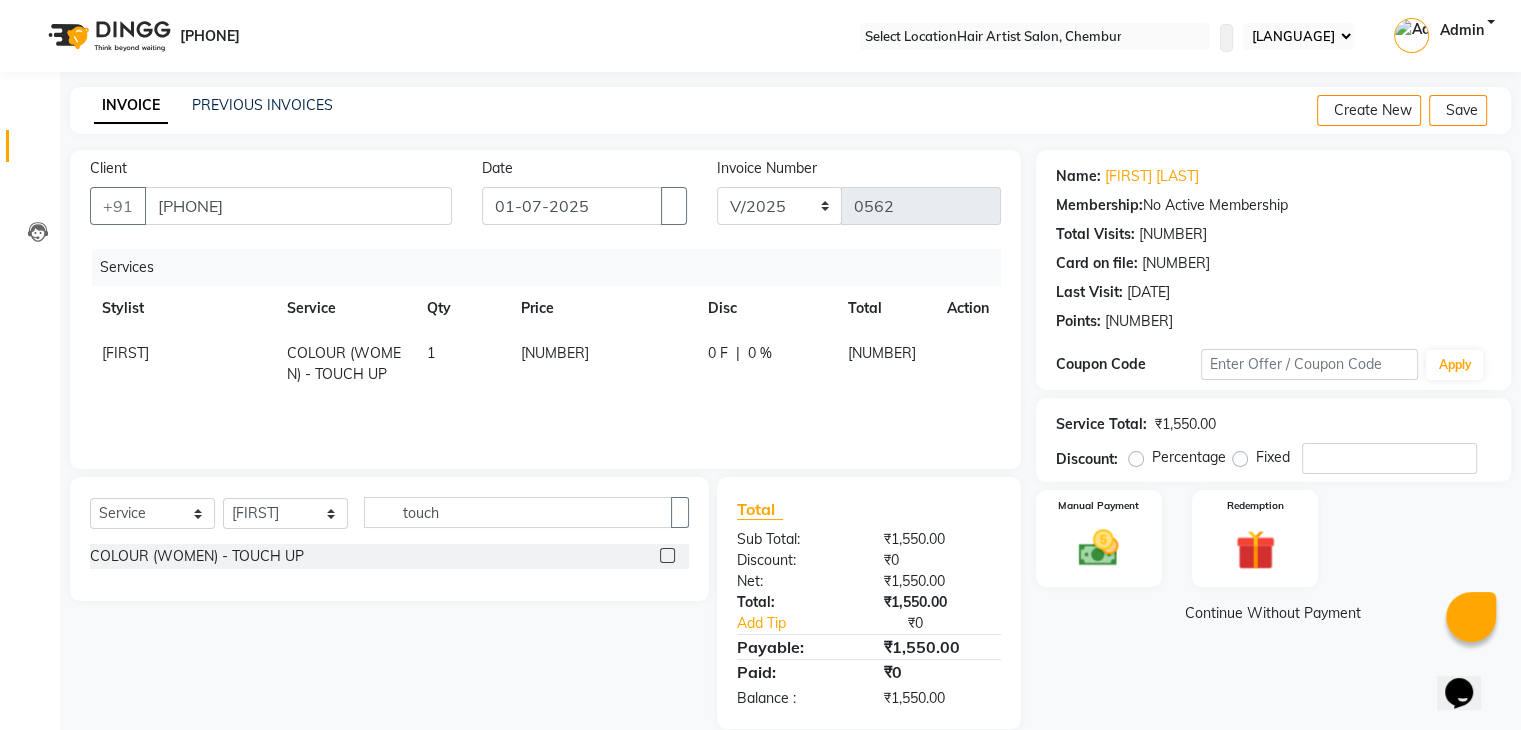 click on "[NUMBER]" at bounding box center (602, 364) 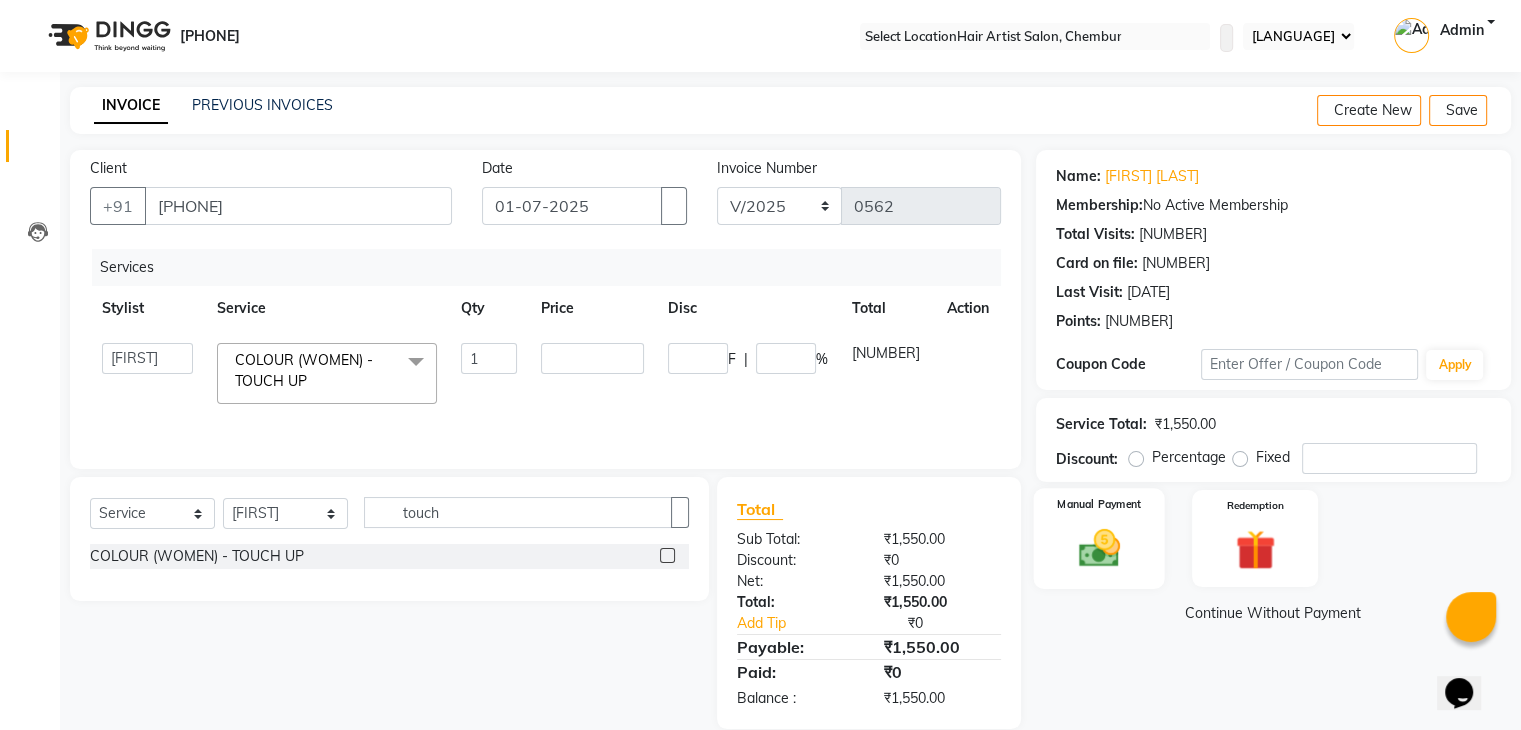 click at bounding box center (1098, 548) 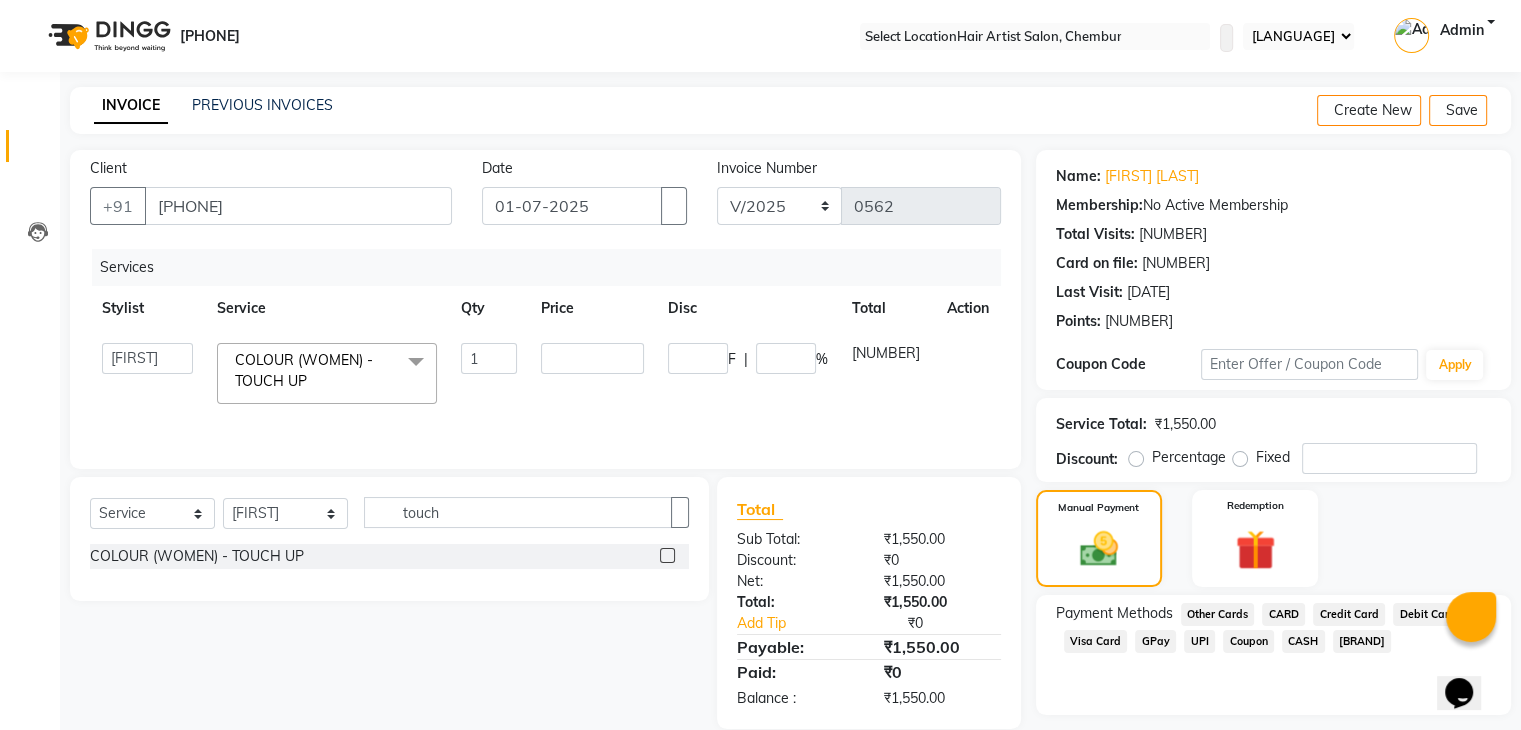 click on "GPay" at bounding box center [1218, 614] 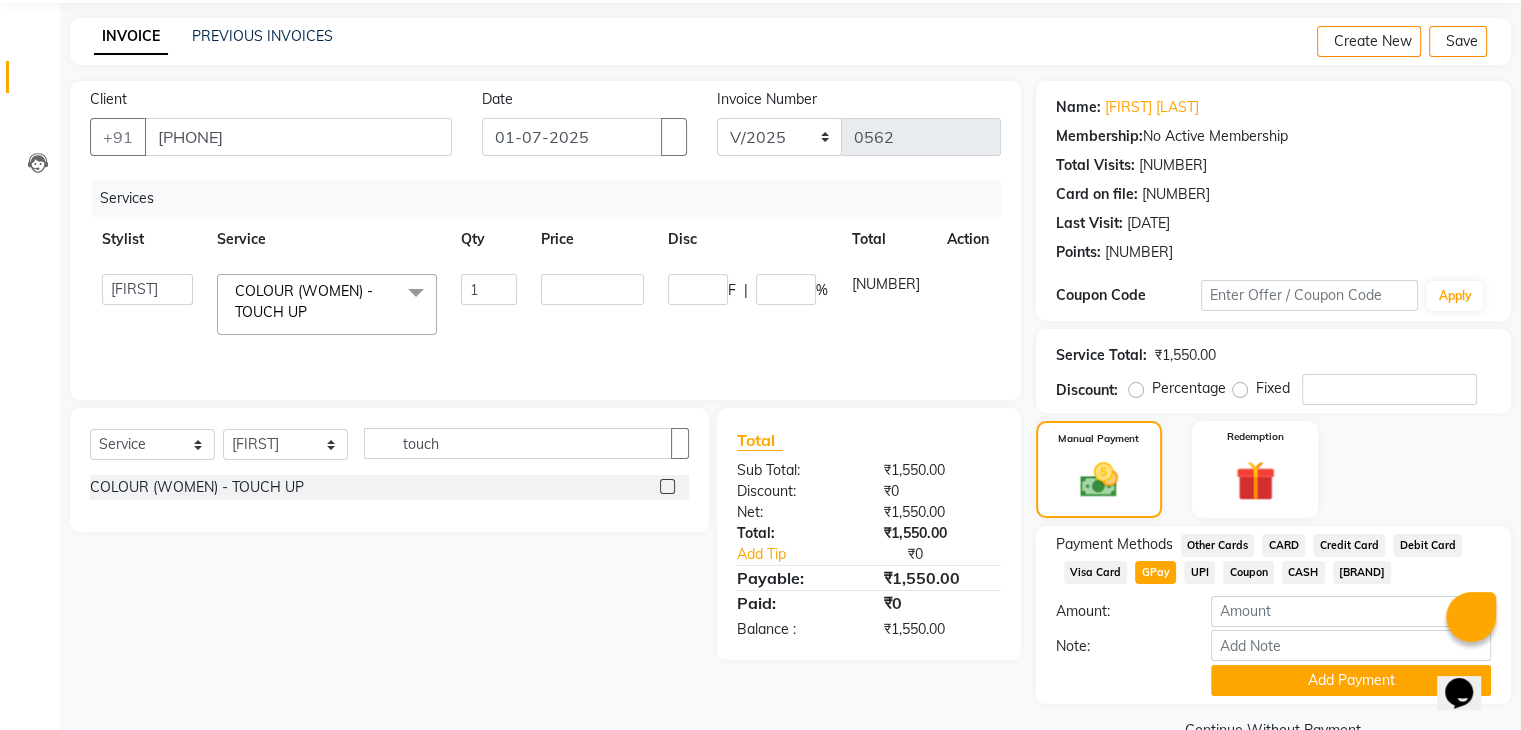 scroll, scrollTop: 117, scrollLeft: 0, axis: vertical 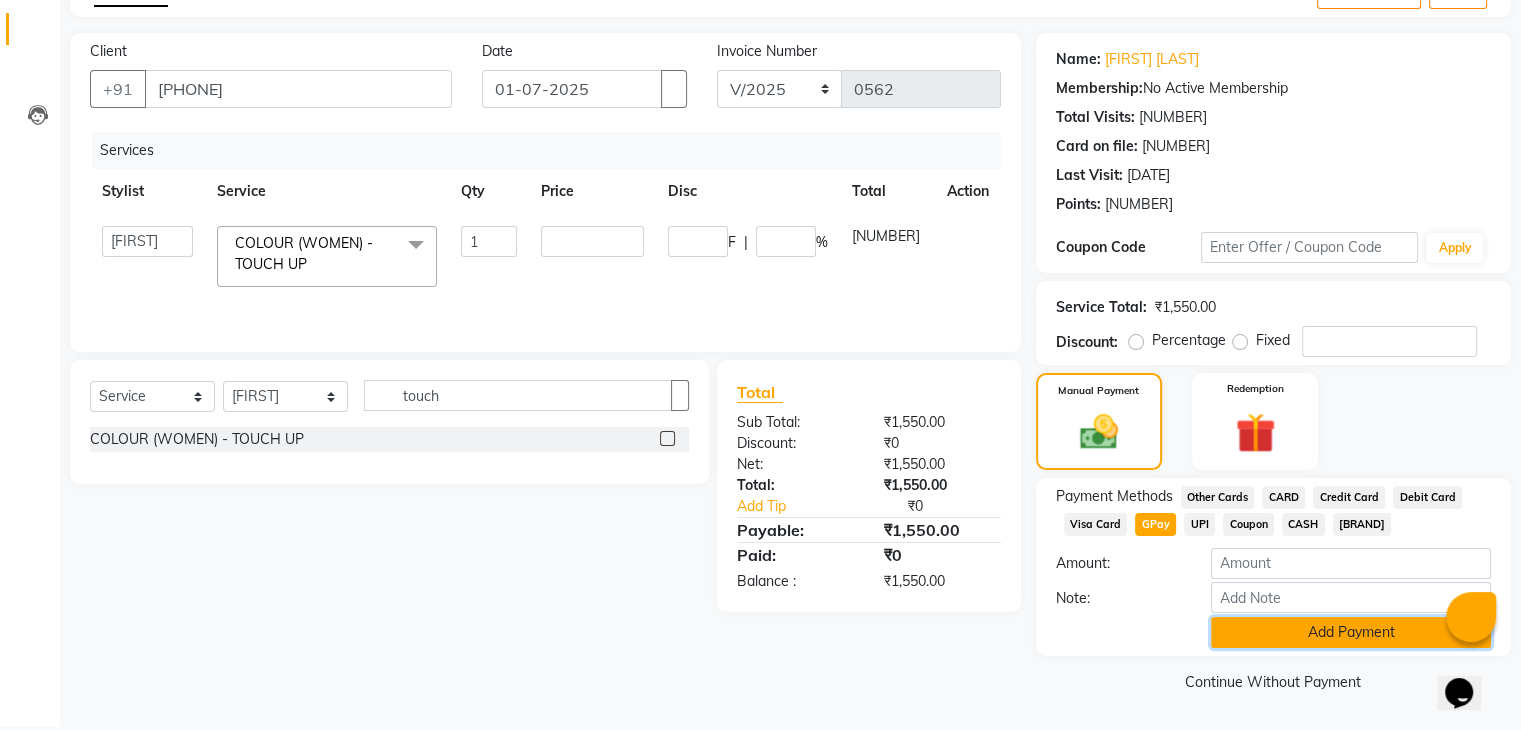click on "Add Payment" at bounding box center [1351, 632] 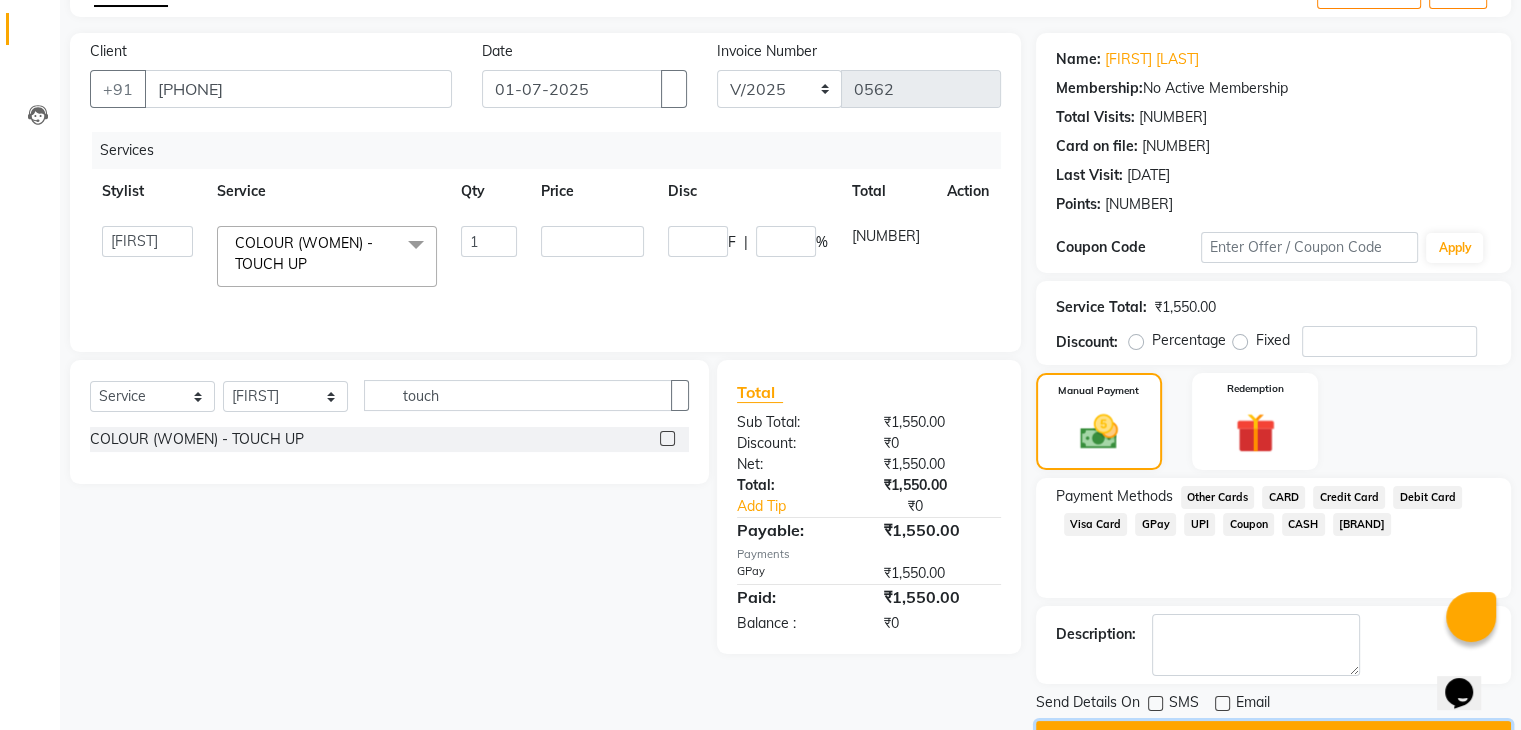 click on "Checkout" at bounding box center (1273, 736) 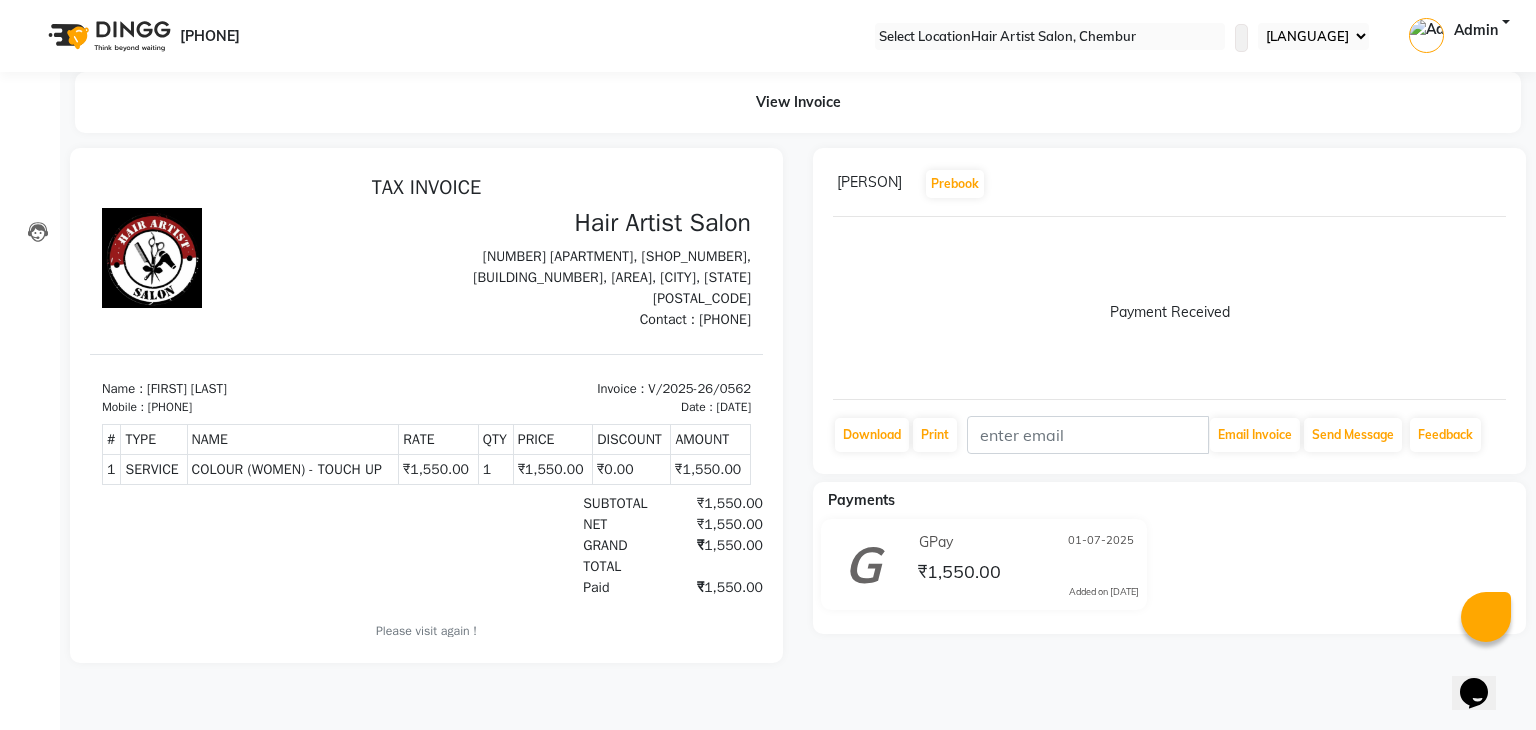 scroll, scrollTop: 0, scrollLeft: 0, axis: both 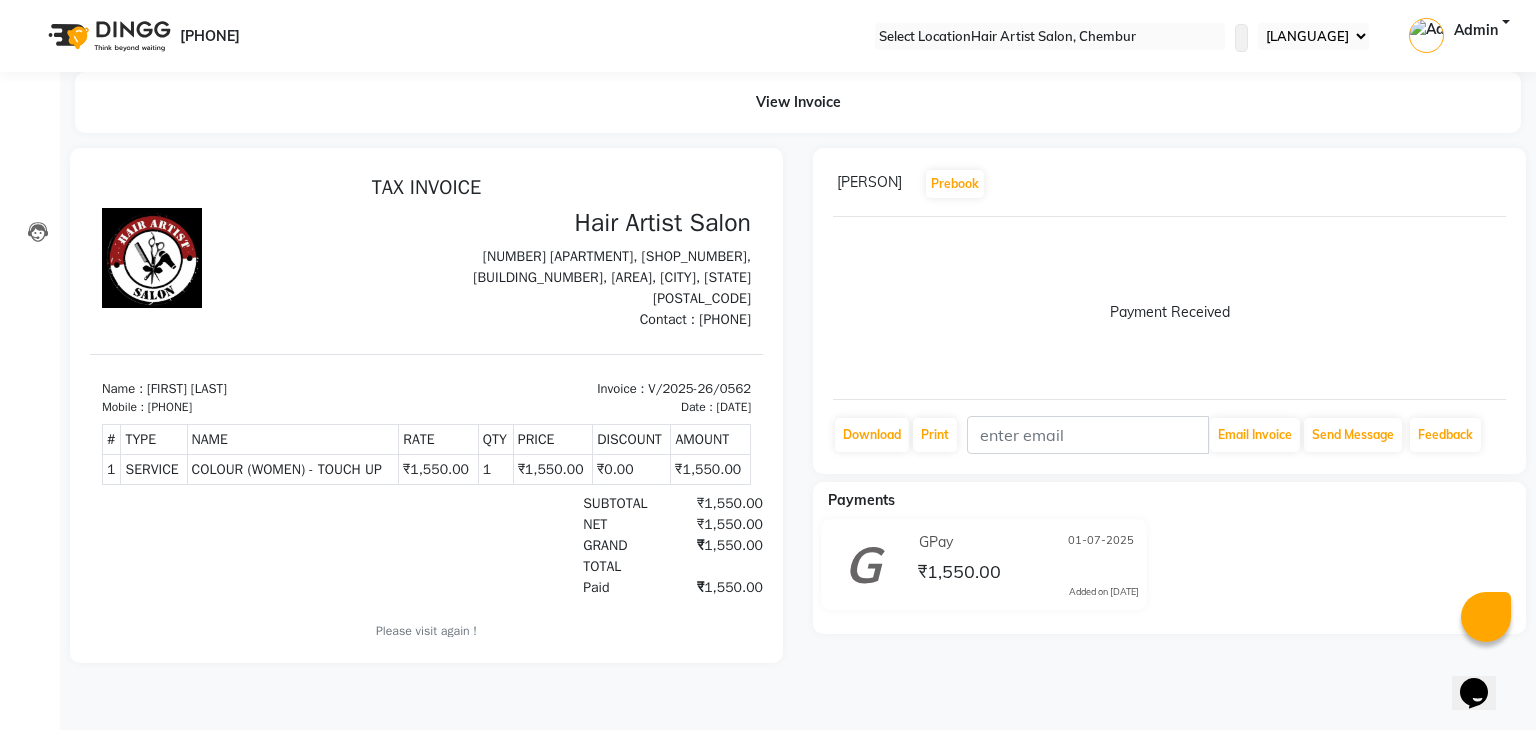 click on "[PERSON] [PERSON] Prebook Payment Received Download Print Email Invoice Send Message Feedback Payments [BRAND] [DATE] [CURRENCY][PRICE] Added on [DATE]" at bounding box center (1169, 405) 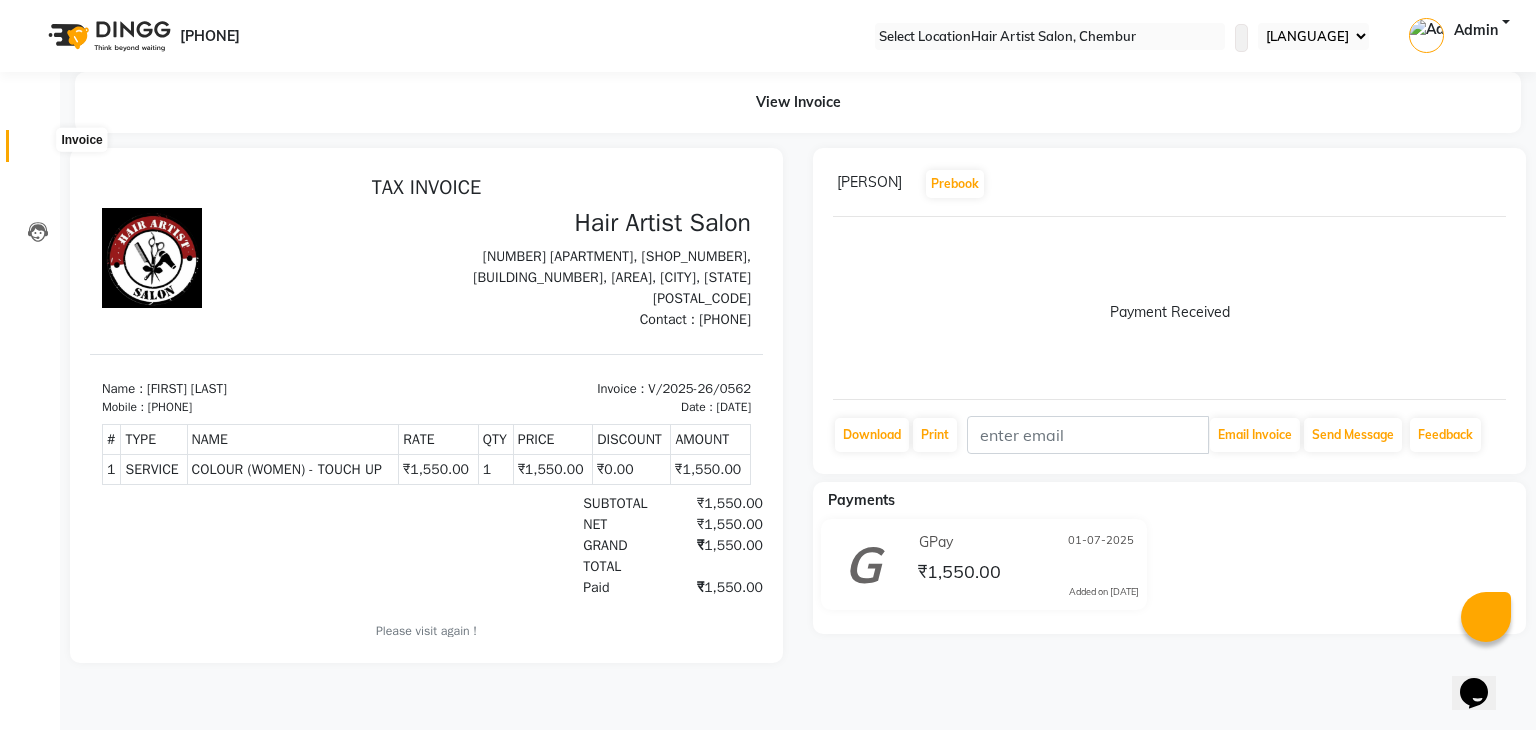 click at bounding box center [38, 151] 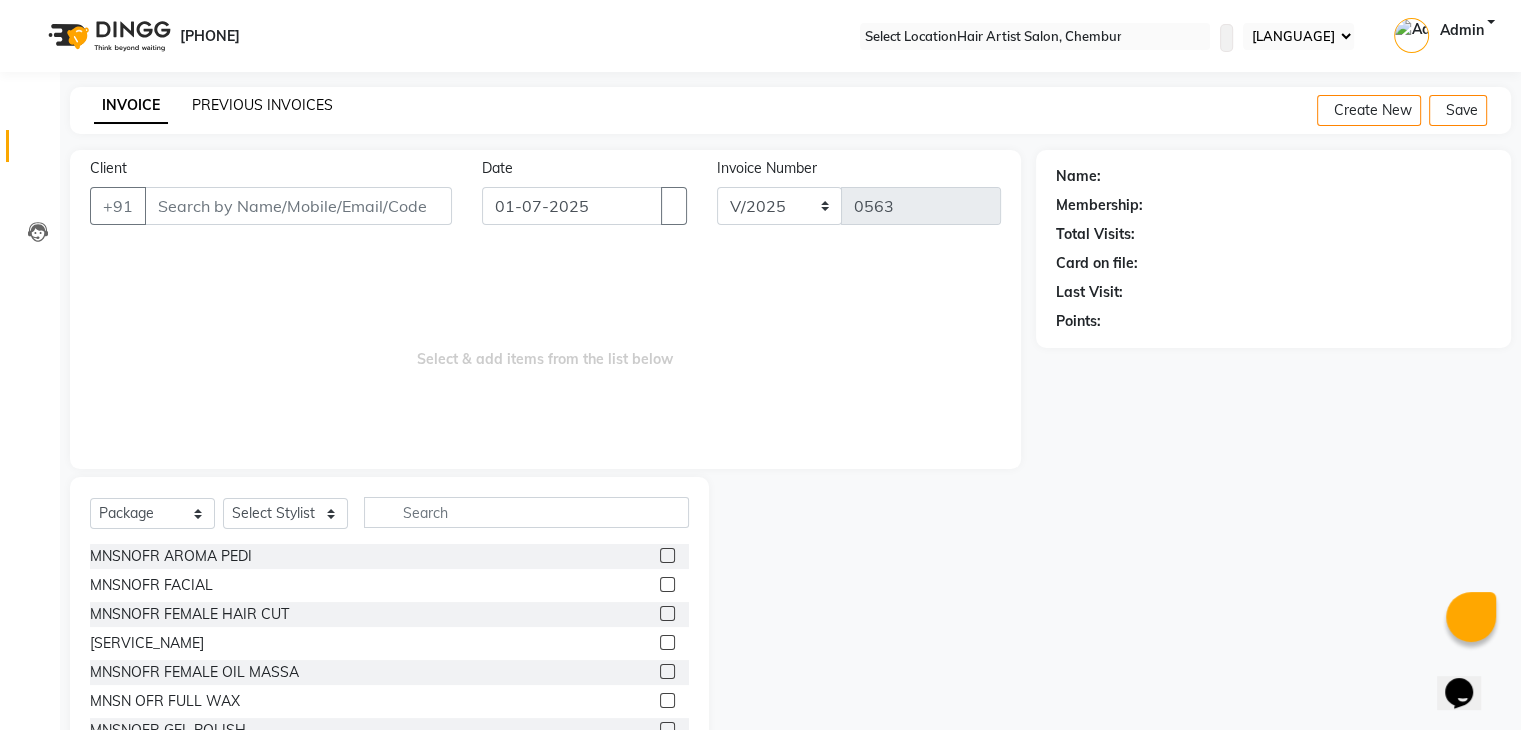 click on "PREVIOUS INVOICES" at bounding box center [262, 105] 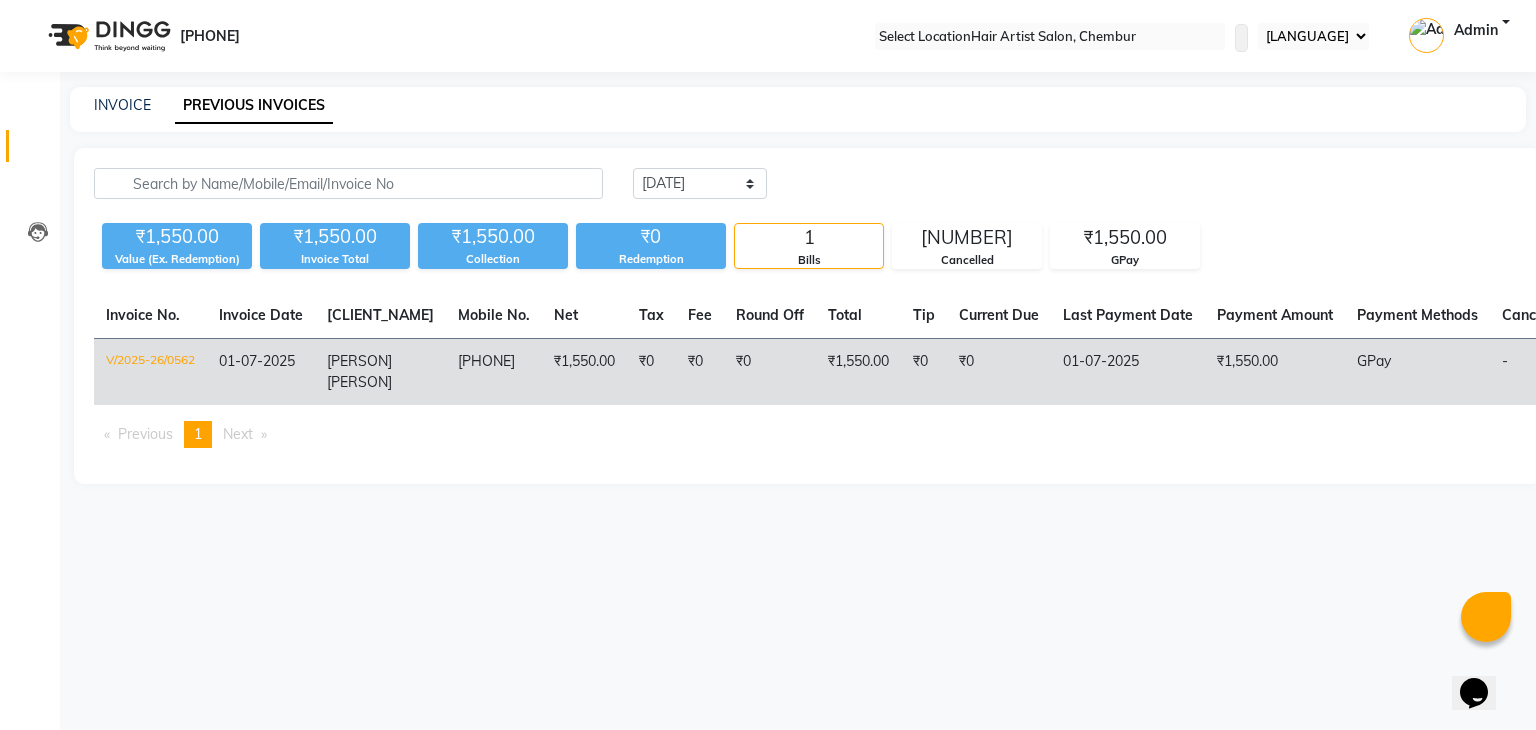 click on "₹1,550.00" at bounding box center [1275, 372] 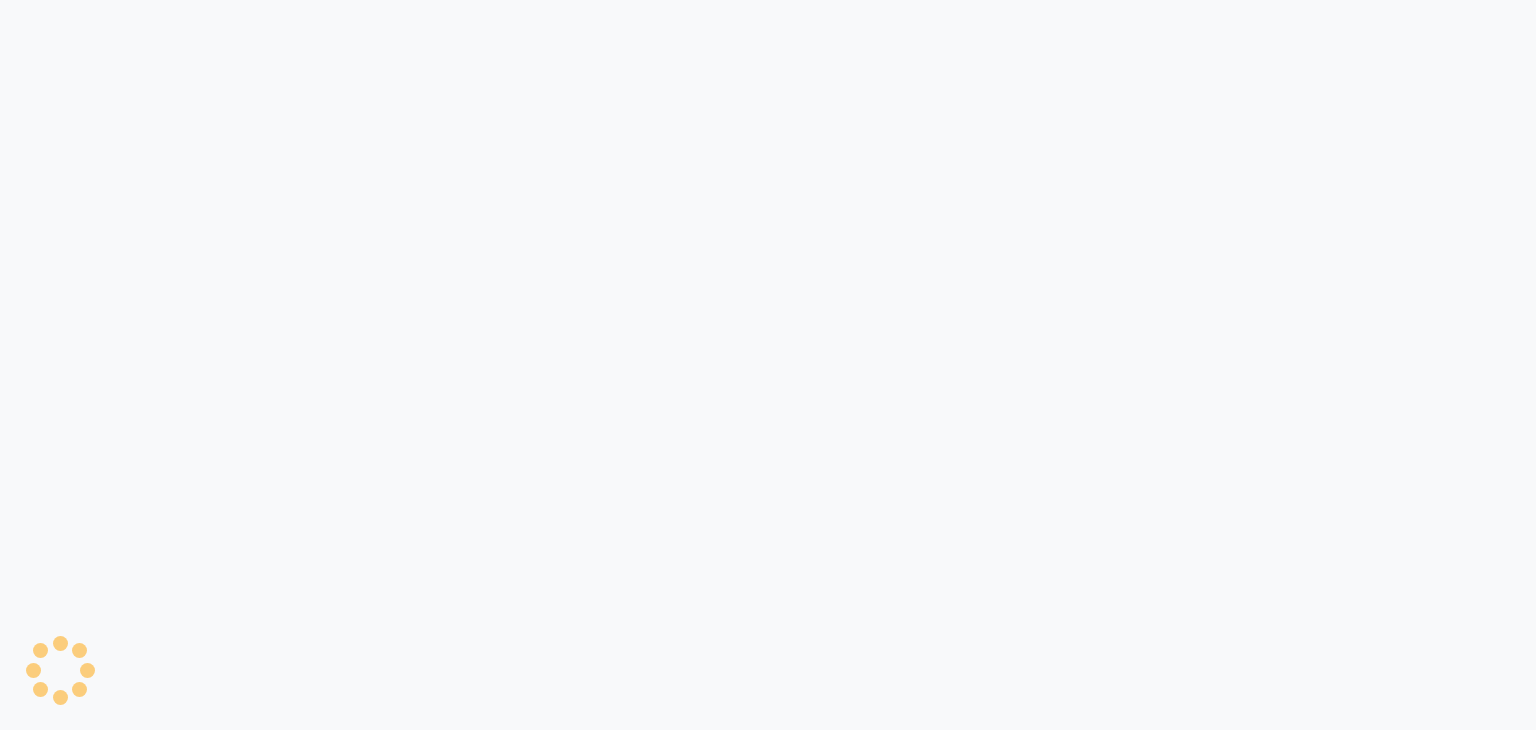 scroll, scrollTop: 0, scrollLeft: 0, axis: both 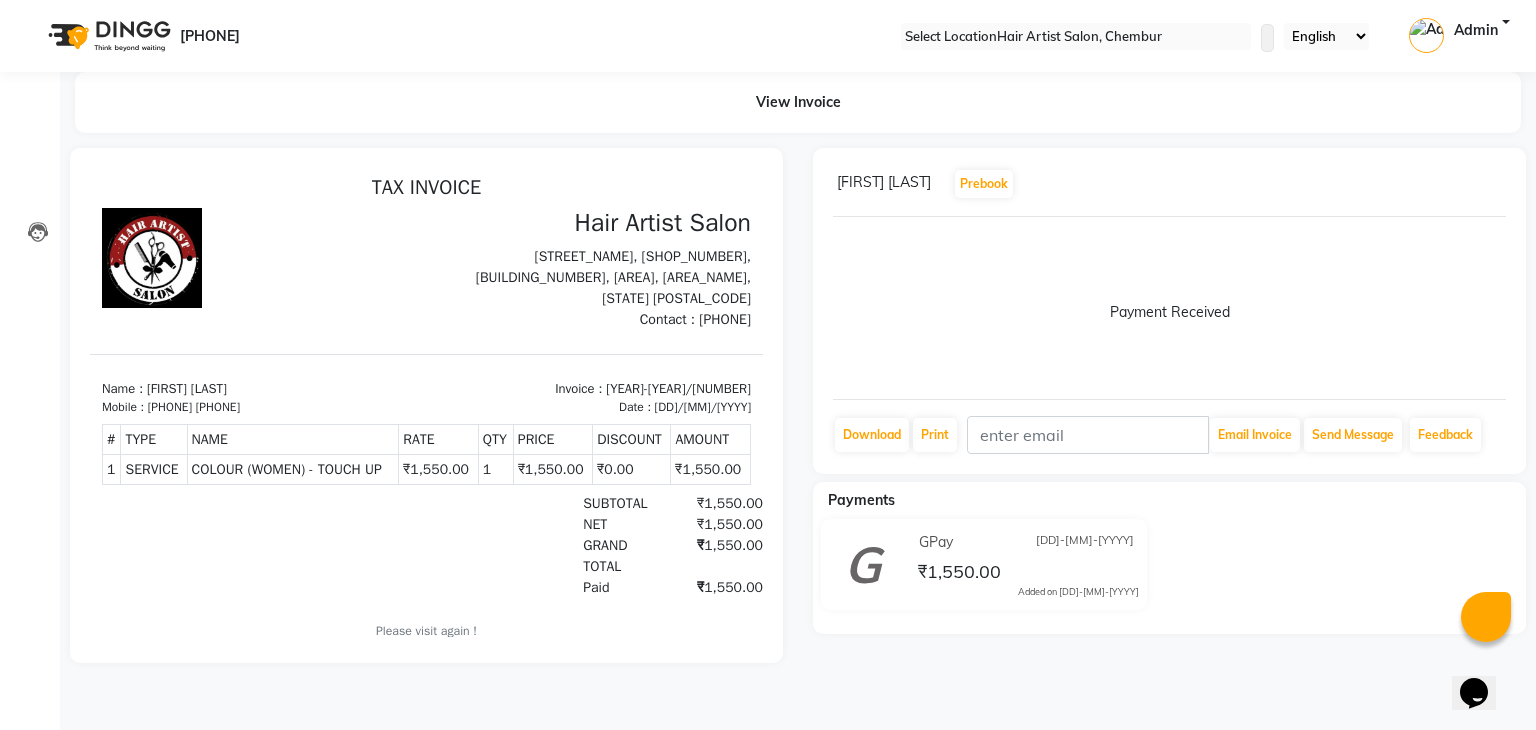 click on "HETAL SARLE  Prebook   Payment Received  Download  Print   Email Invoice   Send Message Feedback" at bounding box center [426, 405] 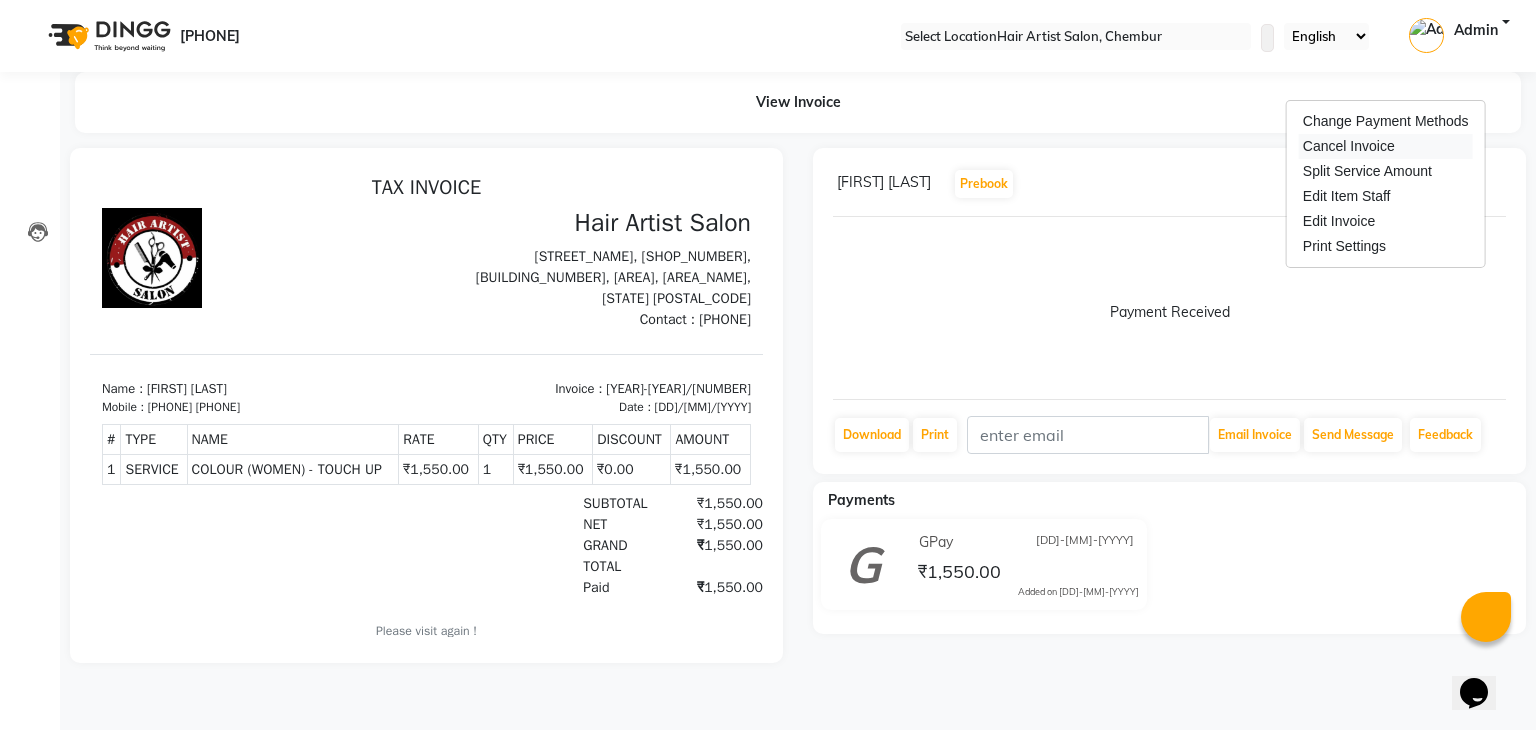 click on "Cancel Invoice" at bounding box center (1386, 146) 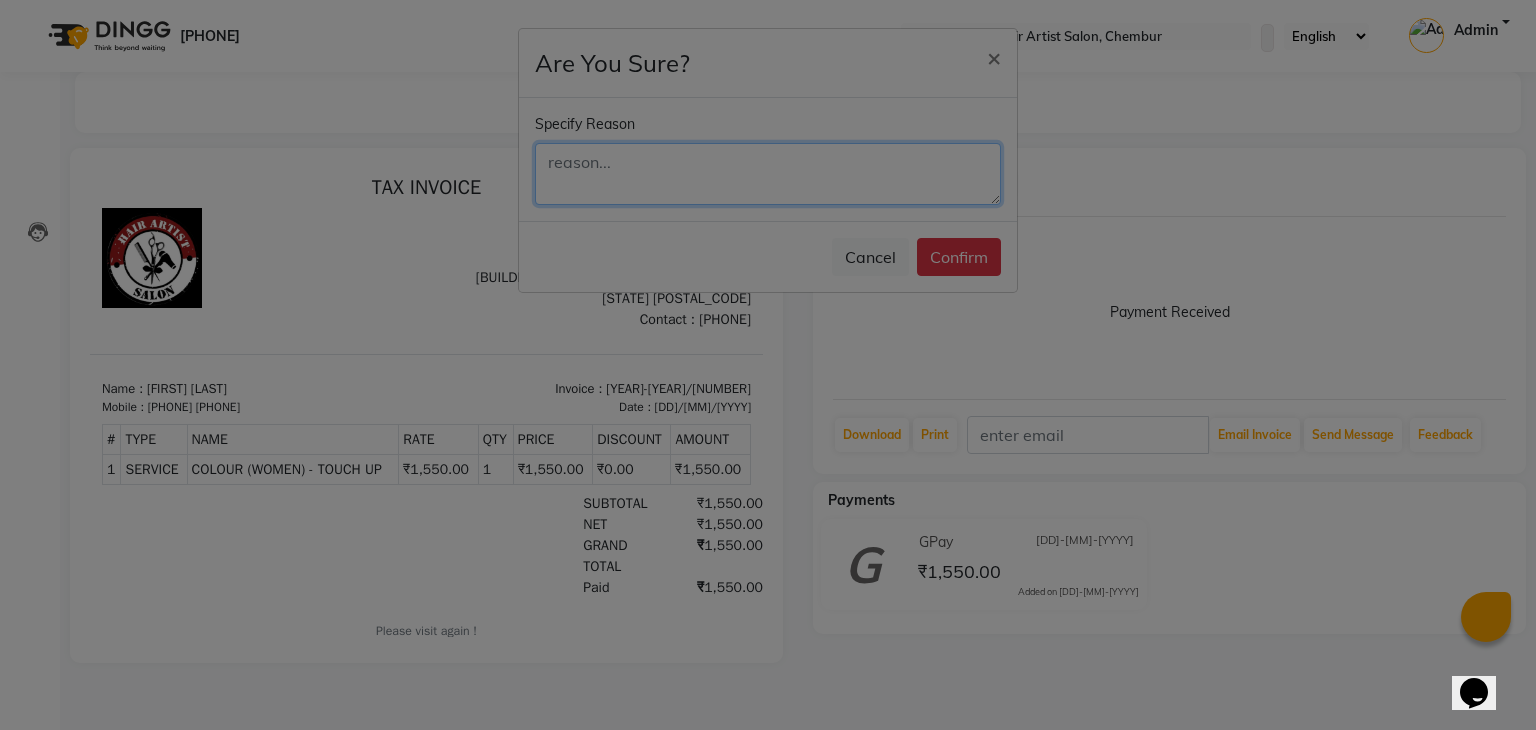 click at bounding box center (768, 174) 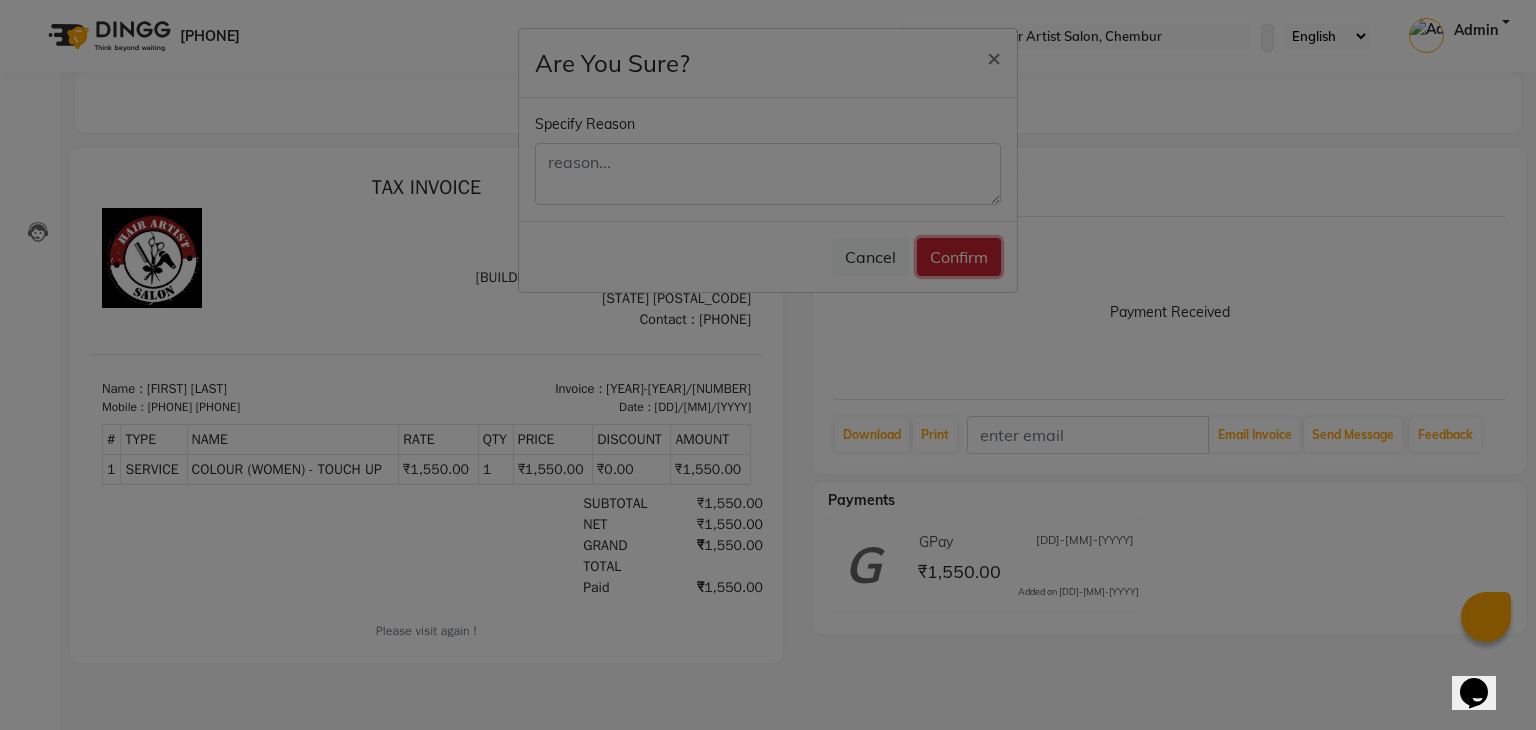 click on "Confirm" at bounding box center [959, 257] 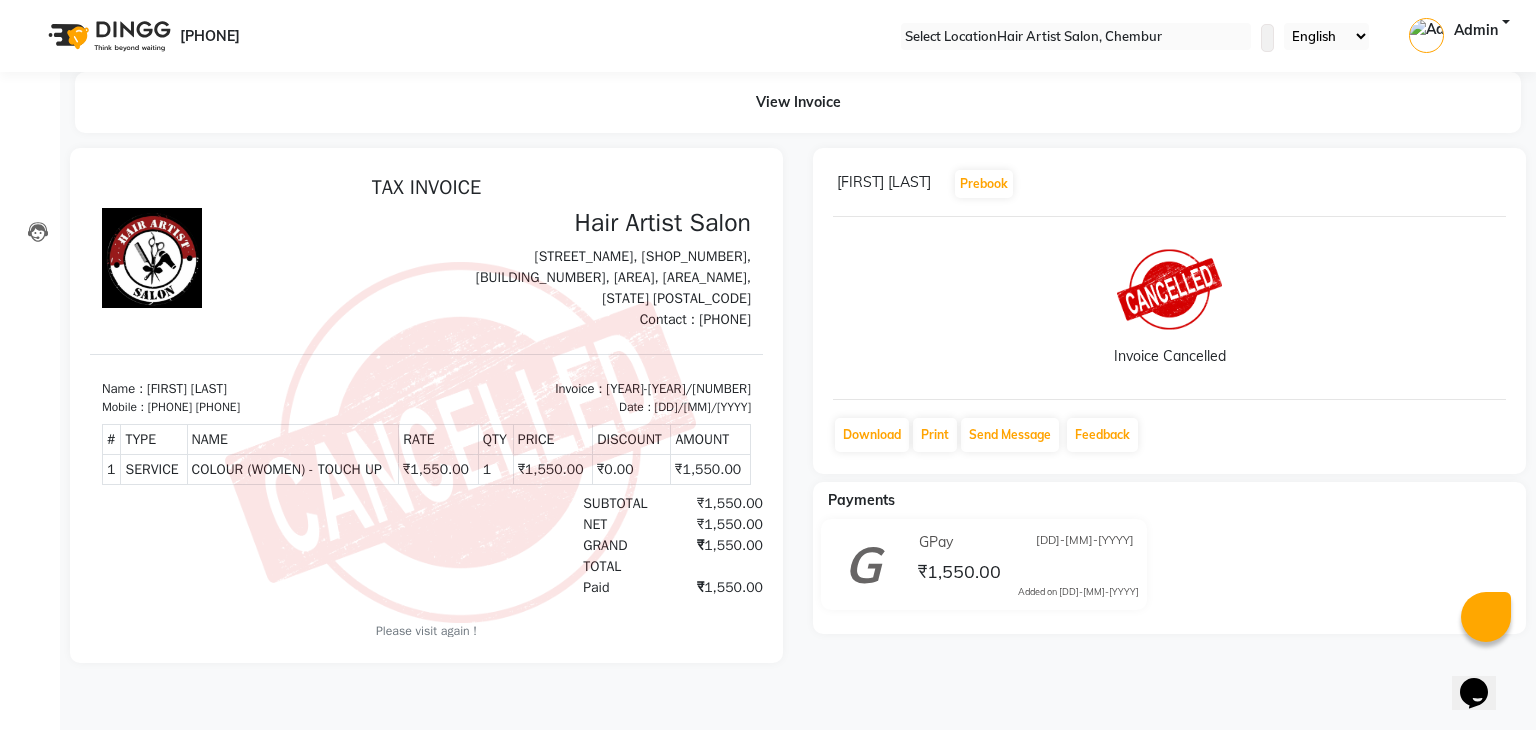 click on "HETAL SARLE  Prebook   Invoice Cancelled  Download  Print   Send Message Feedback  Payments GPay 01-07-2025 ₹1,550.00  Added on 01-07-2025" at bounding box center (1169, 405) 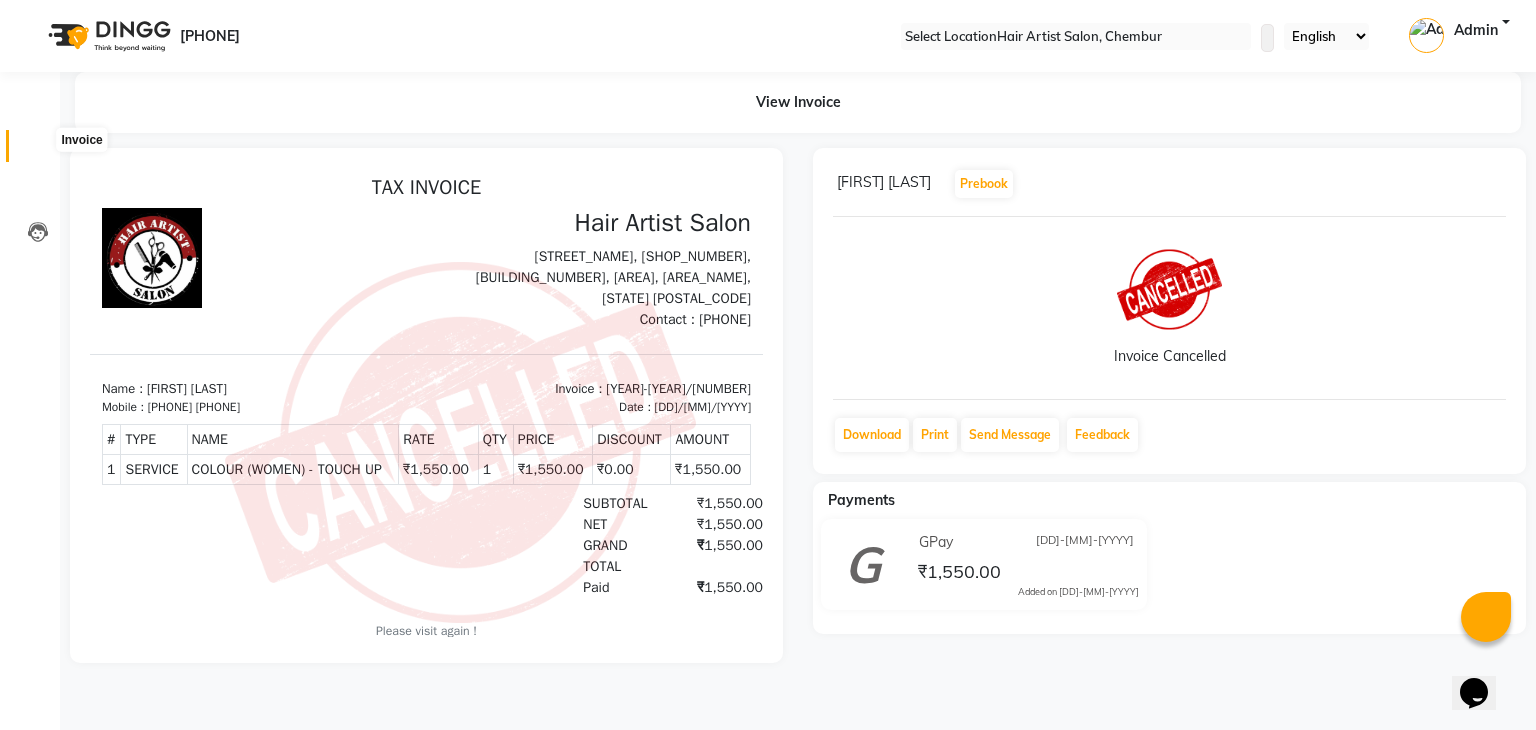 click at bounding box center (37, 151) 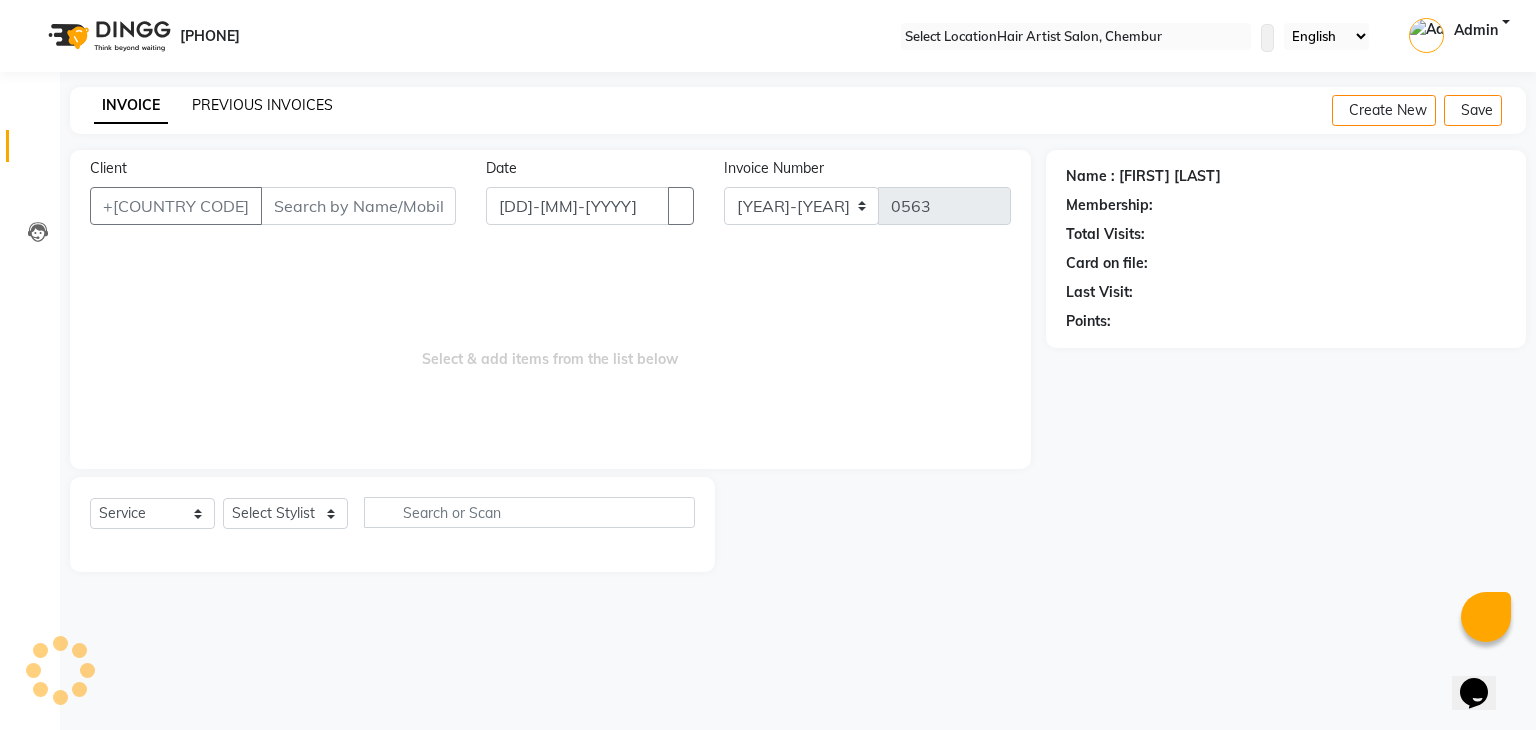 click on "PREVIOUS INVOICES" at bounding box center [262, 105] 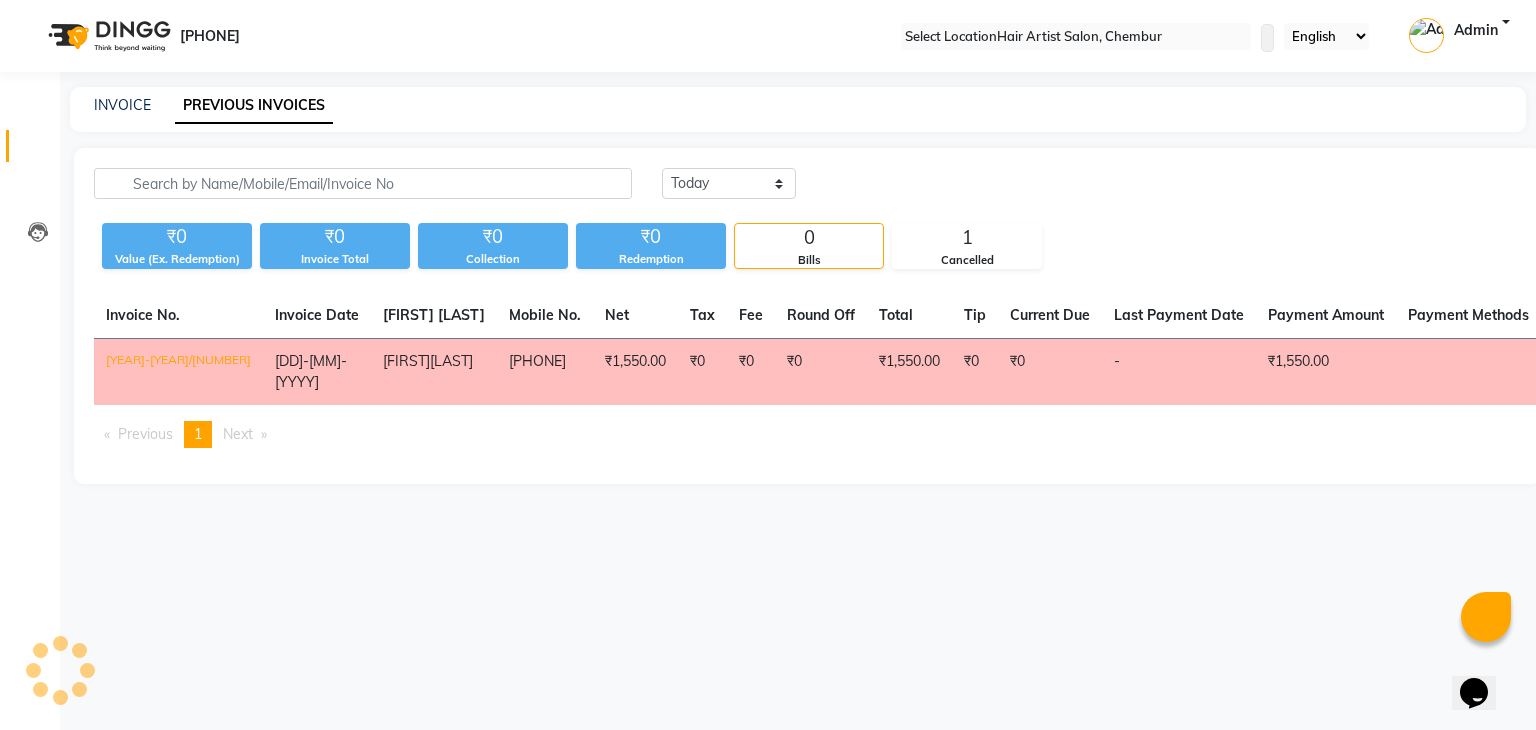 scroll, scrollTop: 0, scrollLeft: 1, axis: horizontal 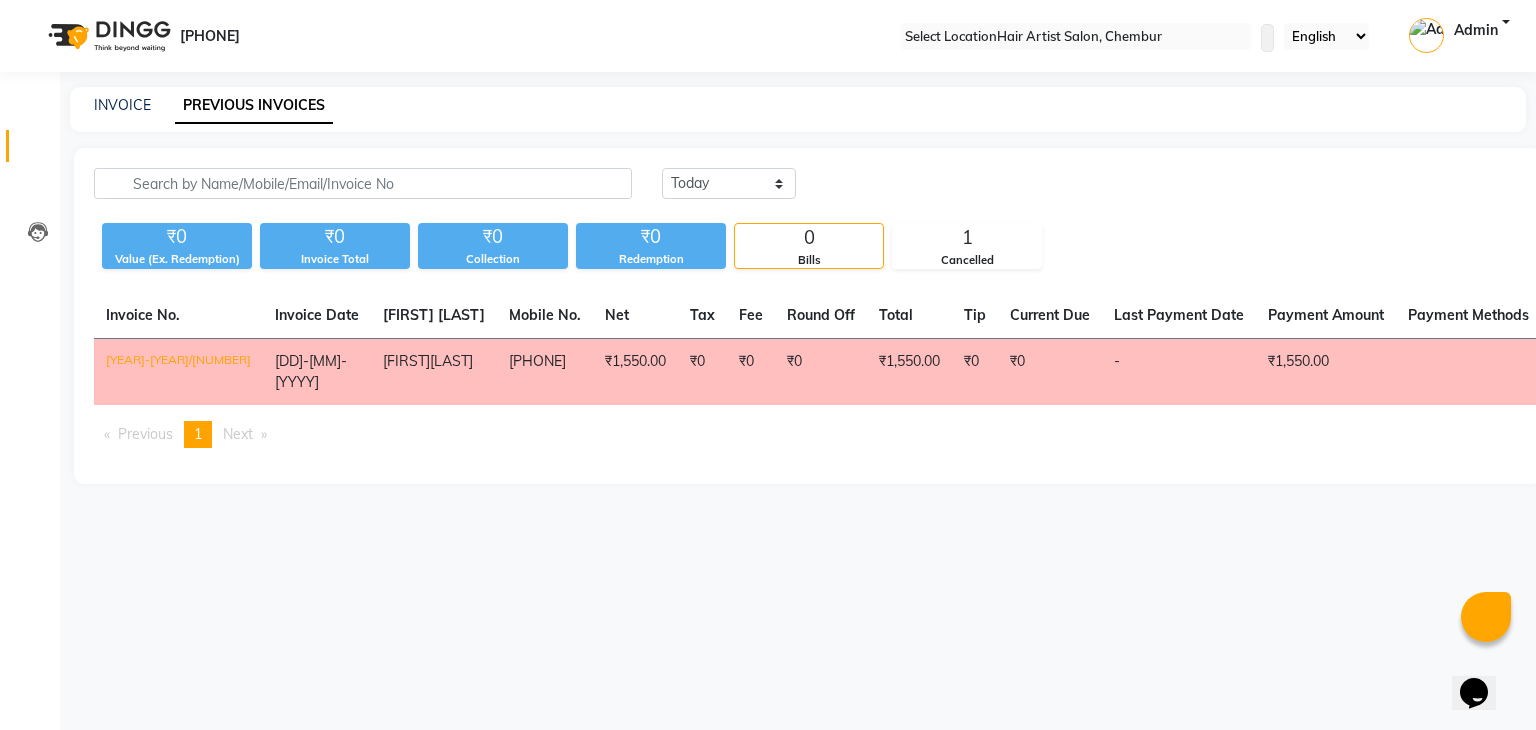 click on "₹0" at bounding box center (1050, 372) 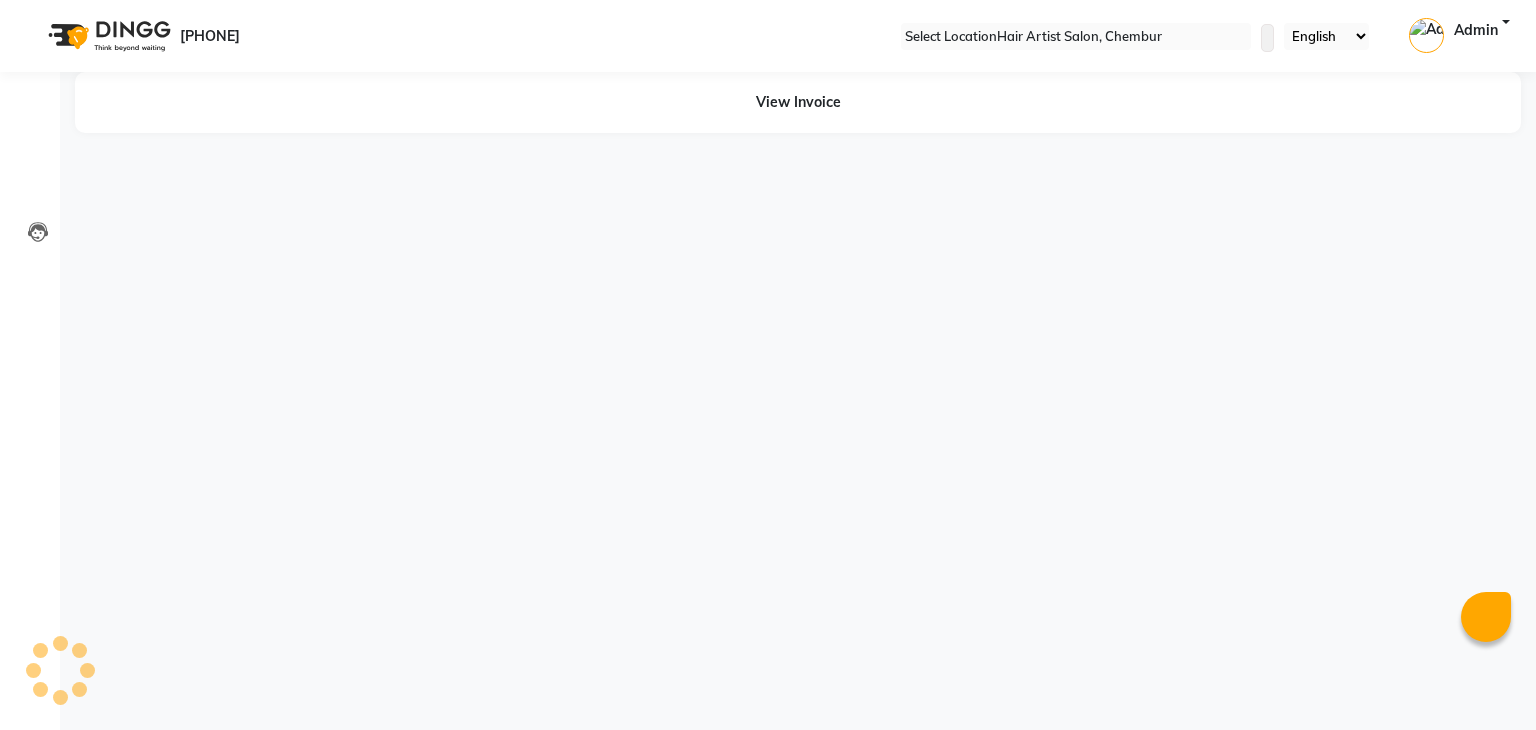 scroll, scrollTop: 0, scrollLeft: 0, axis: both 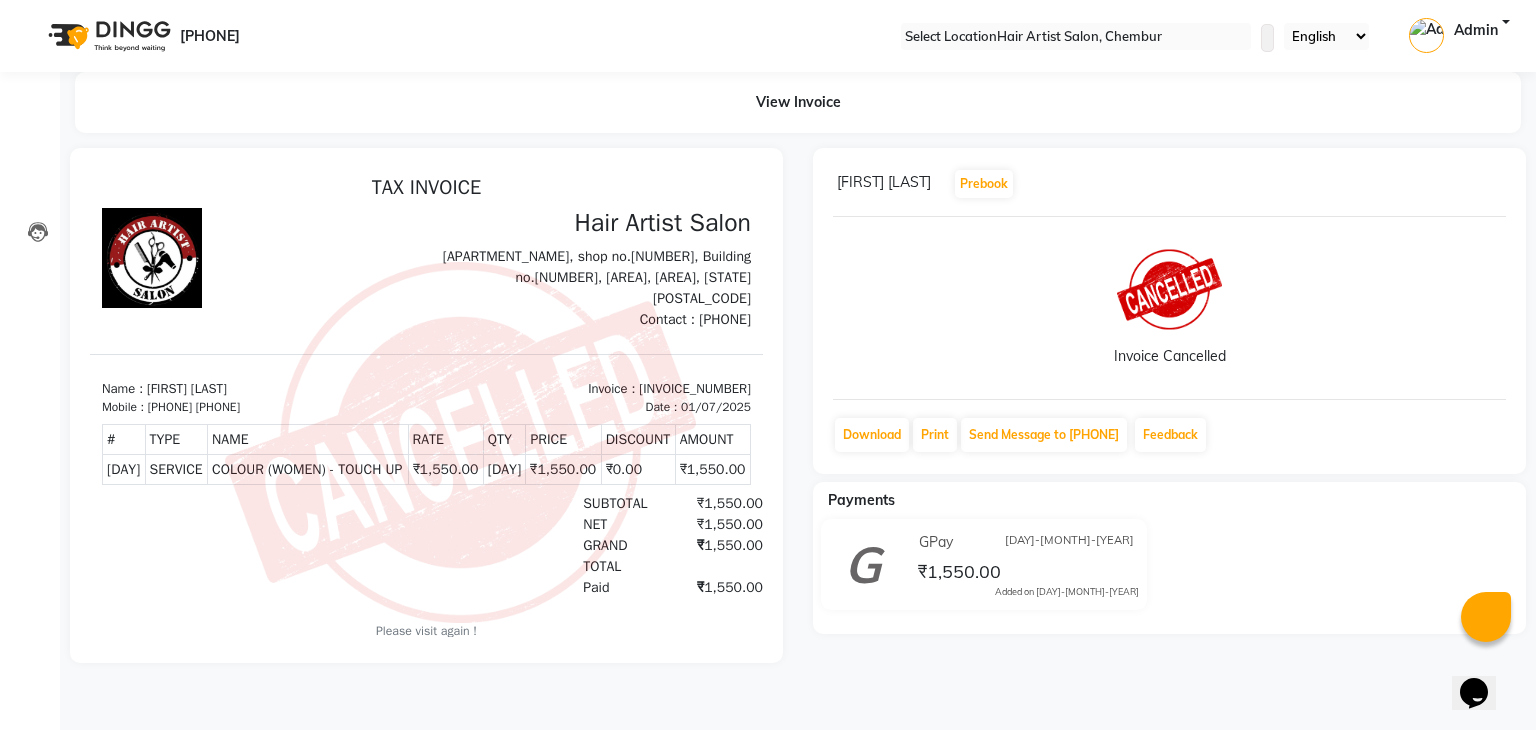click at bounding box center (1506, 184) 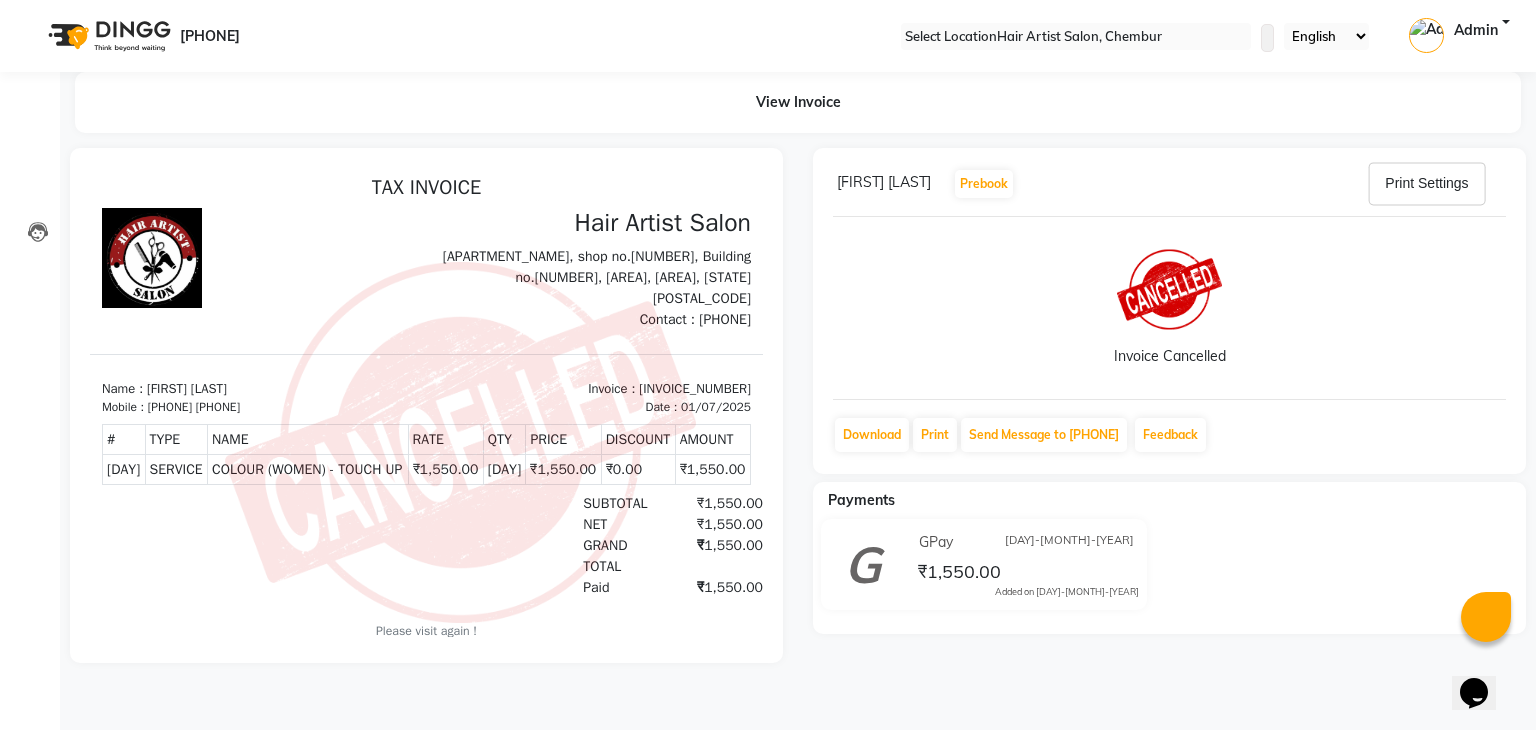 click at bounding box center [1506, 184] 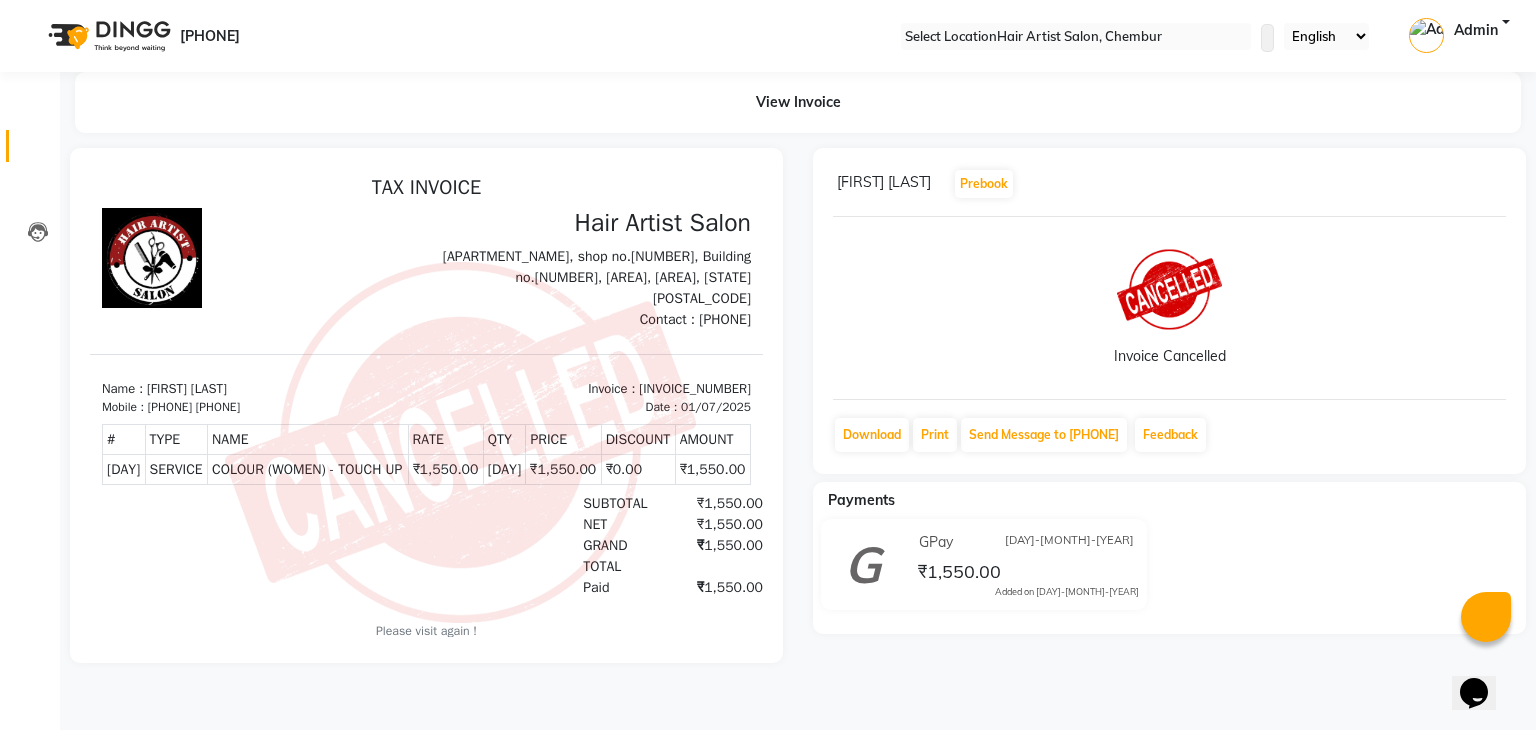 click on "Invoice" at bounding box center (30, 146) 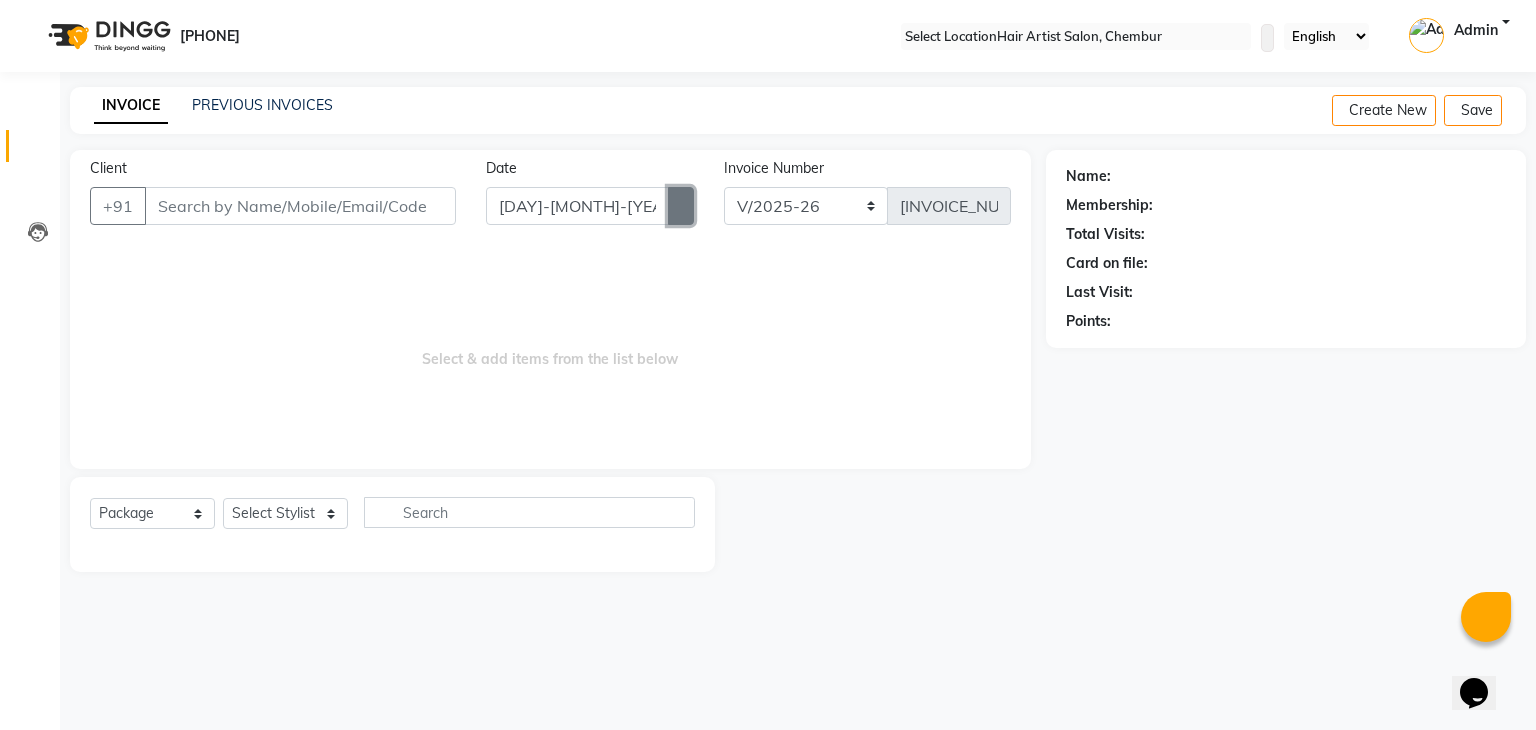 click at bounding box center (681, 206) 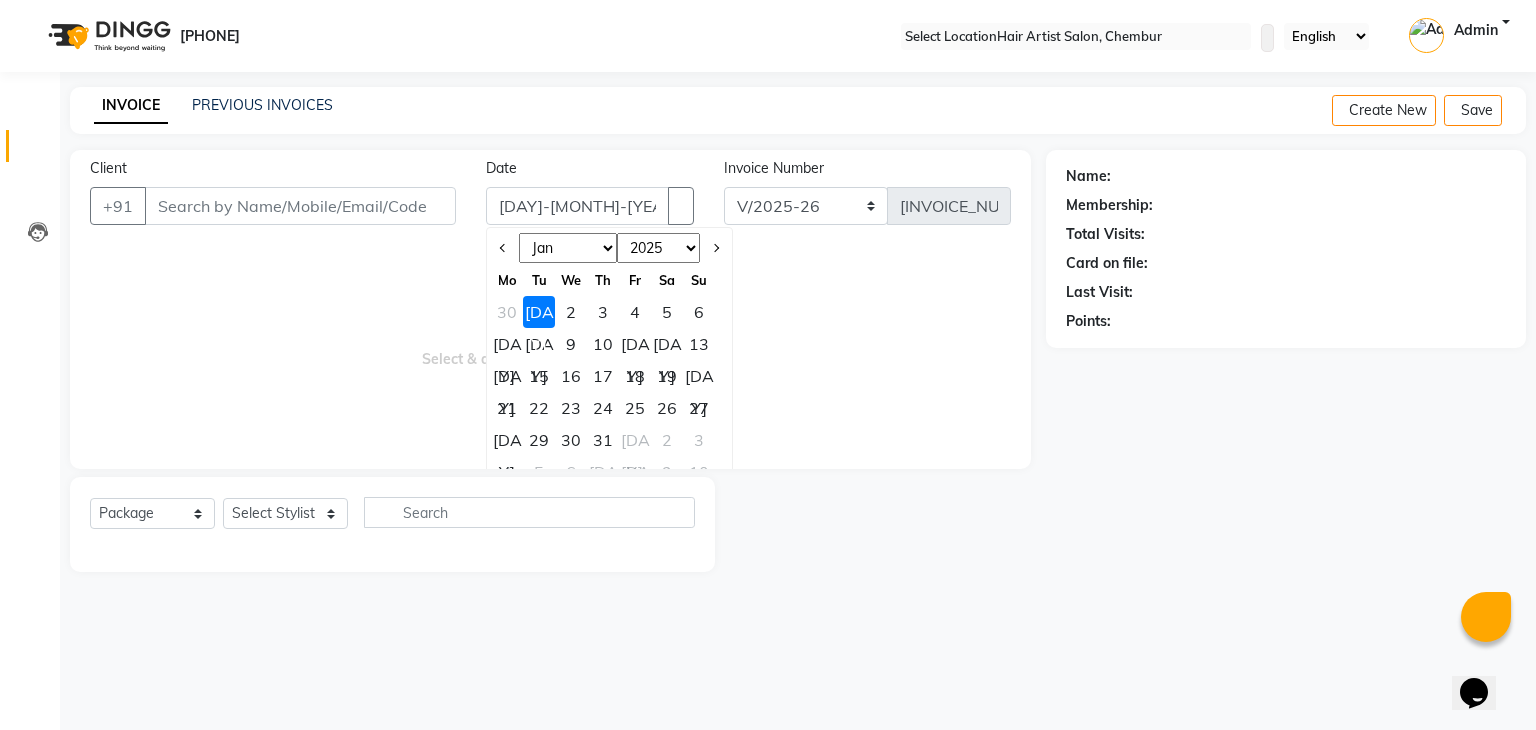 click on "[MONTH] [MONTH] [MONTH] [MONTH] [MONTH] [MONTH] [MONTH] [MONTH] [MONTH] [MONTH] [MONTH] [MONTH]" at bounding box center (568, 248) 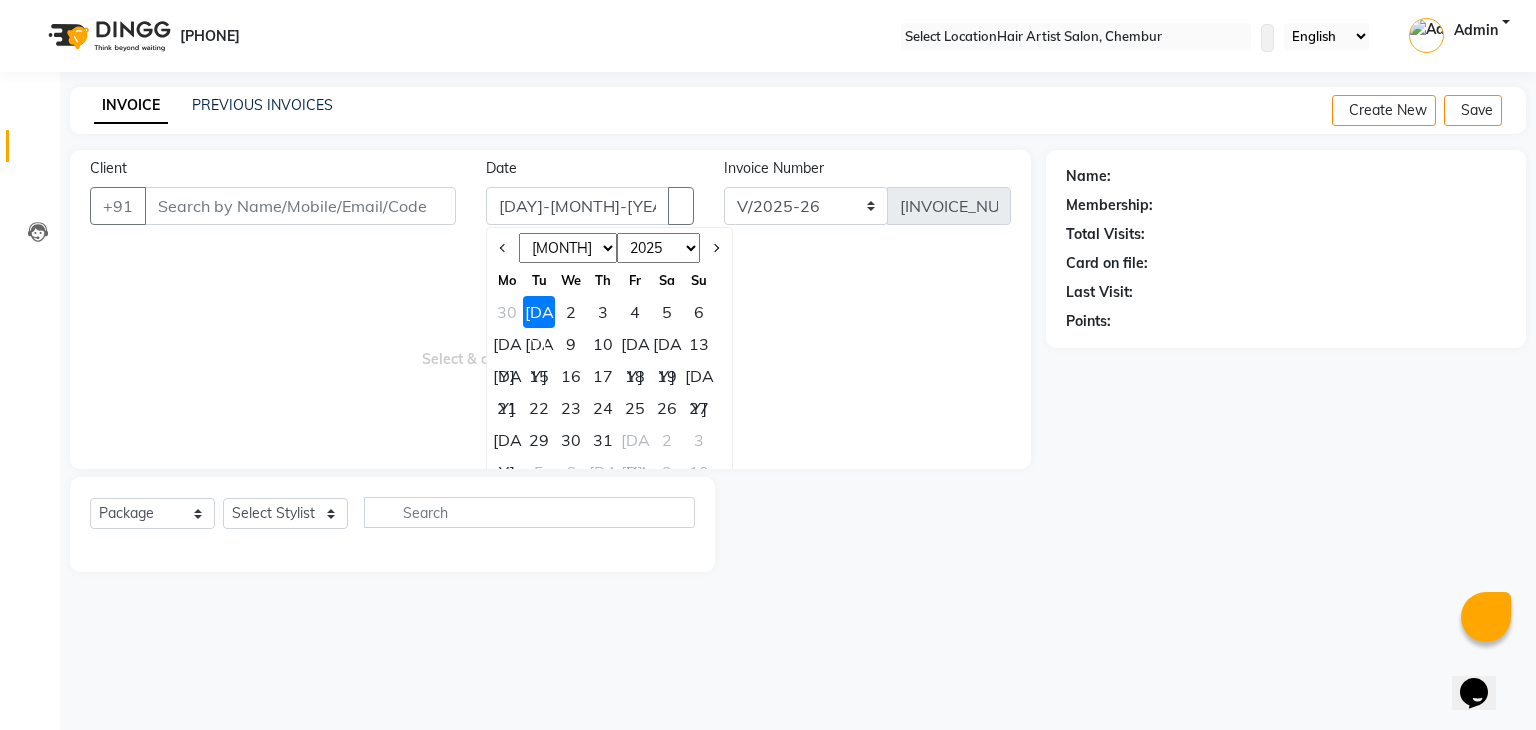 click on "[MONTH] [MONTH] [MONTH] [MONTH] [MONTH] [MONTH] [MONTH] [MONTH] [MONTH] [MONTH] [MONTH] [MONTH]" at bounding box center [568, 248] 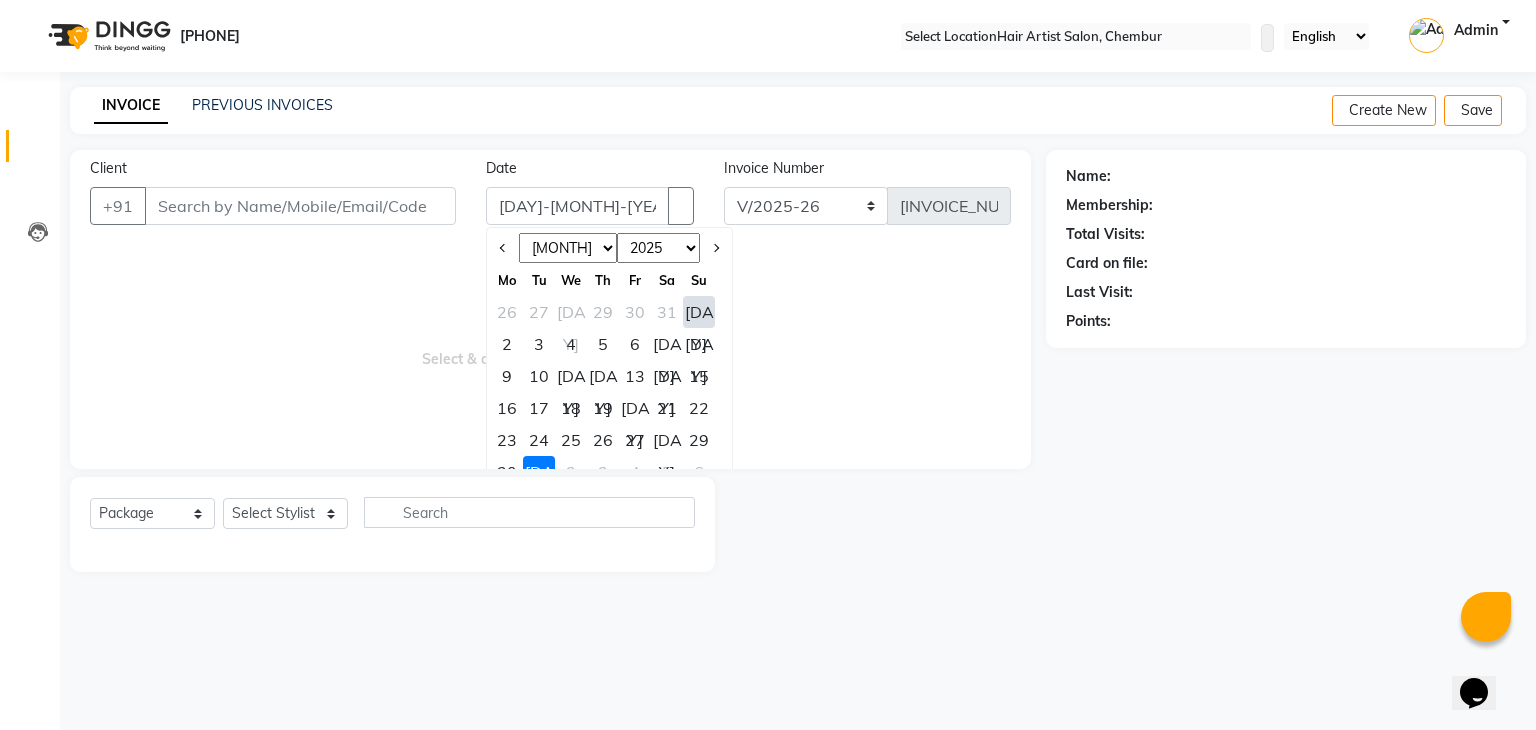 click on "30" at bounding box center [507, 472] 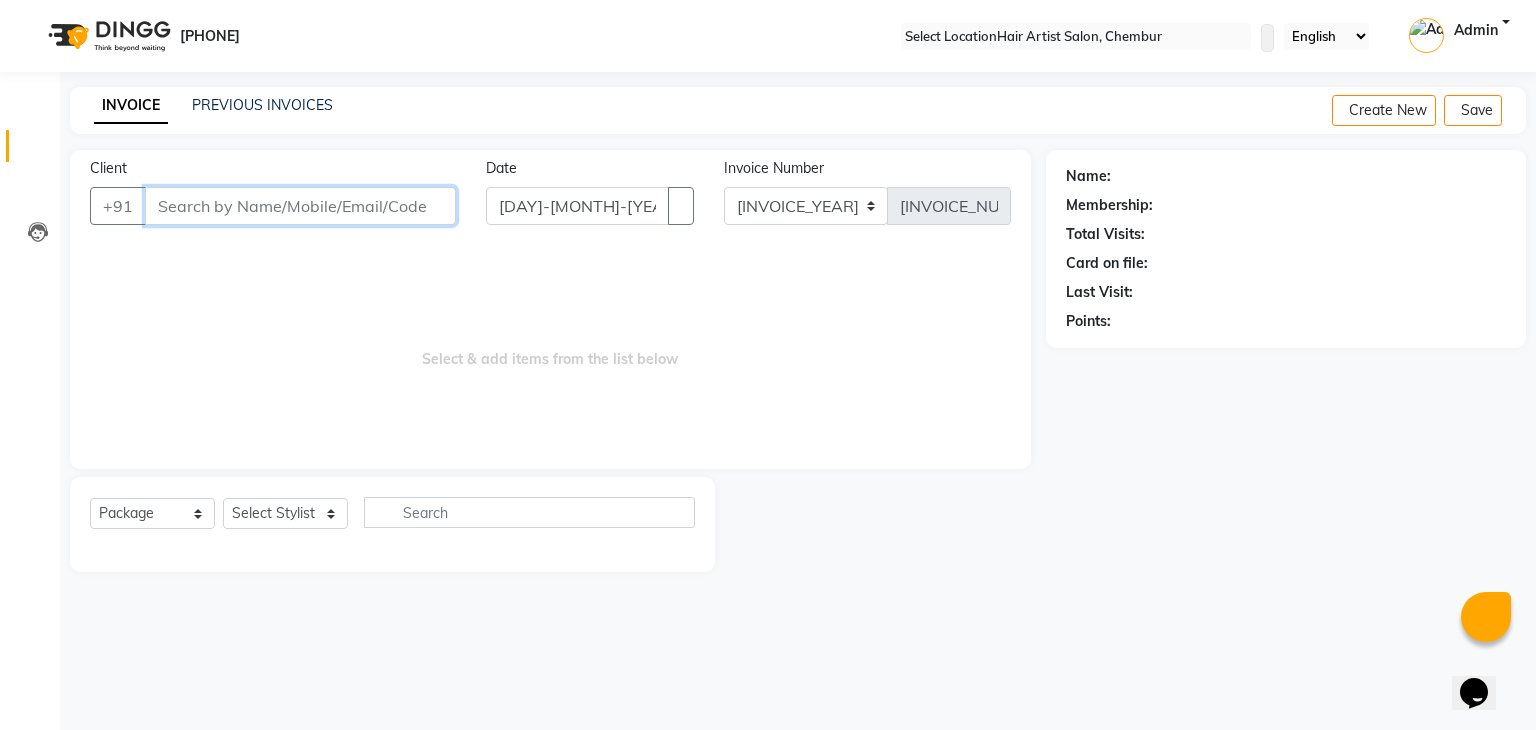 click on "Client" at bounding box center [300, 206] 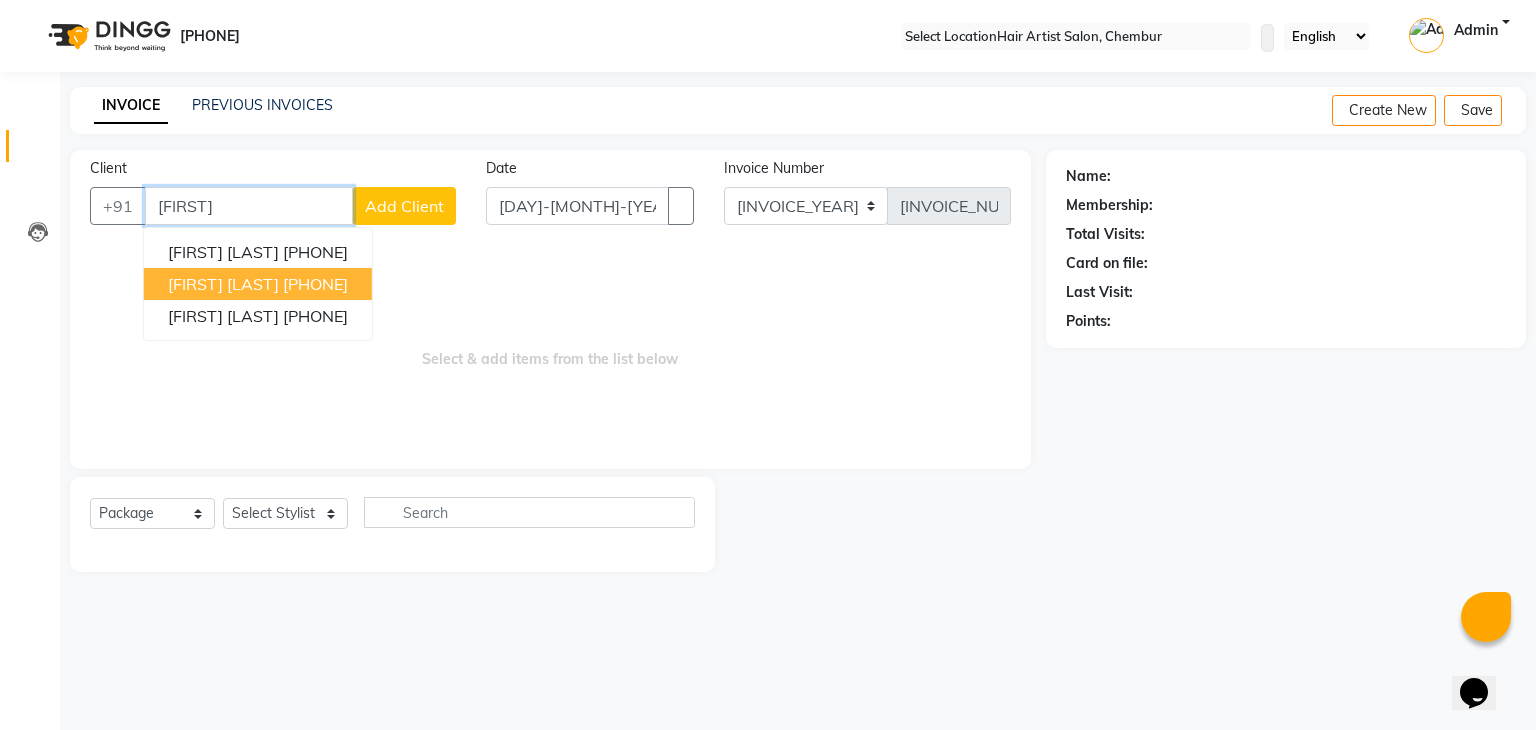 click on "[FIRST] [LAST] [PHONE]" at bounding box center [258, 284] 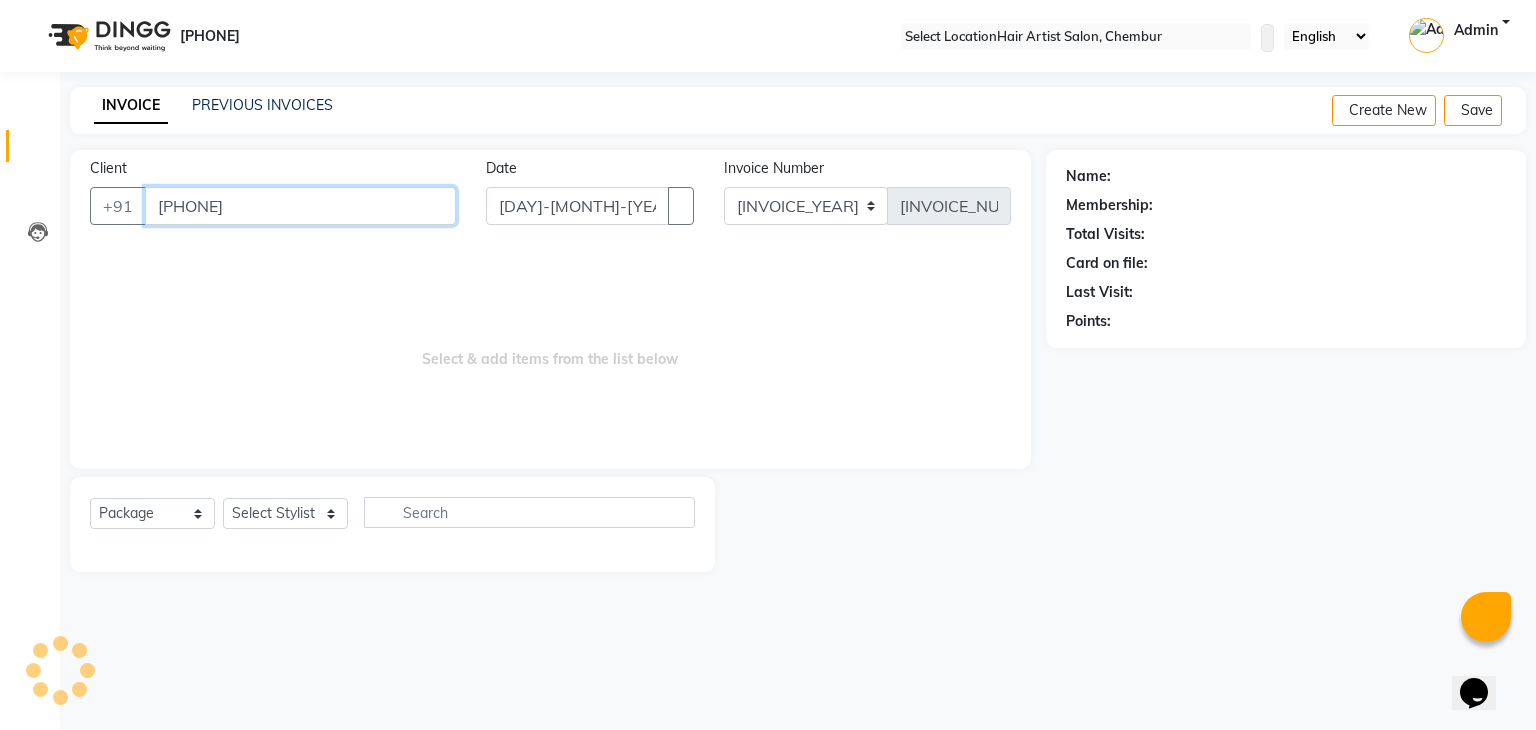 type on "[PHONE]" 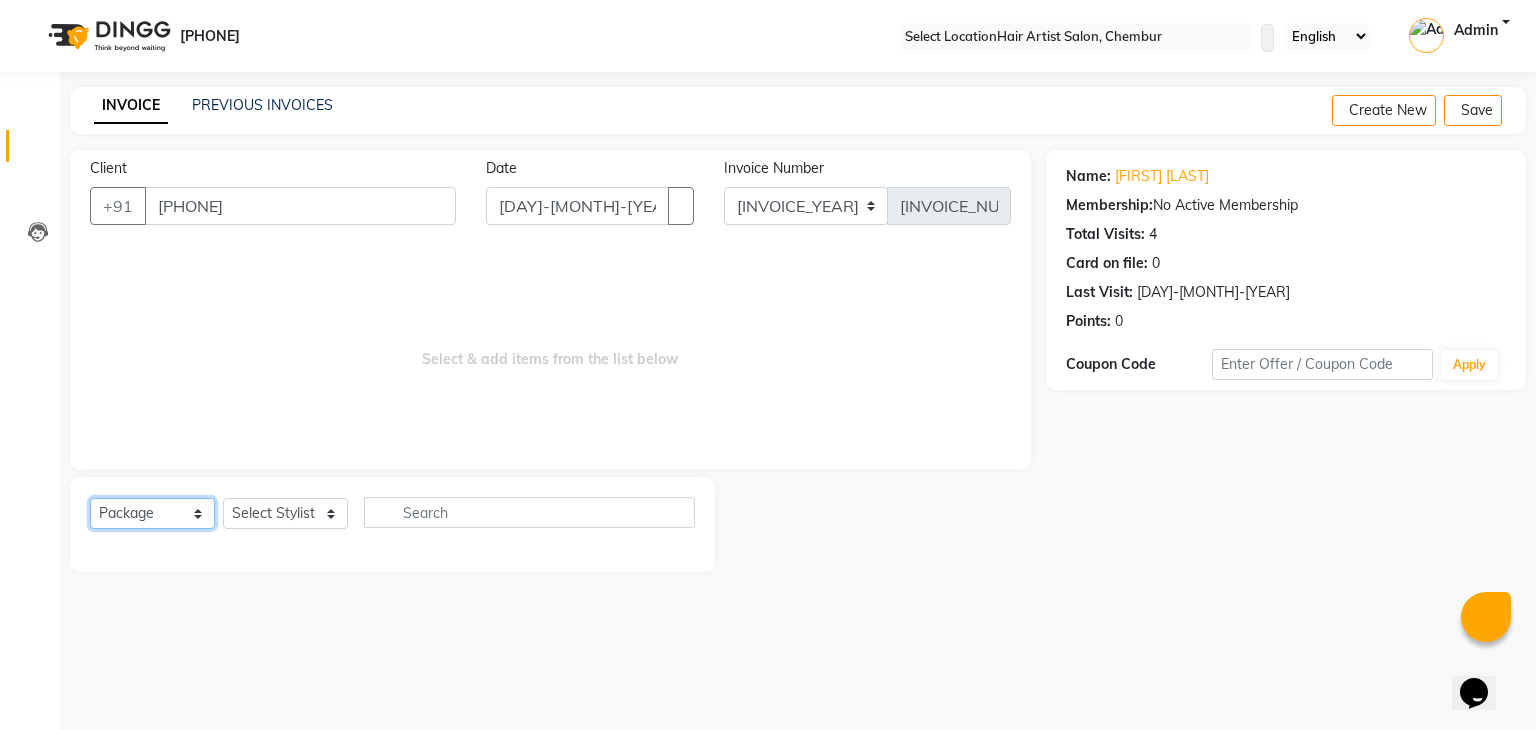 drag, startPoint x: 193, startPoint y: 520, endPoint x: 158, endPoint y: 321, distance: 202.05444 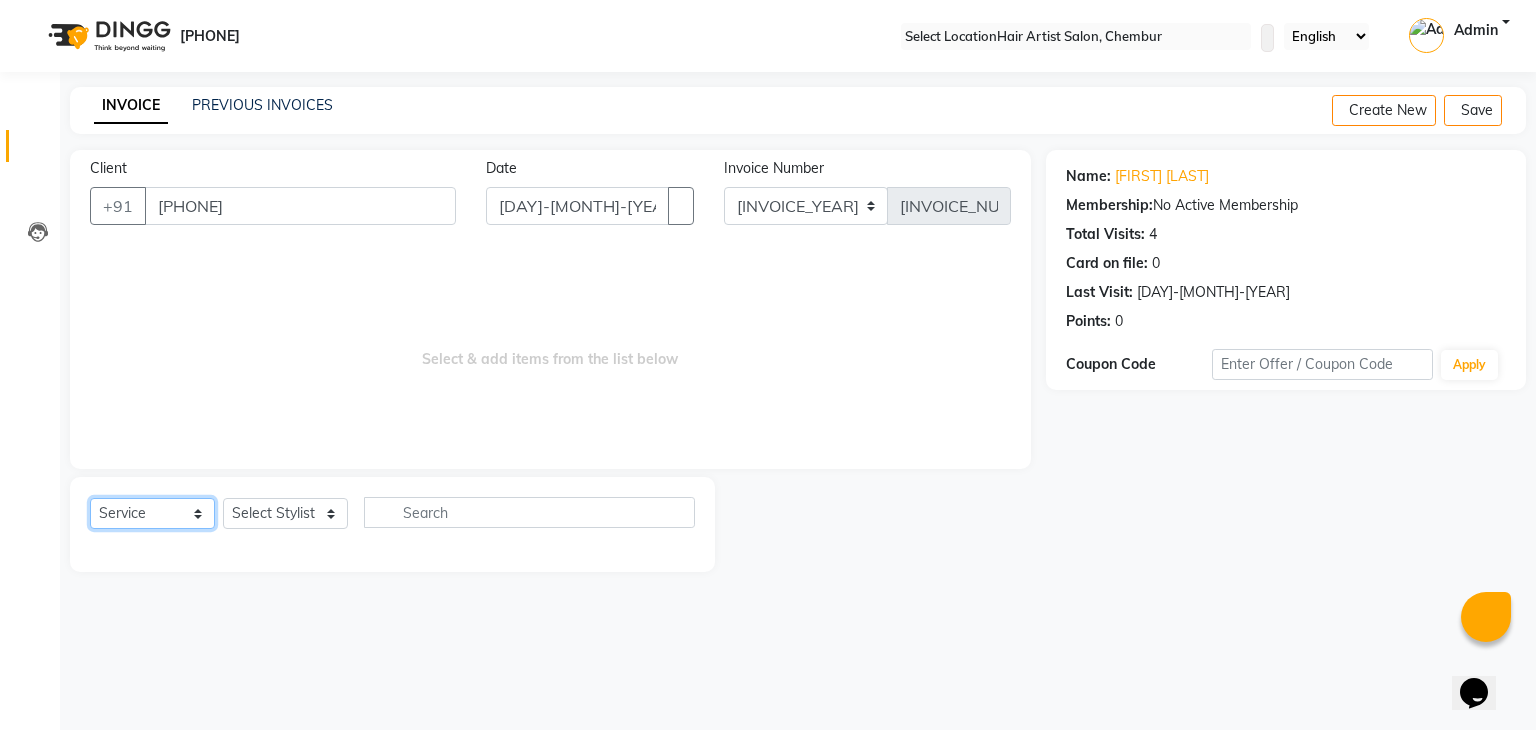 click on "Select  Service  Product  Membership  Package Voucher Prepaid Gift Card" at bounding box center (152, 513) 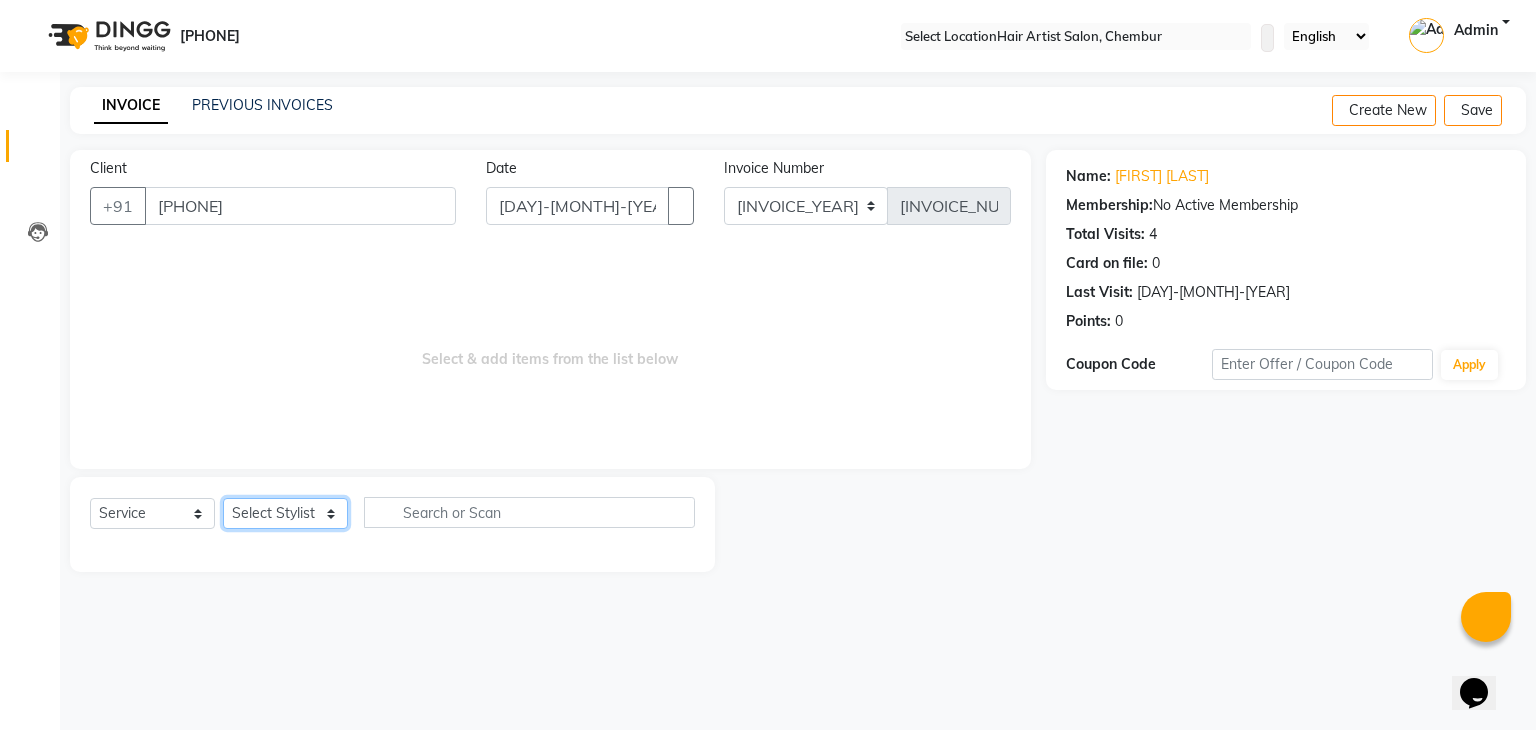click on "Select Stylist Alok Aman Jannat Saif SALON Shabbir Sir Sneha Sushila Mam Vishakha" at bounding box center (285, 513) 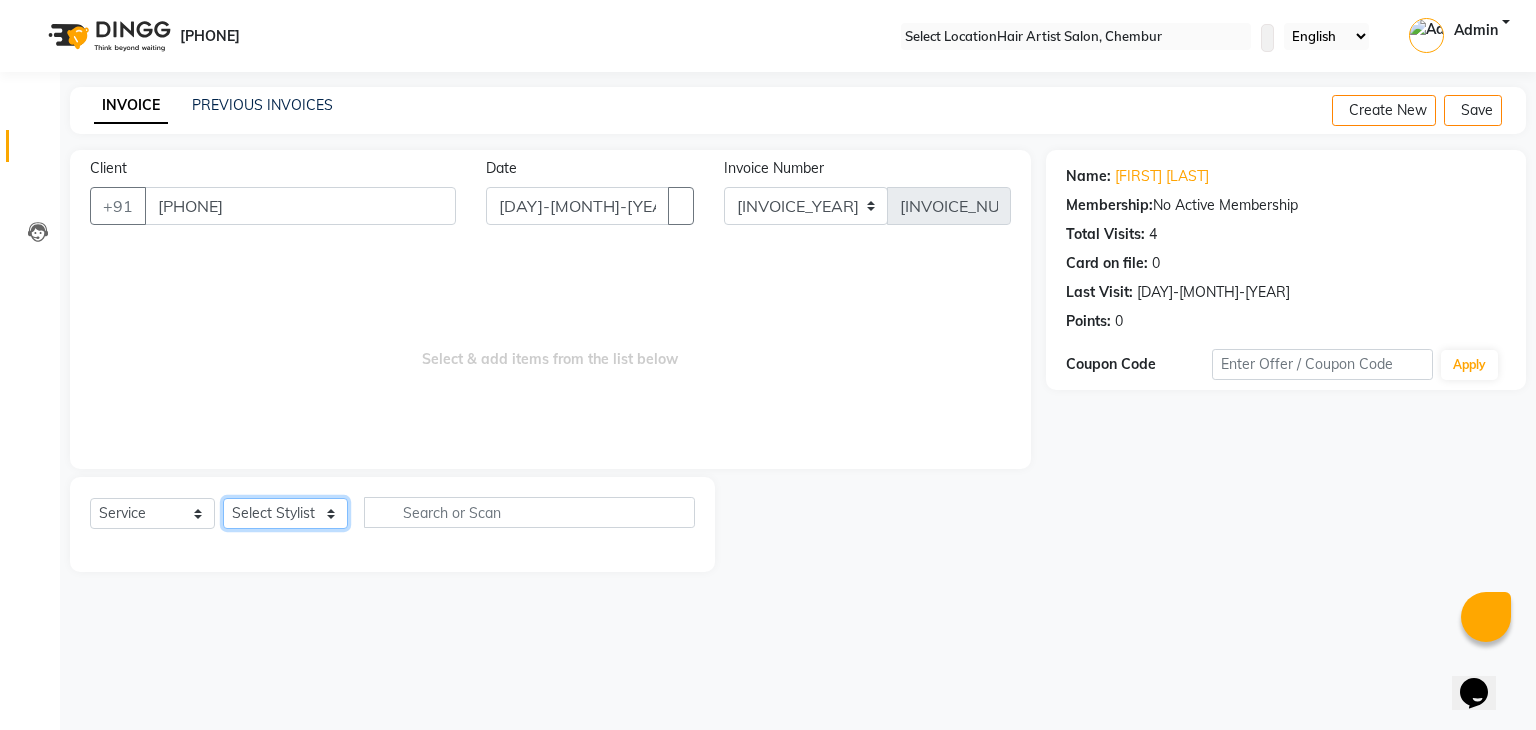select on "69567" 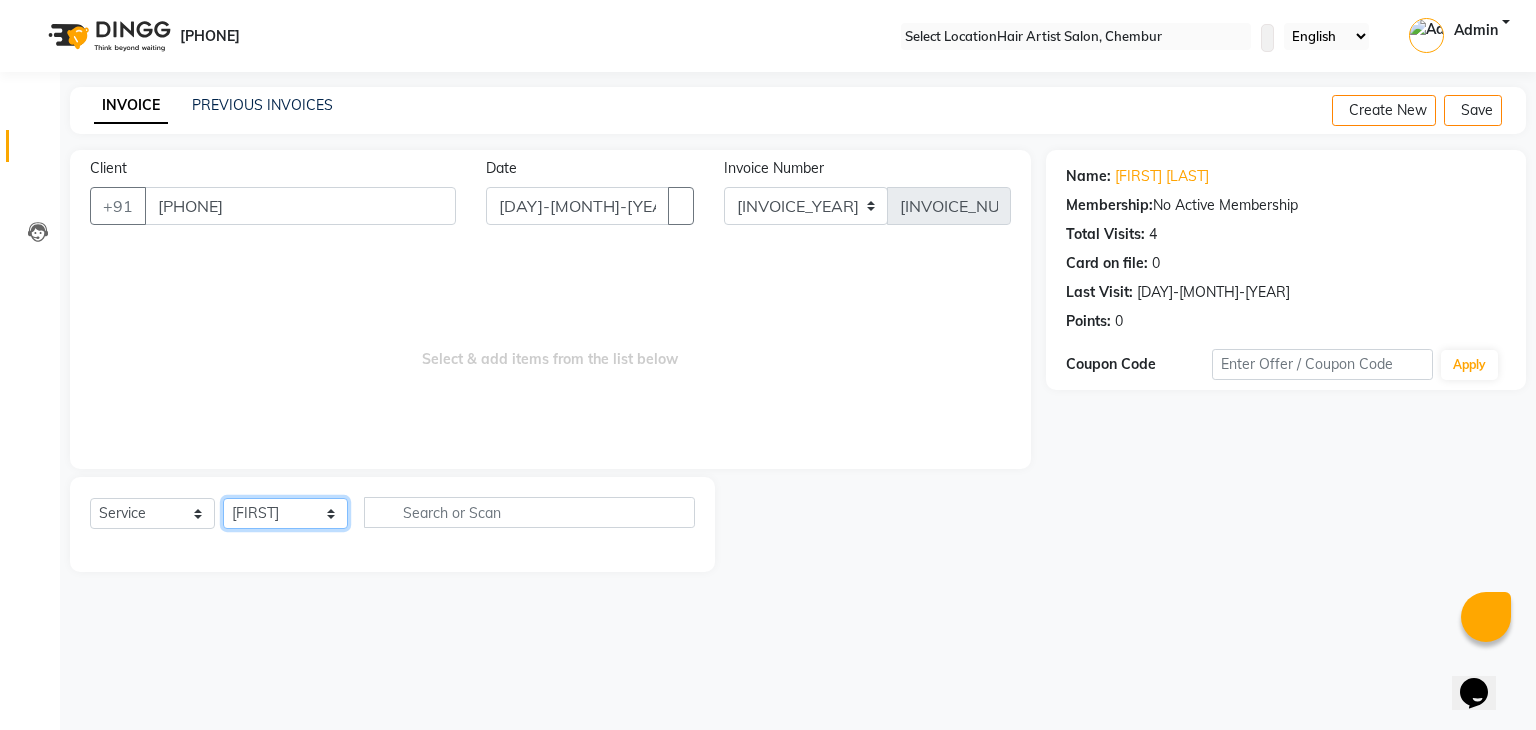 click on "Select Stylist Alok Aman Jannat Saif SALON Shabbir Sir Sneha Sushila Mam Vishakha" at bounding box center [285, 513] 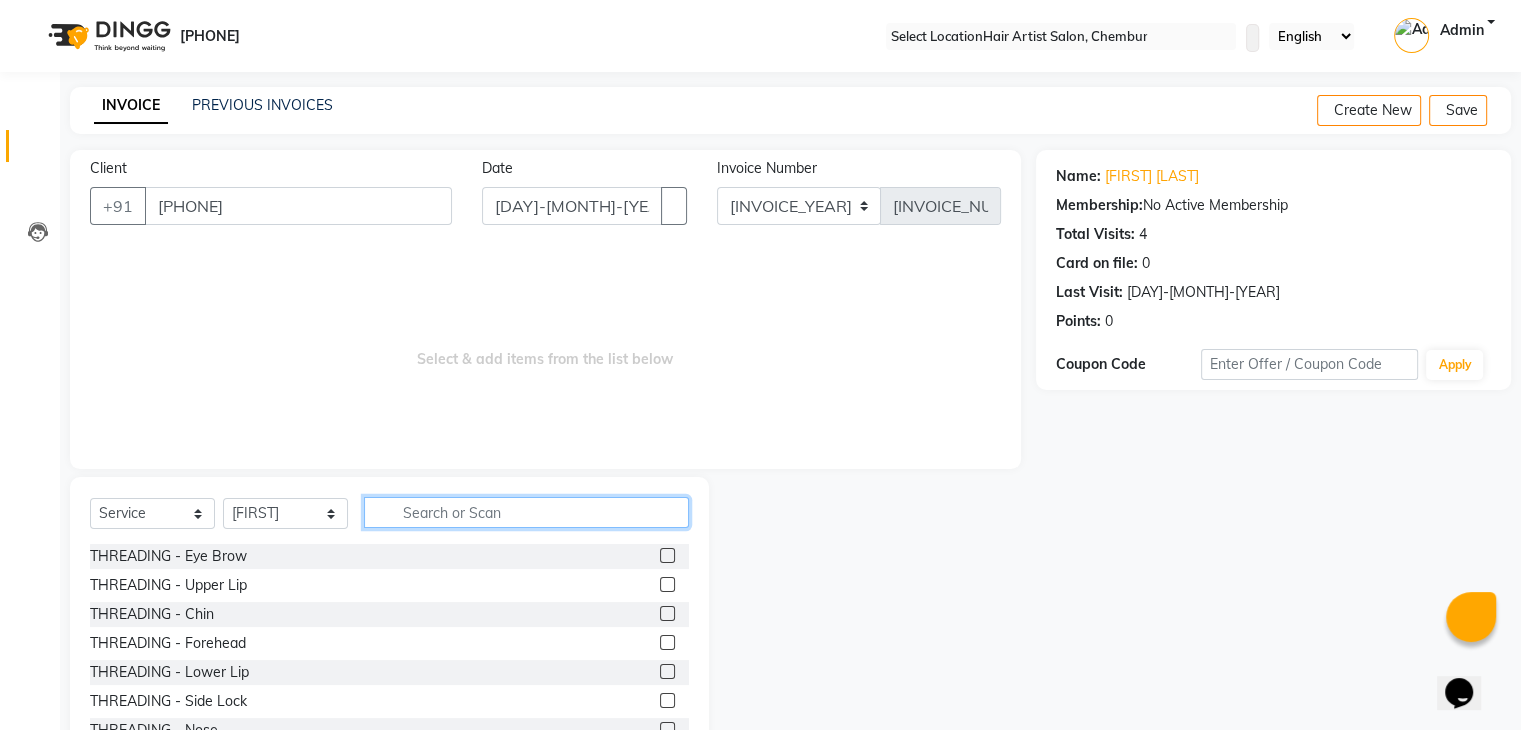 click at bounding box center [526, 512] 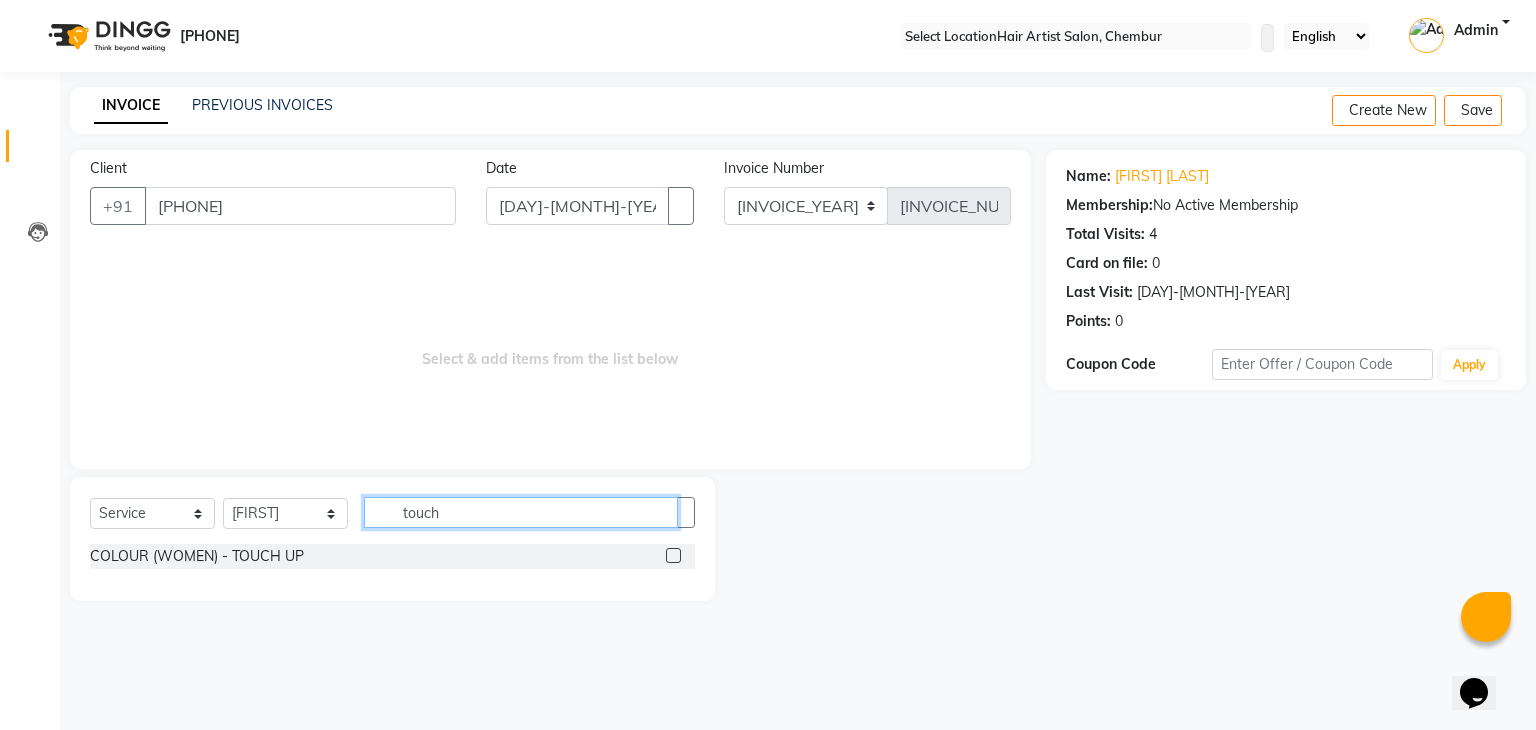 type on "touch" 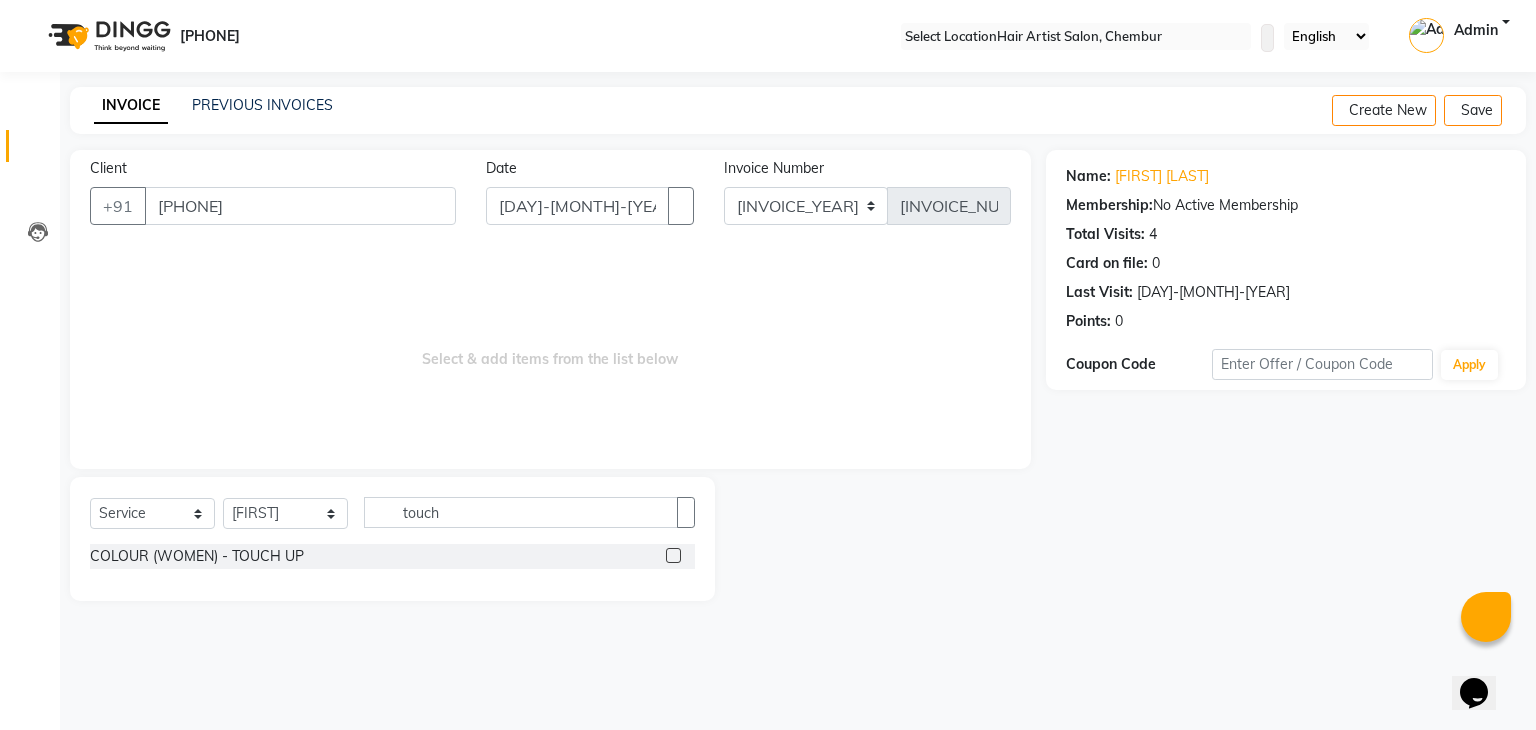 click at bounding box center [673, 555] 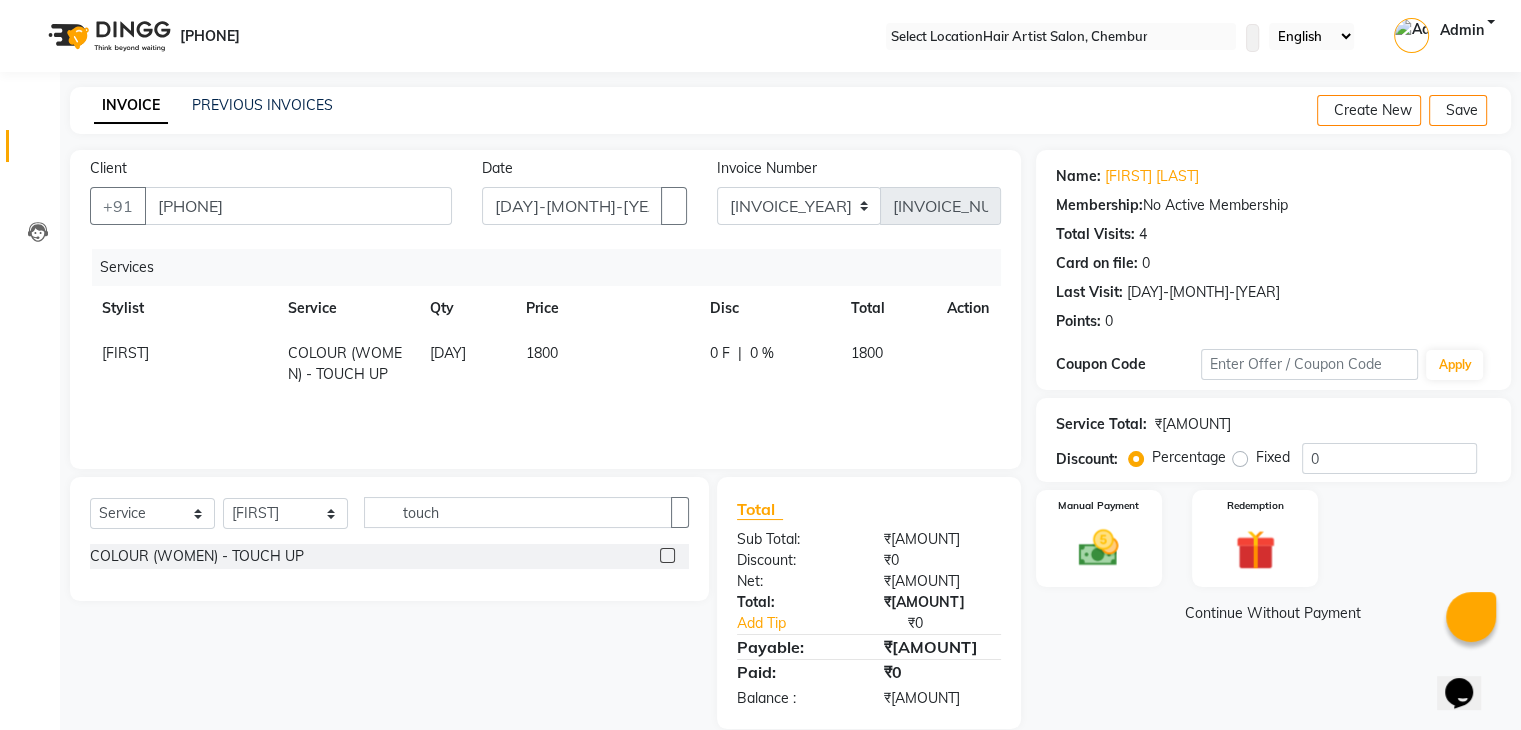click on "1800" at bounding box center (125, 353) 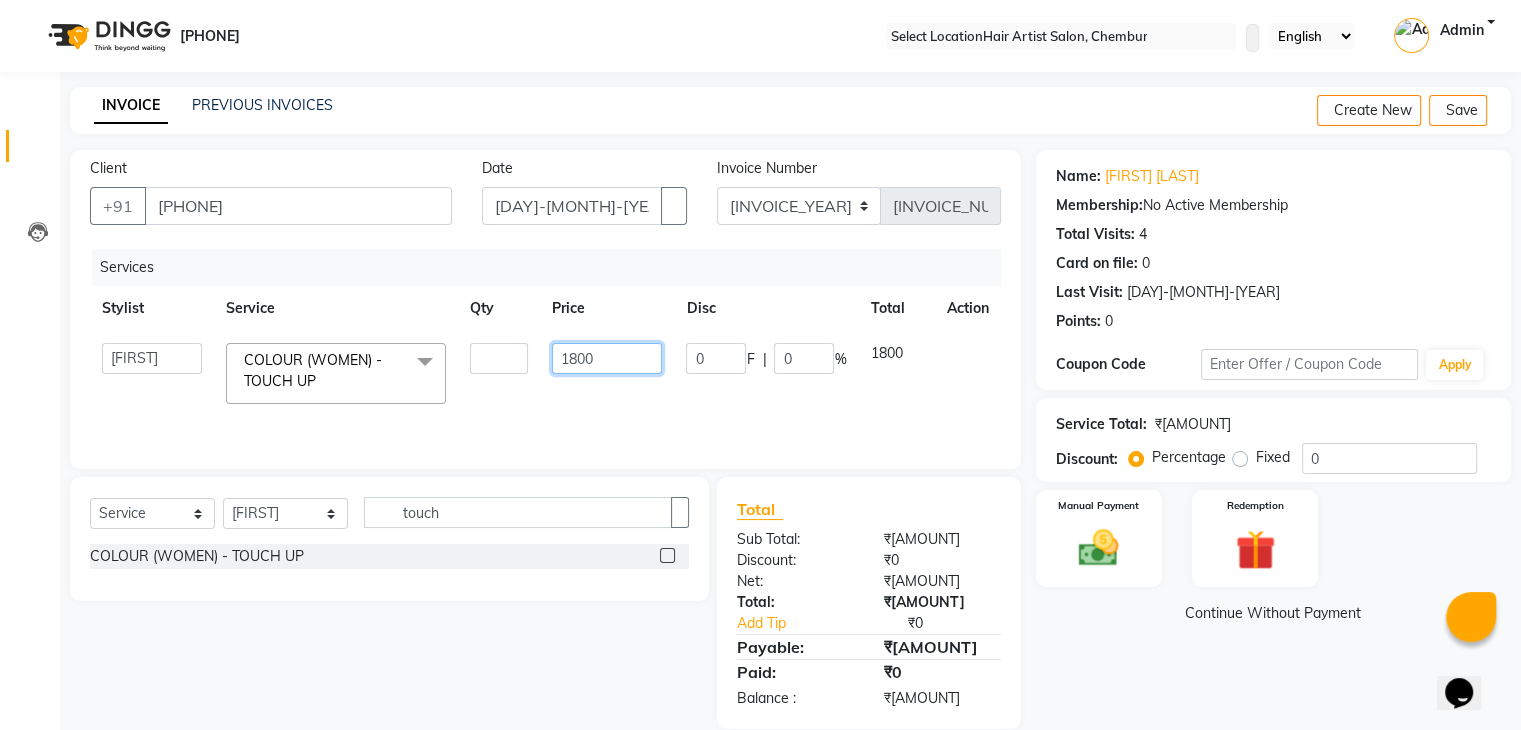 click on "1800" at bounding box center [499, 358] 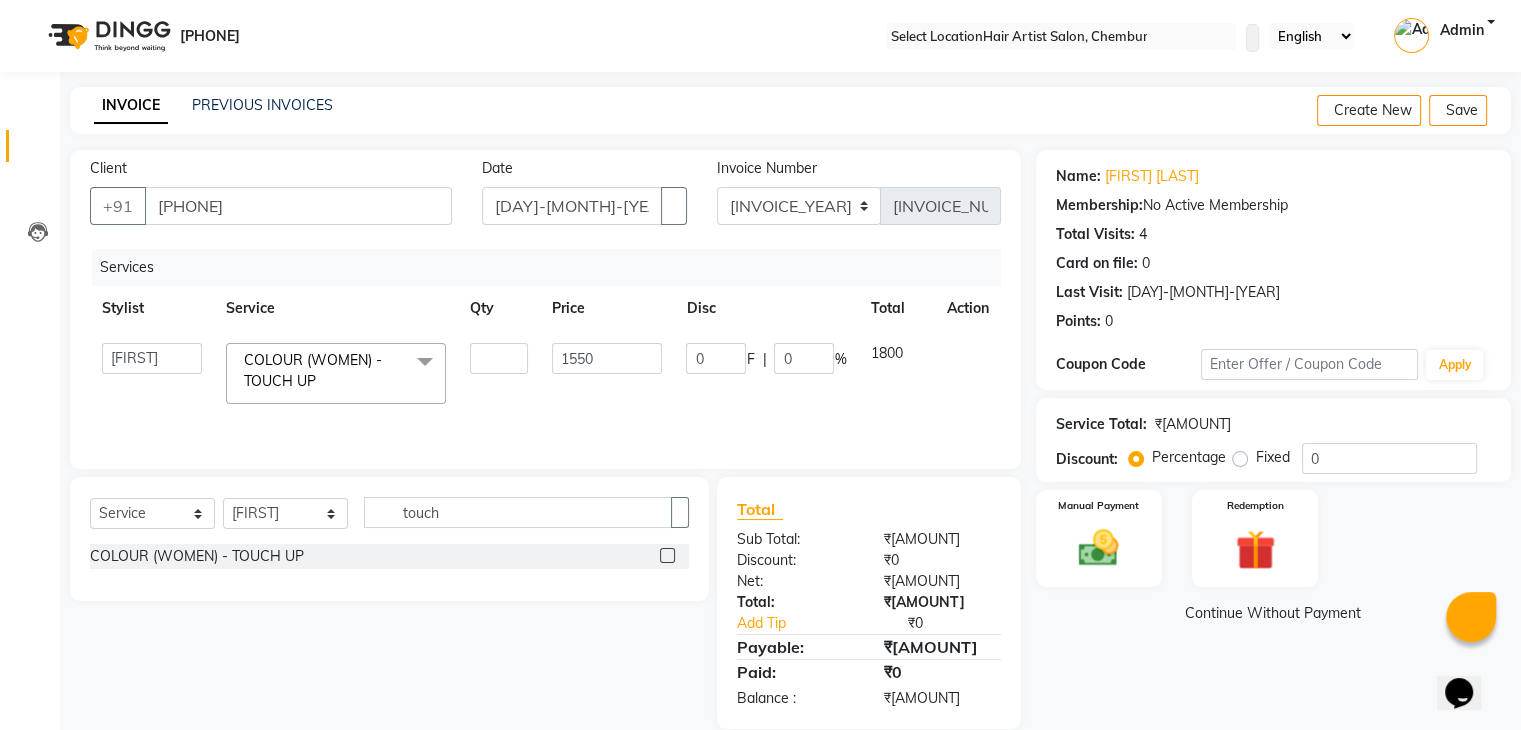 click on "Services Stylist Service Qty Price Disc Total Action Alok Aman Jannat Saif SALON Shabbir Sir Sneha Sushila Mam Vishakha COLOUR (WOMEN) - TOUCH UP x THREADING - Eye Brow THREADING - Upper Lip THREADING - Chin THREADING - Forehead THREADING - Lower Lip THREADING - Side Lock THREADING - Nose THREADING - Ear THREADING - Face NORMAL WAX FACE - Upper Lips NORMAL WAX FACE - Lower Lips NORMAL WAX FACE - Chin NORMAL WAX FACE - Side Lock NORMAL WAX FACE - Forehead NORMAL WAX FACE - Nose NORMAL WAX FACE - Neck Back NORMAL WAX FACE - Face BELOW SHOULDER WAXING (Normal Wax) - Full Arms BELOW SHOULDER WAXING (Normal Wax) - 3/4 Arms BELOW SHOULDER WAXING (Normal Wax) - Half Arms BELOW SHOULDER WAXING (Normal Wax) - Under Arms BELOW SHOULDER WAXING (Normal Wax) - Full Legs BELOW SHOULDER WAXING (Normal Wax) - 3/4 Legs BELOW SHOULDER WAXING (Normal Wax) - Half Legs BELOW SHOULDER WAXING (Normal Wax) - Full Back / Front BELOW SHOULDER WAXING (Normal Wax) - Half Back / Front back massage NAIL PAINT 1 0" at bounding box center (545, 349) 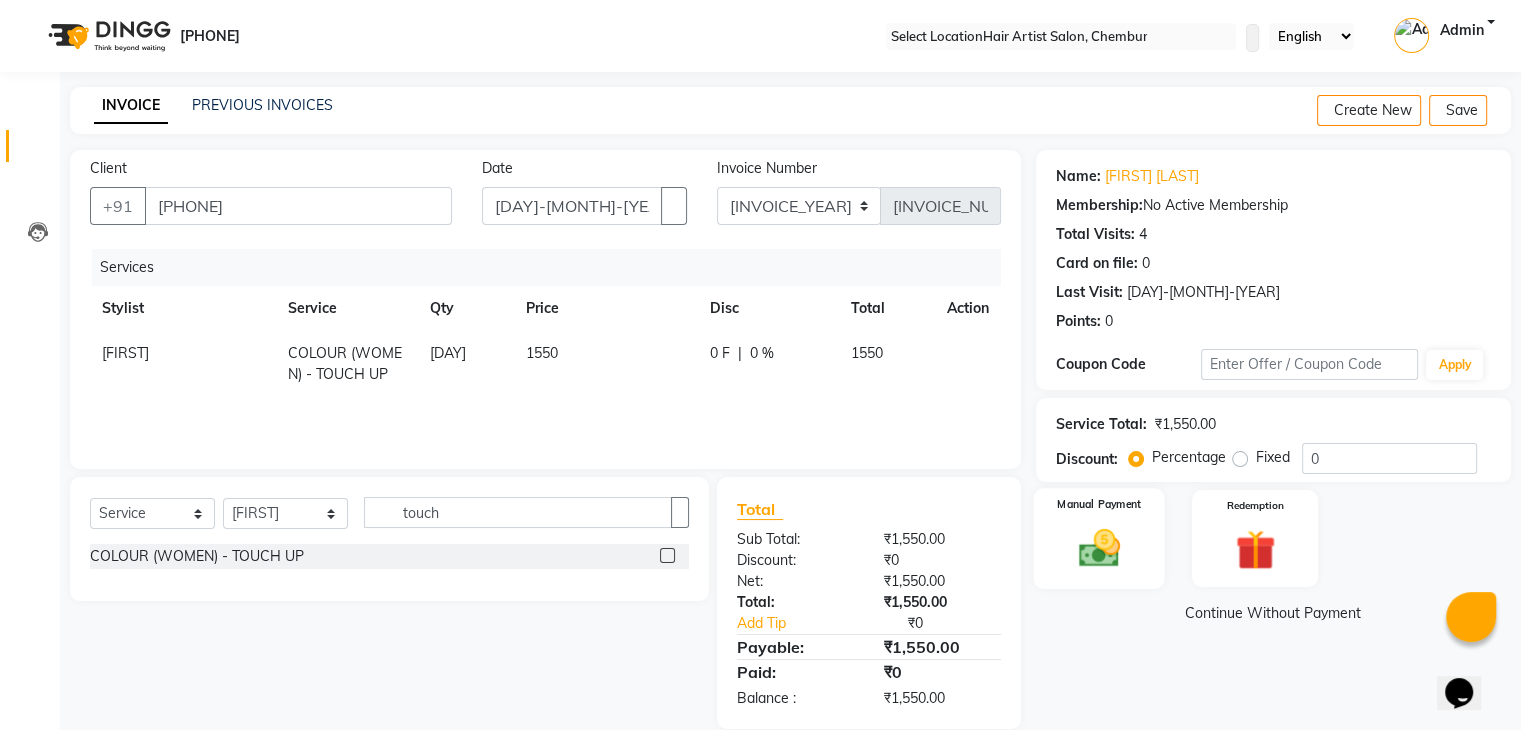 click at bounding box center [1098, 548] 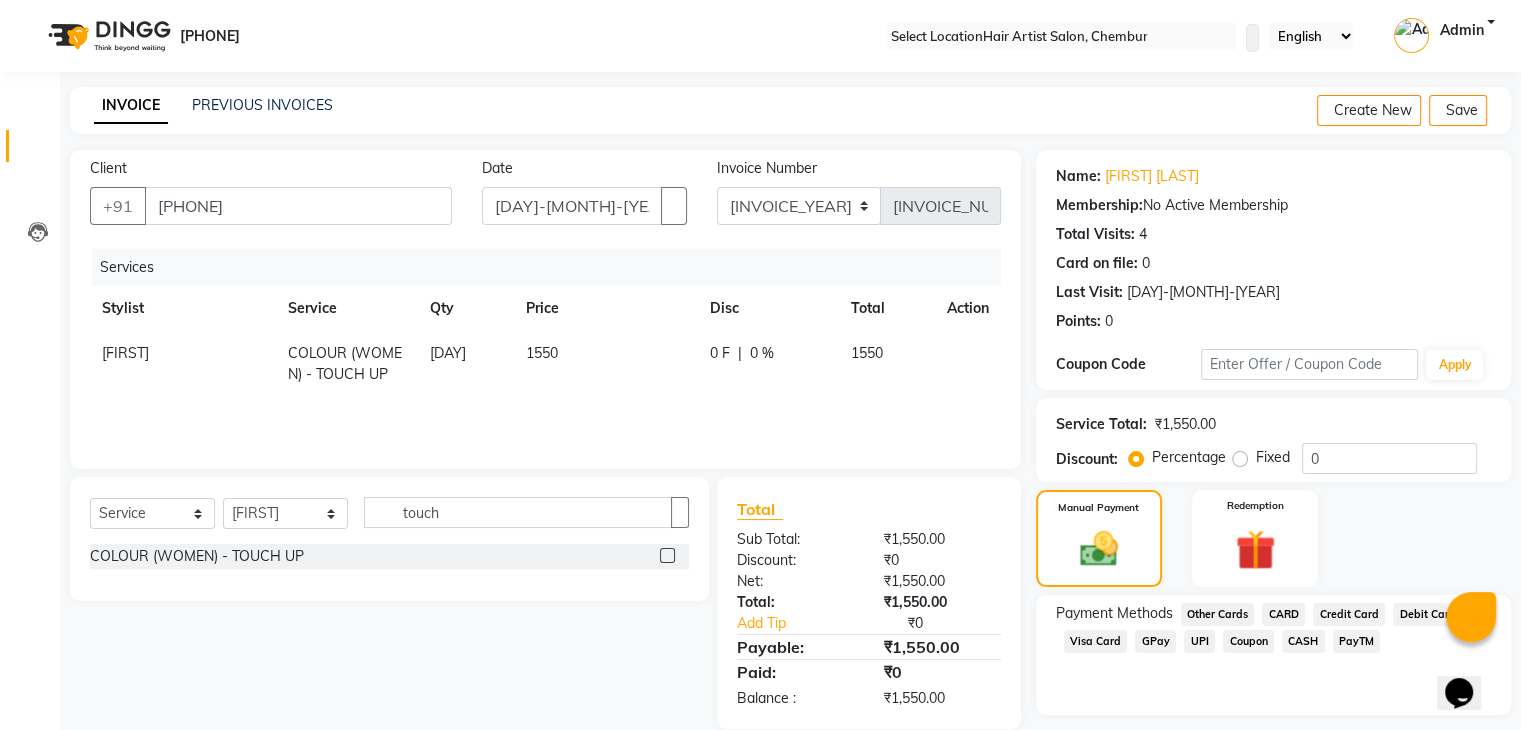 click on "GPay" at bounding box center (1218, 614) 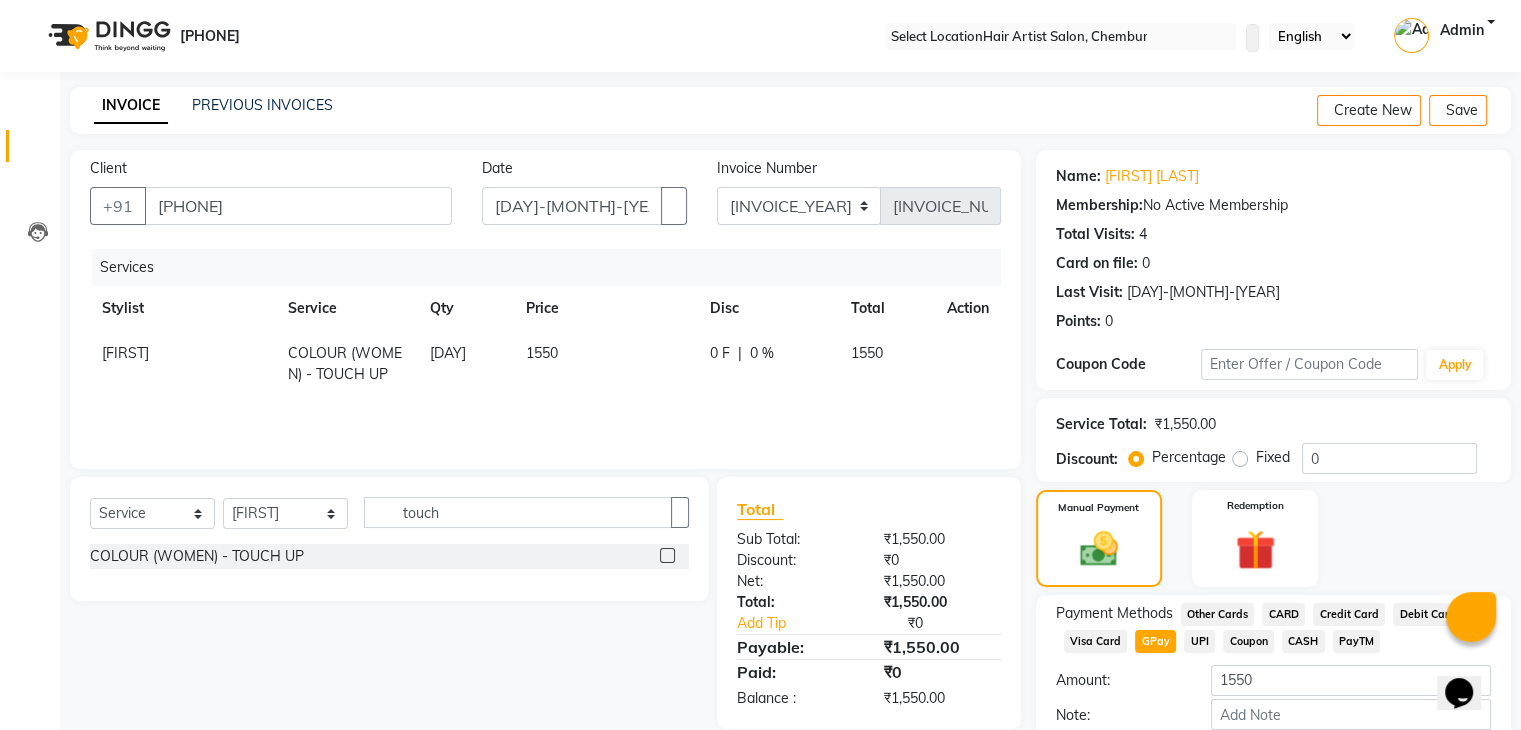 scroll, scrollTop: 117, scrollLeft: 0, axis: vertical 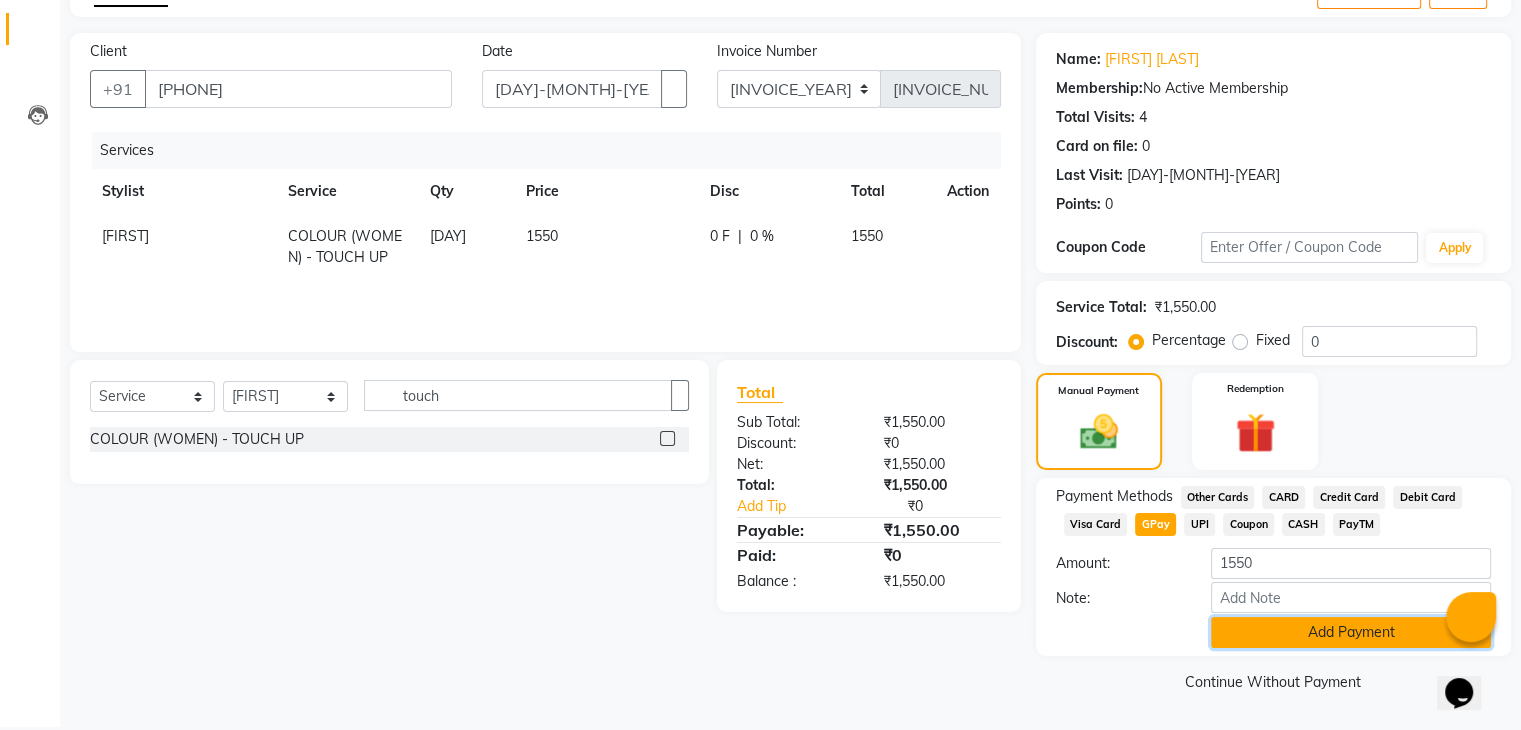click on "Add Payment" at bounding box center [1351, 632] 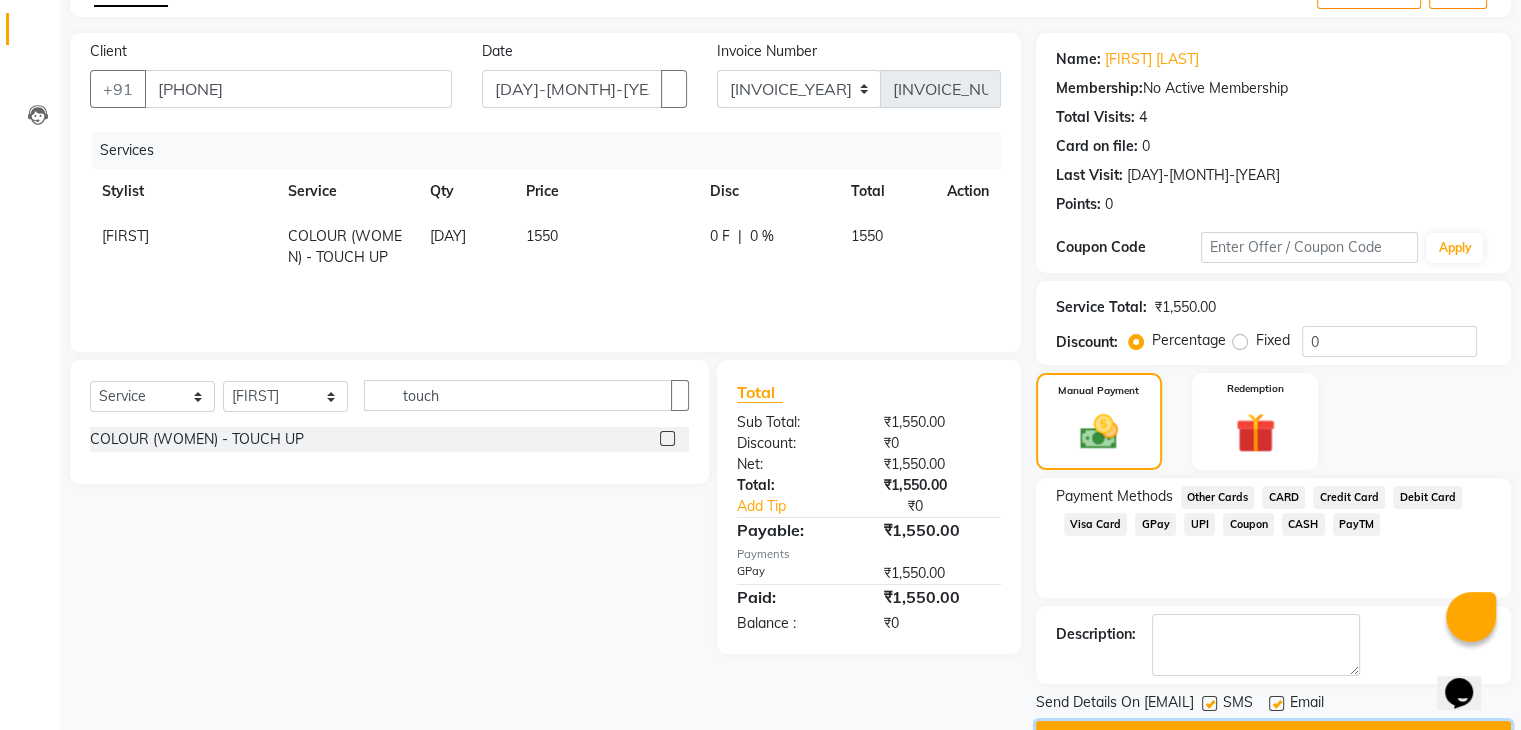 click on "Checkout" at bounding box center (1273, 736) 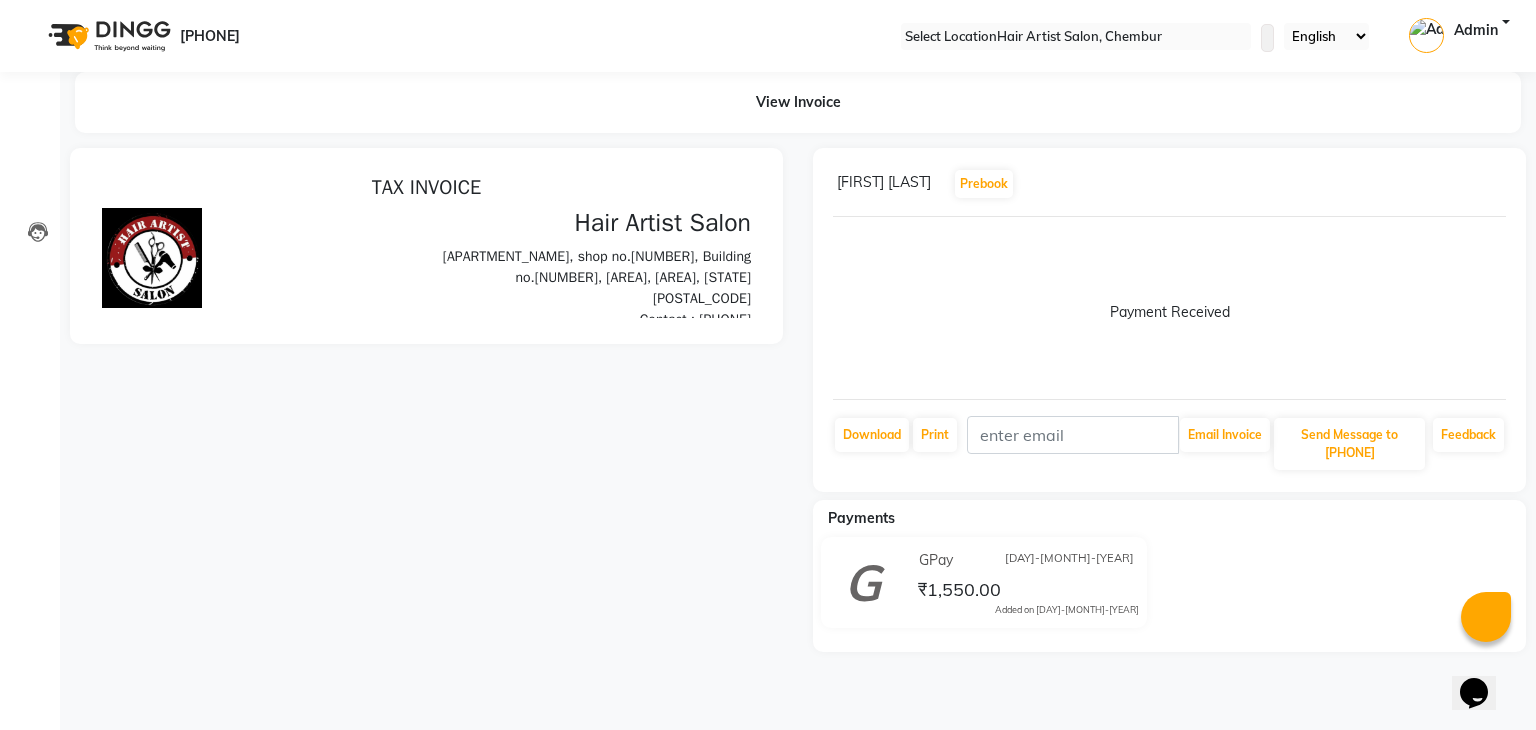 scroll, scrollTop: 0, scrollLeft: 0, axis: both 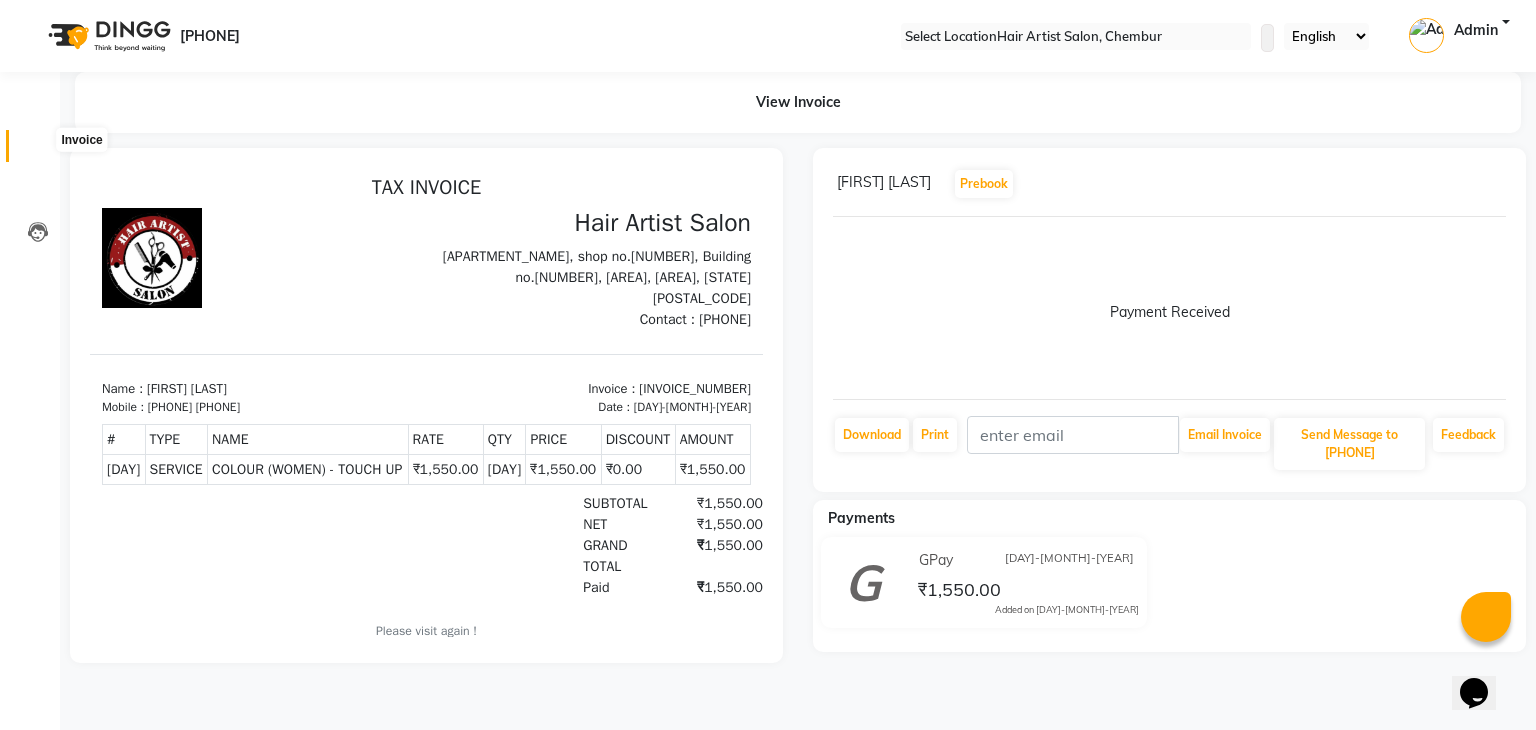click at bounding box center (37, 151) 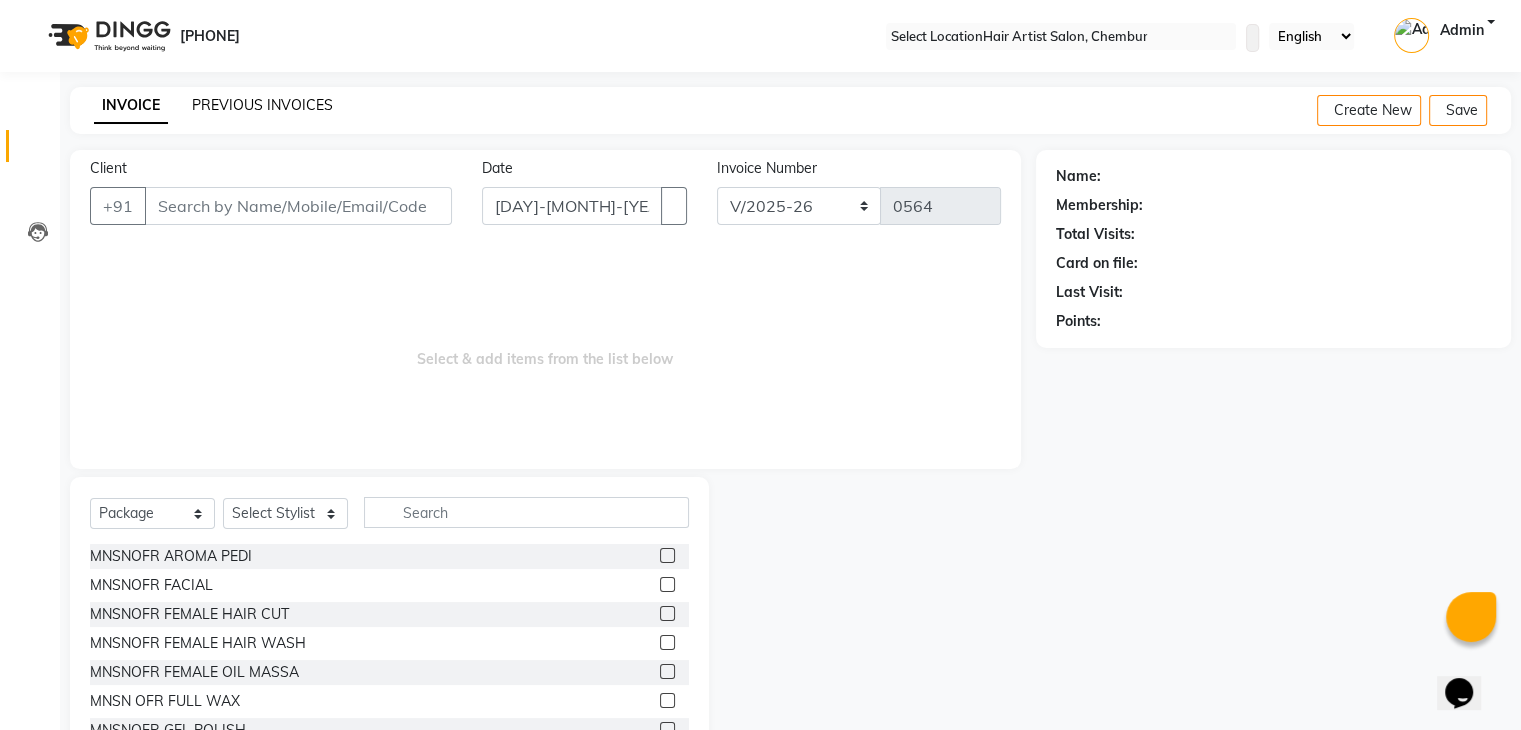 click on "PREVIOUS INVOICES" at bounding box center [262, 105] 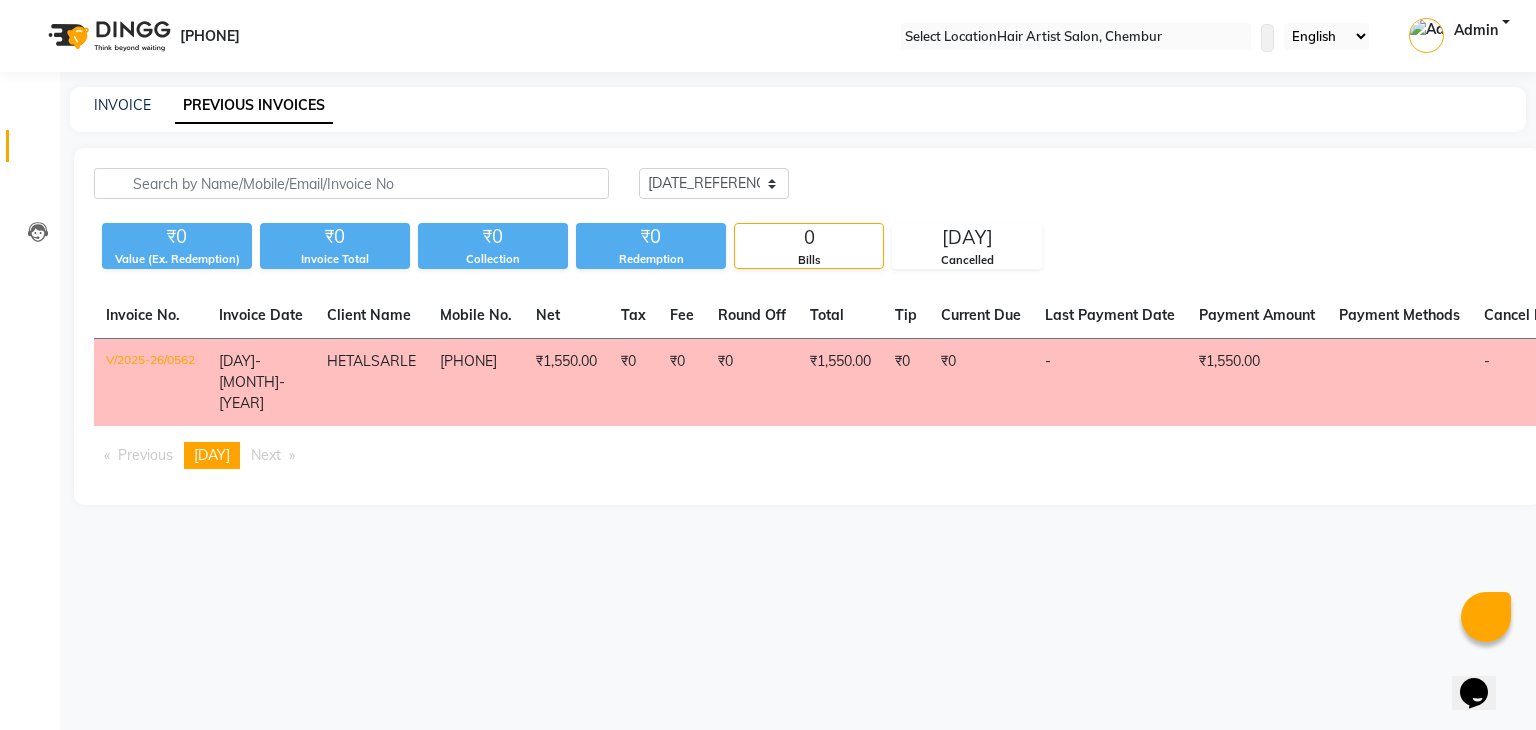 click on "Invoice No. Invoice Date Client Name Mobile No. Net Tax Fee Round Off Total Tip Current Due Last Payment Date Payment Amount Payment Methods Cancel Reason Status V/2025-26/0562 01-07-2025 HETAL SARLE [PHONE] ₹1,550.00 ₹0 ₹0 ₹0 ₹1,550.00 ₹0 ₹0 - ₹1,550.00 - CANCELLED Previous page 1 / 1 You're on page 1 Next page" at bounding box center [807, 326] 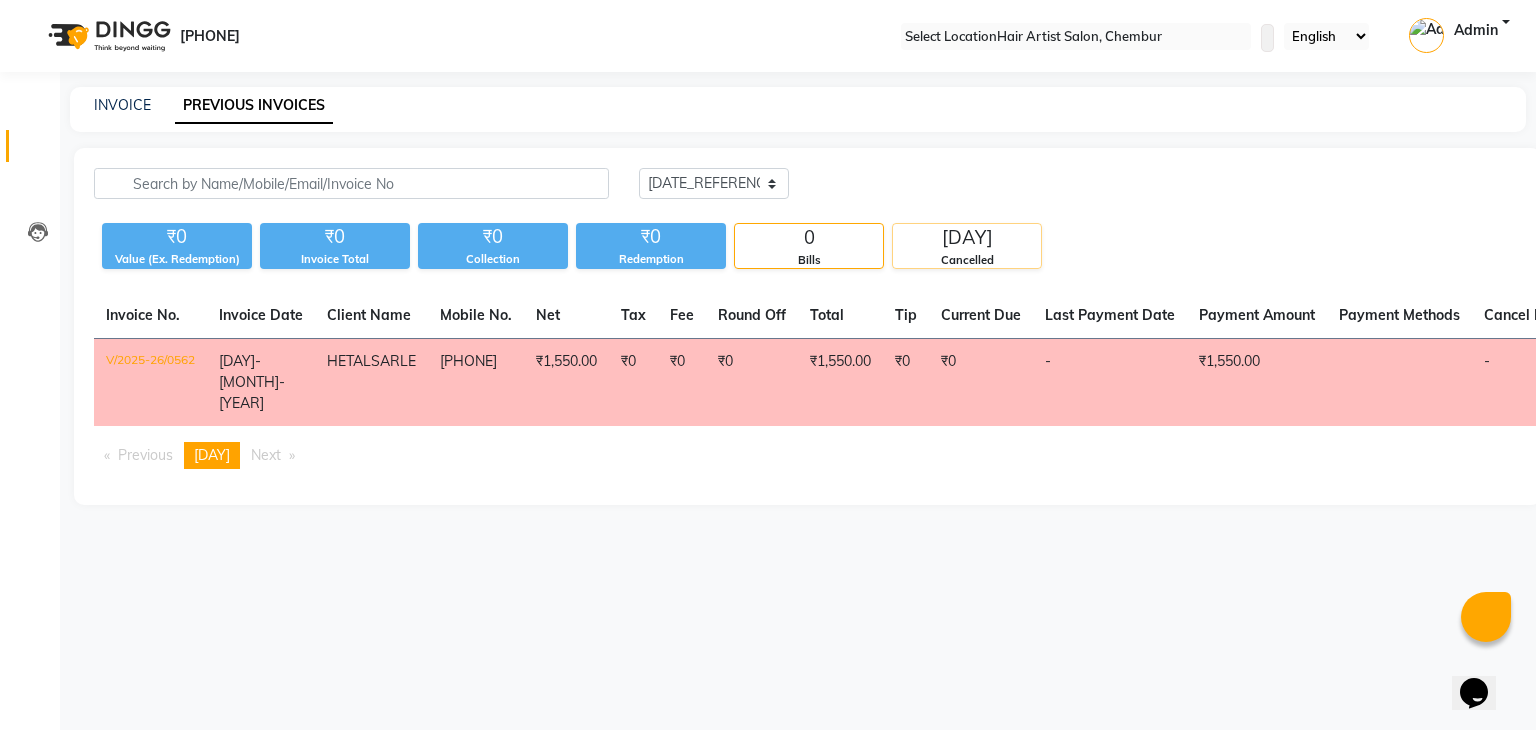 click on "[DAY]" at bounding box center (967, 238) 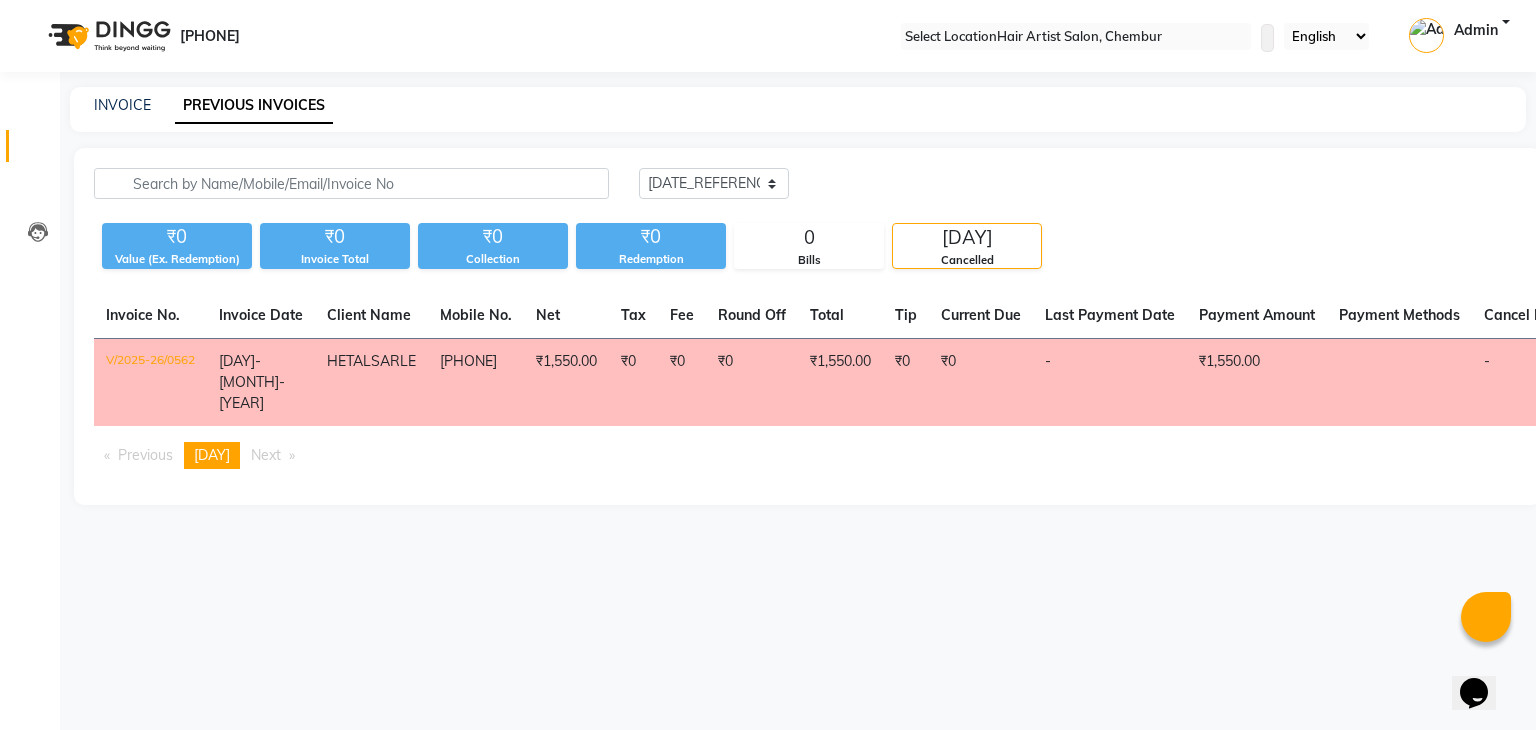 click on "[DAY]" at bounding box center (967, 238) 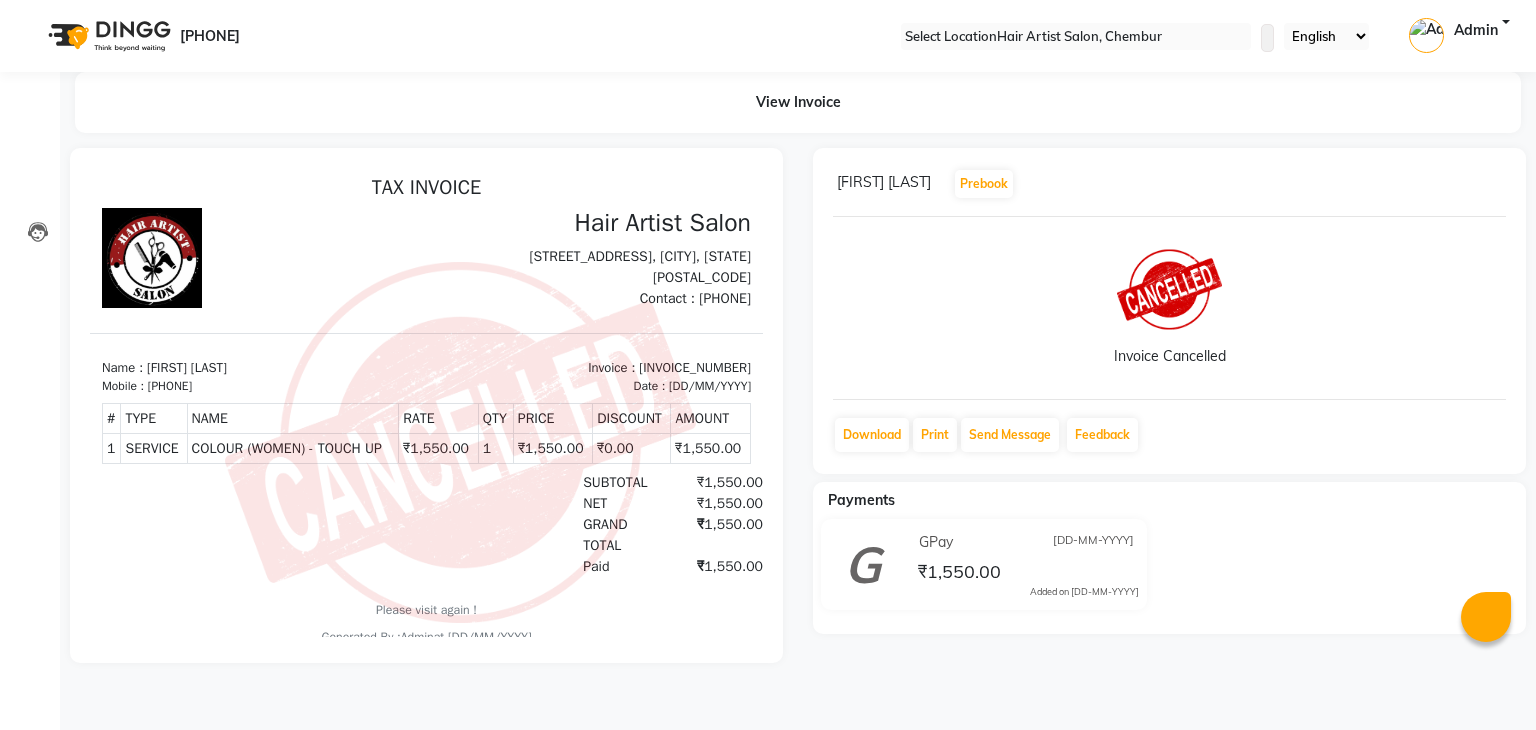 scroll, scrollTop: 0, scrollLeft: 0, axis: both 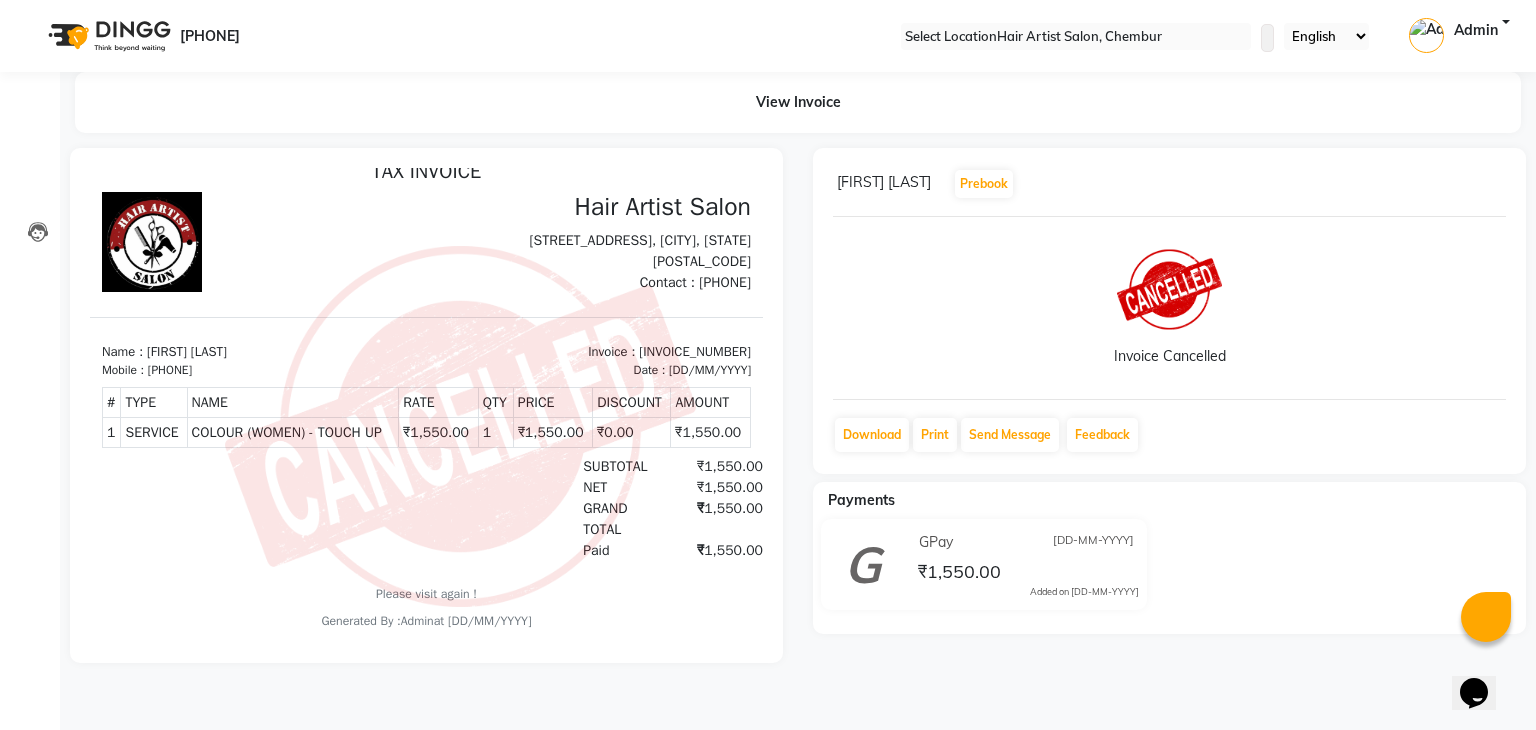 click on "HETAL SARLE  Prebook   Invoice Cancelled  Download  Print   Send Message Feedback  Payments GPay 01-07-2025 ₹1,550.00  Added on 01-07-2025" at bounding box center [1169, 405] 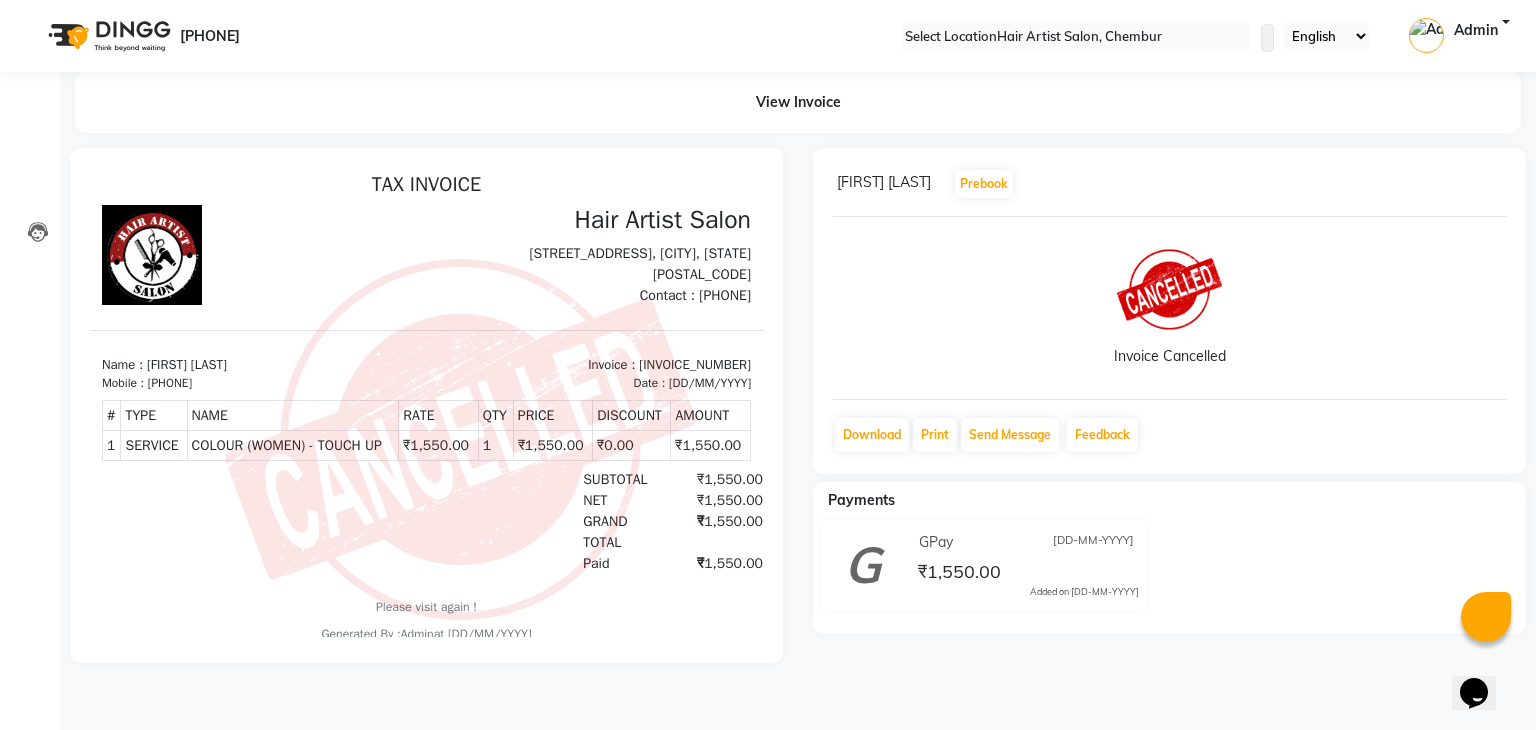 scroll, scrollTop: 0, scrollLeft: 0, axis: both 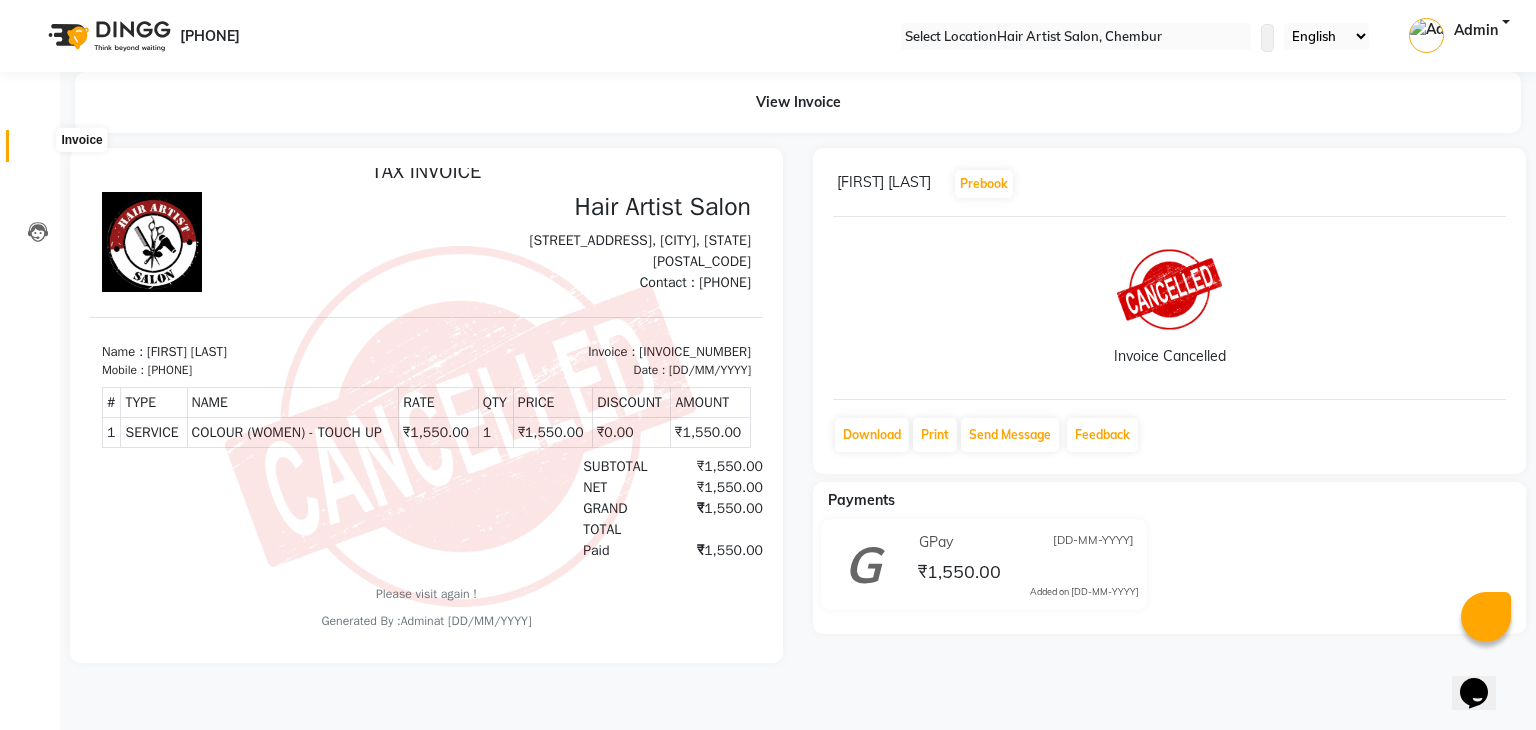 click at bounding box center (38, 151) 